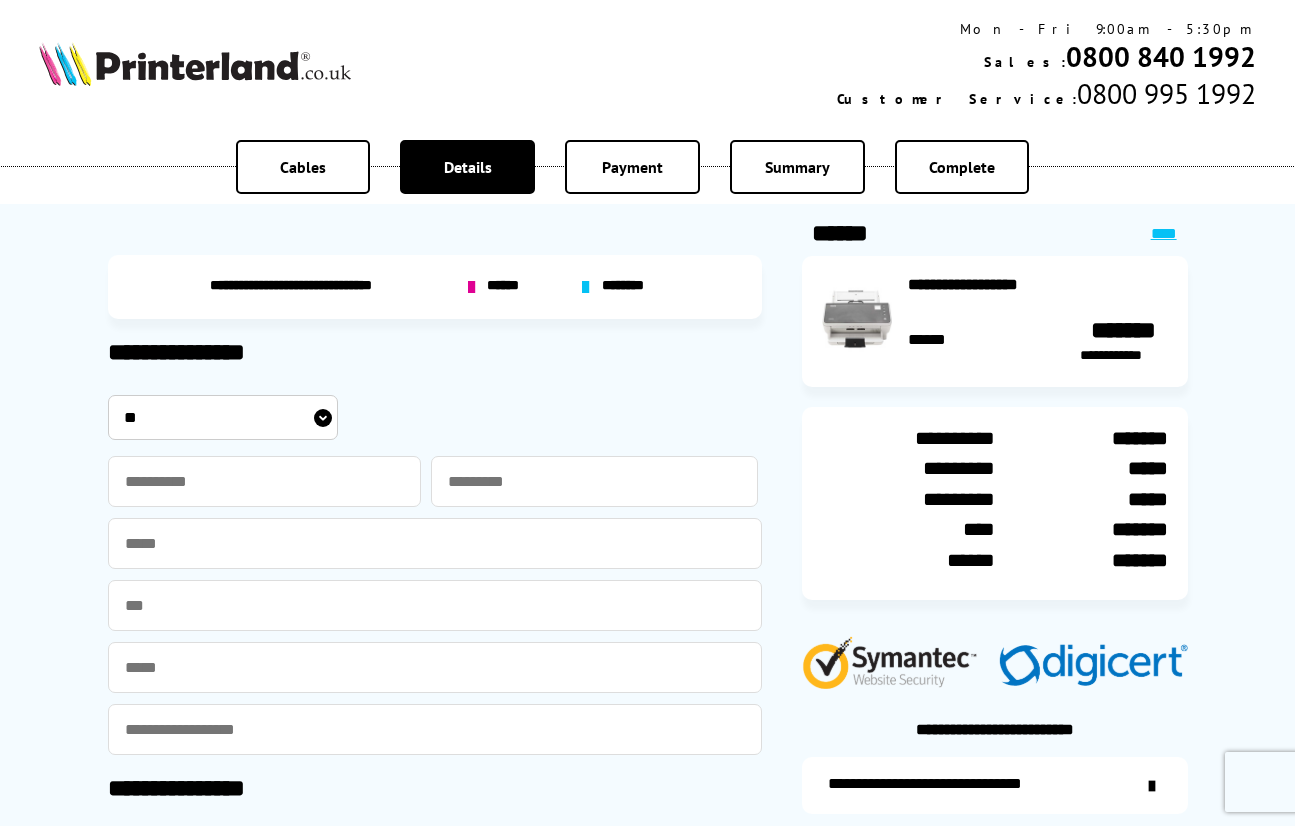 scroll, scrollTop: 0, scrollLeft: 0, axis: both 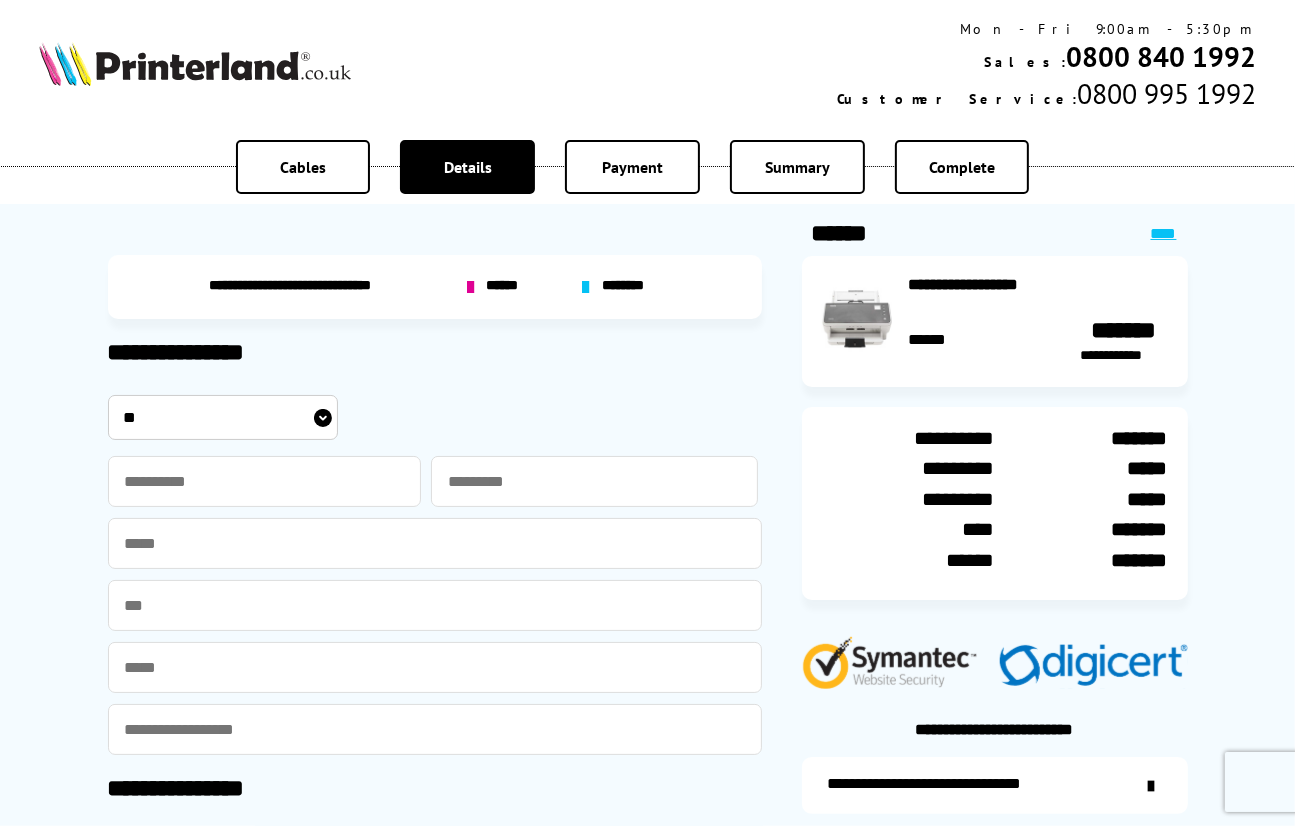 click on "**
***
****
**" at bounding box center (223, 417) 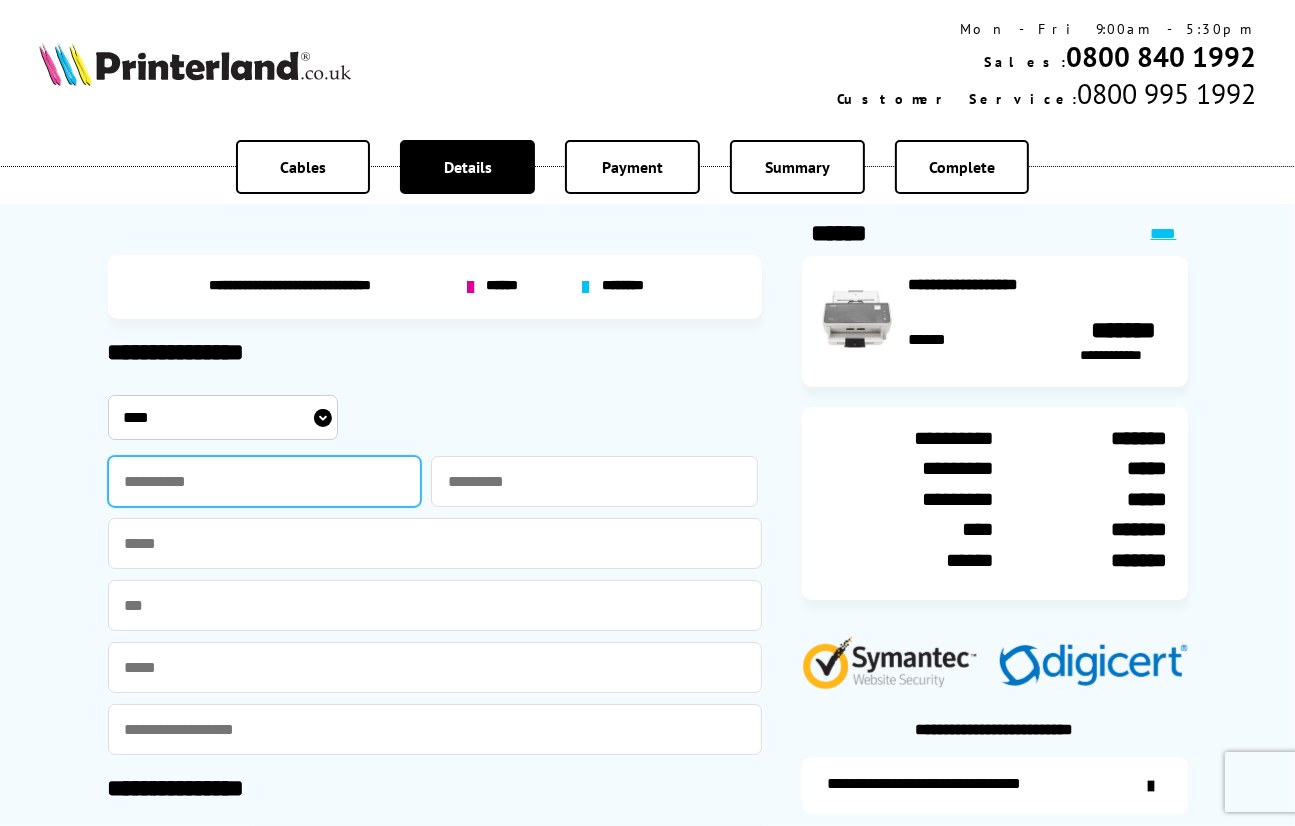 click at bounding box center (265, 481) 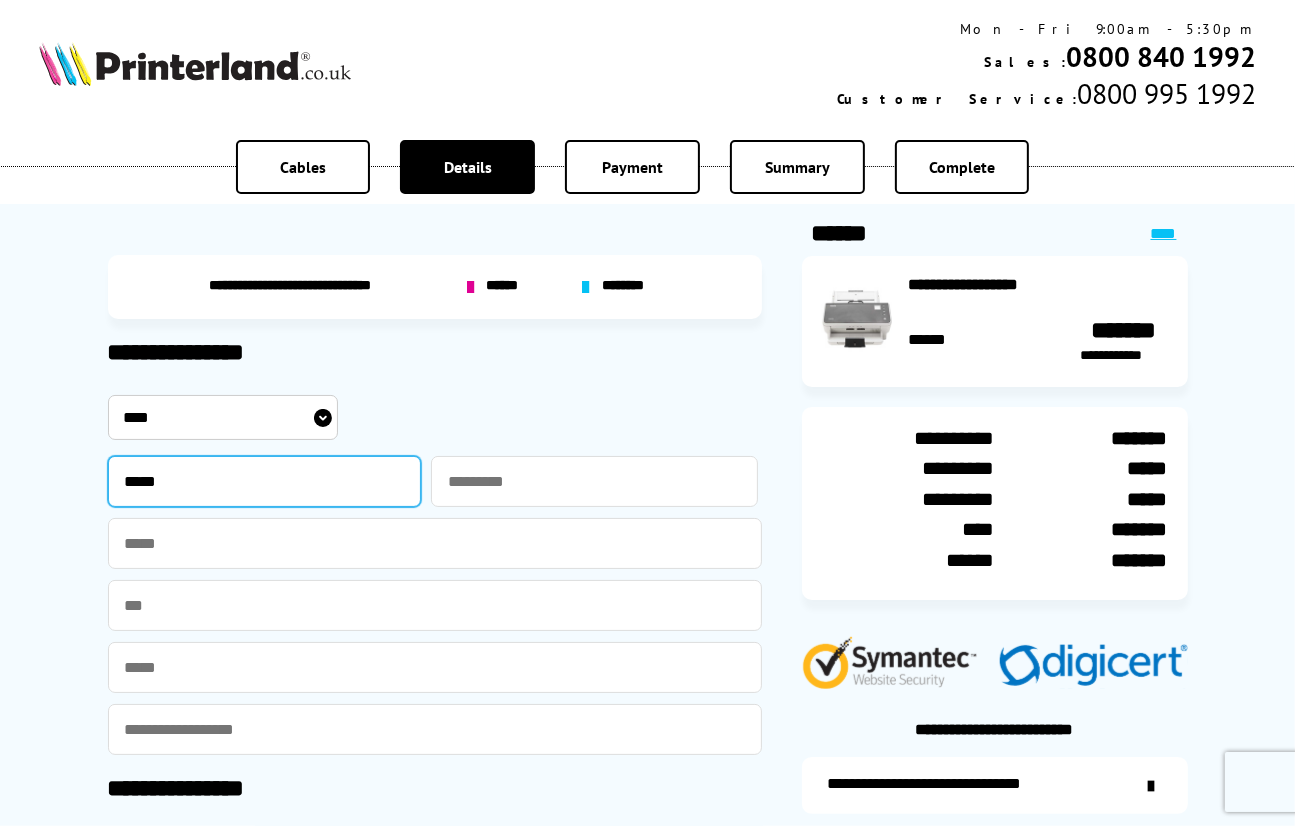 type on "*****" 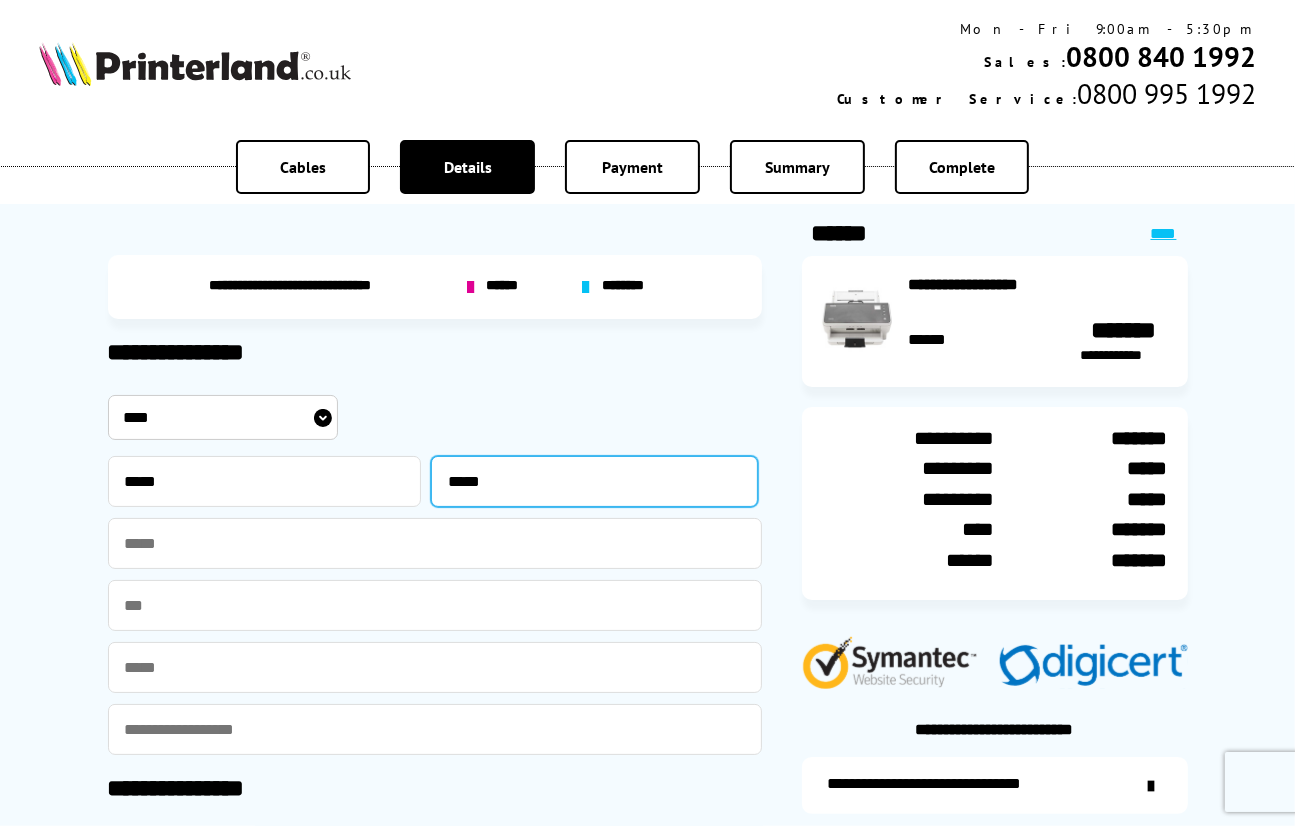 type on "*****" 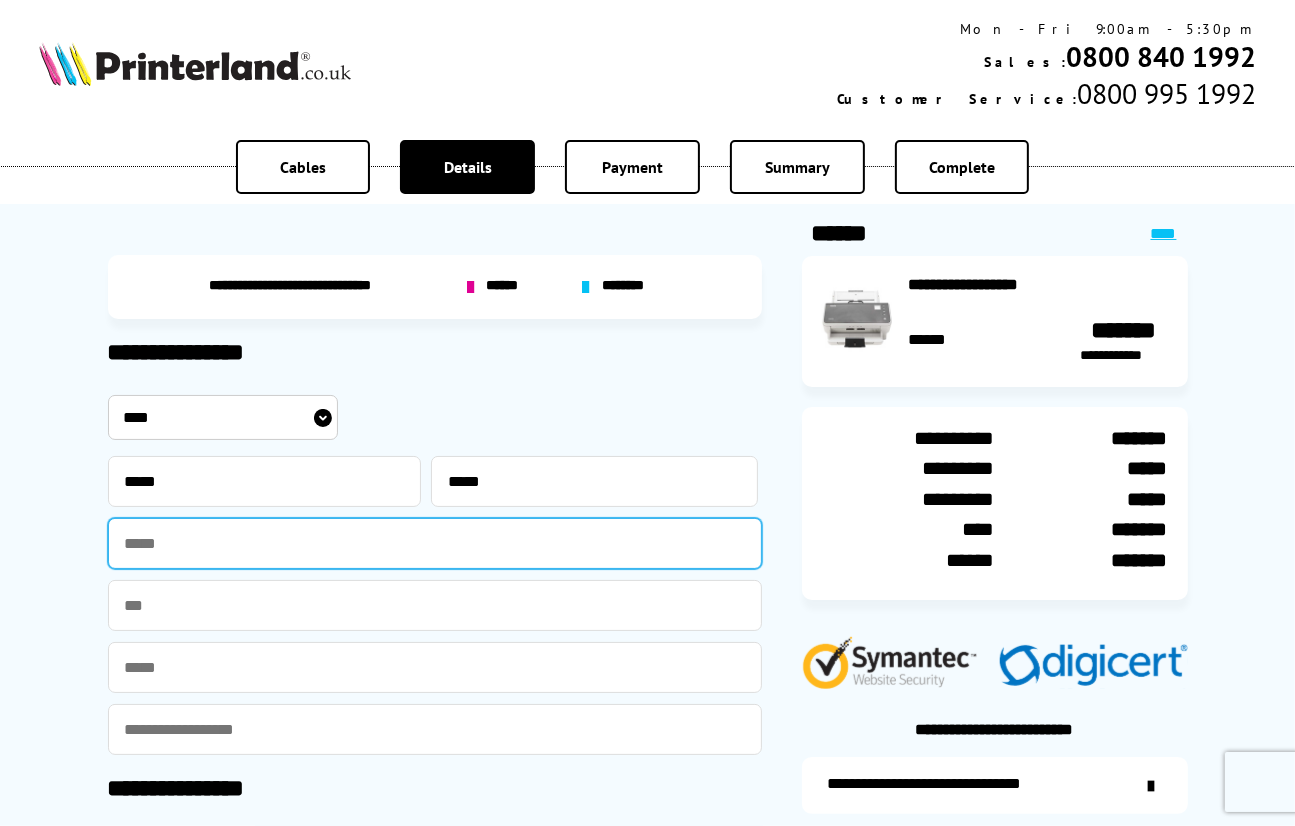 click at bounding box center (435, 543) 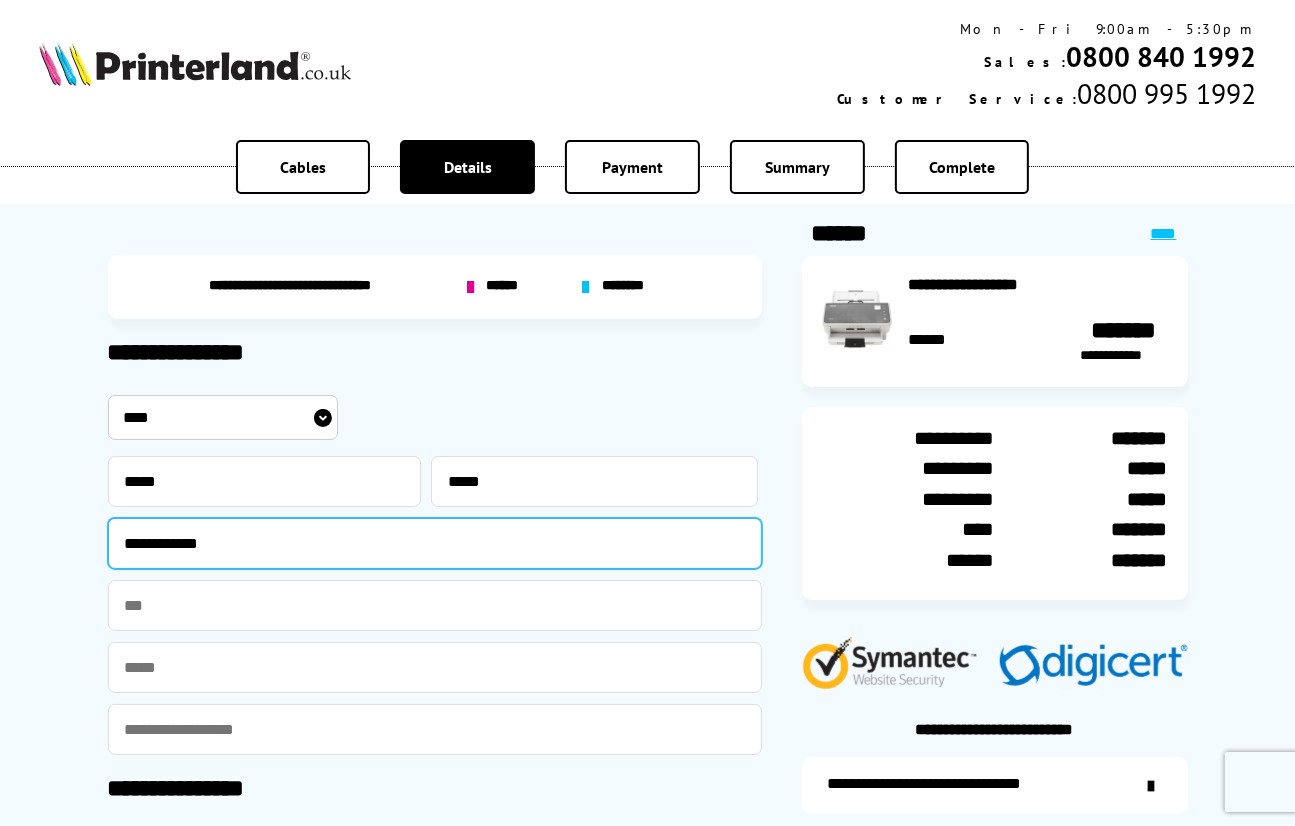 type on "**********" 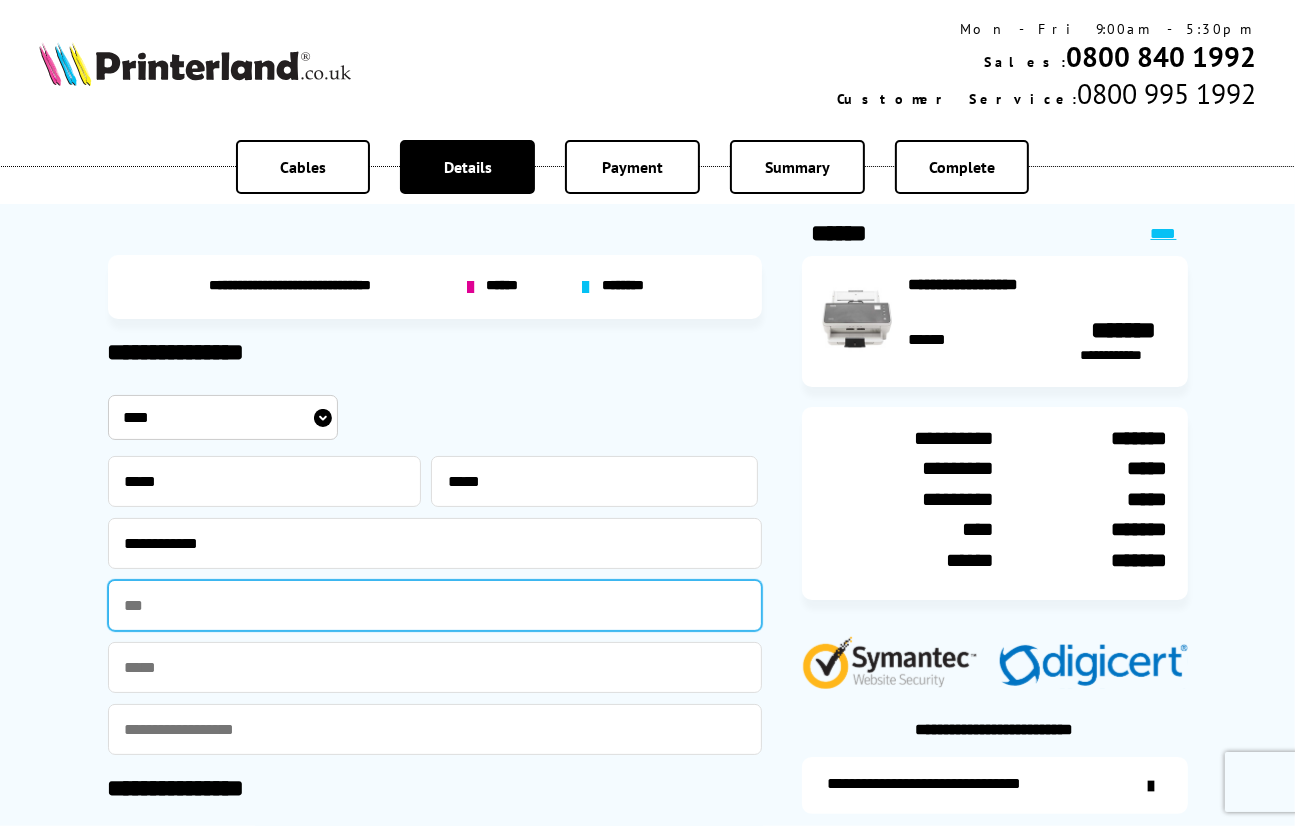 click at bounding box center (435, 605) 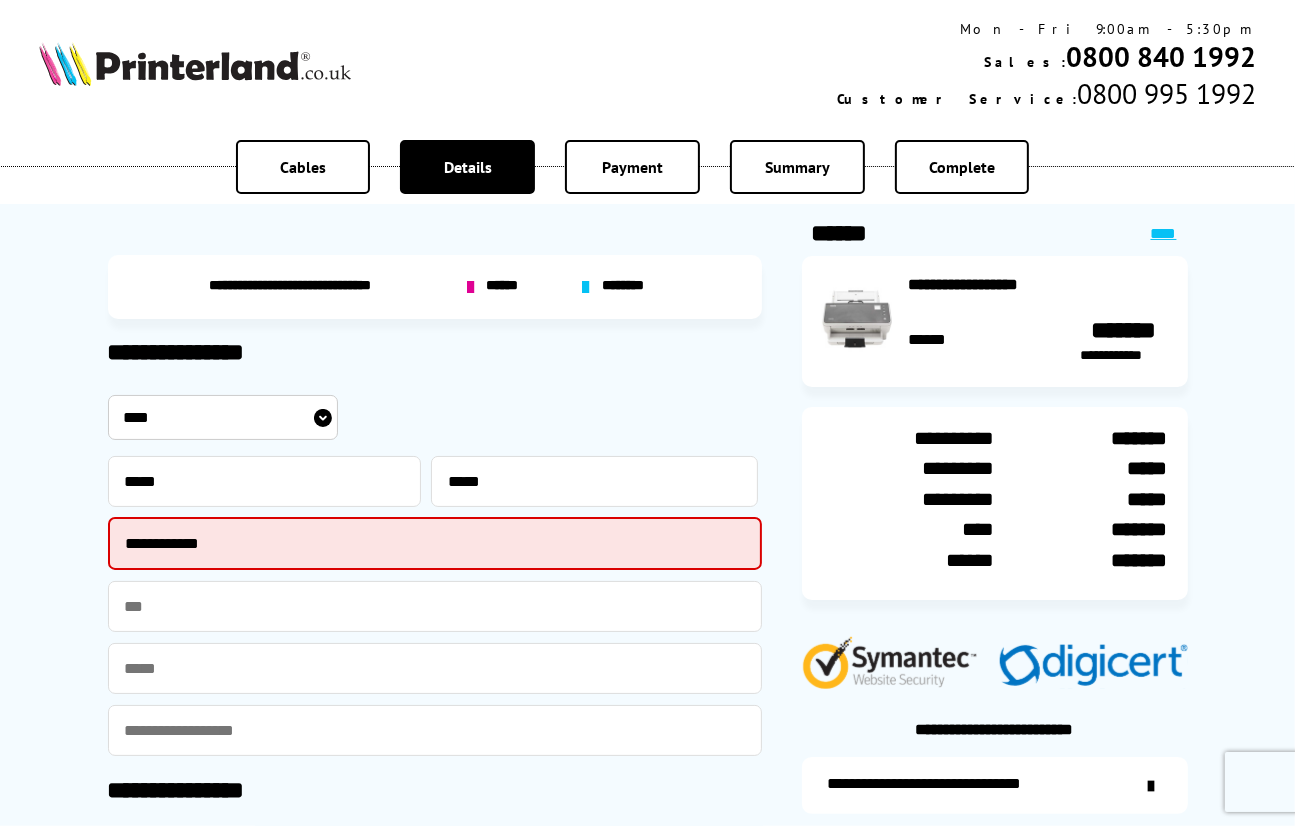 click at bounding box center (435, 668) 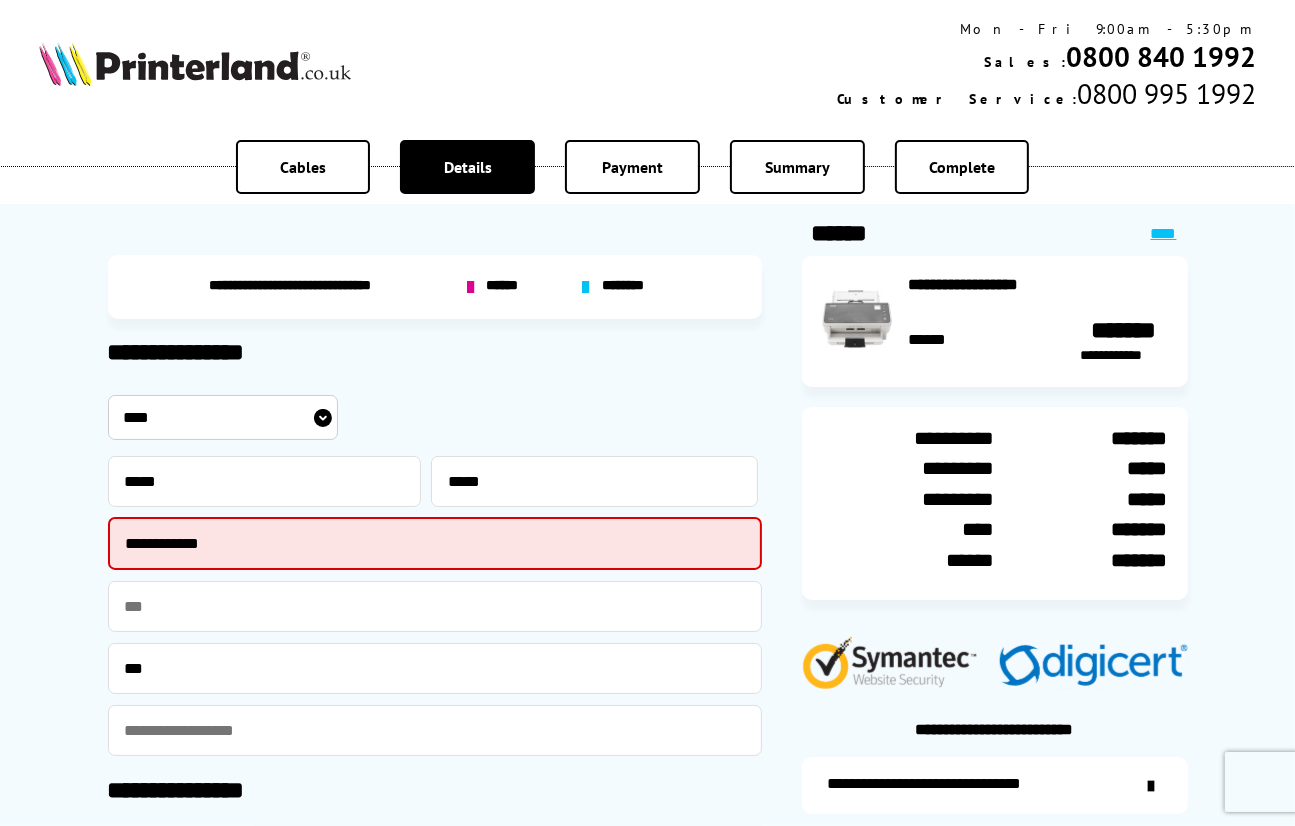 type on "**********" 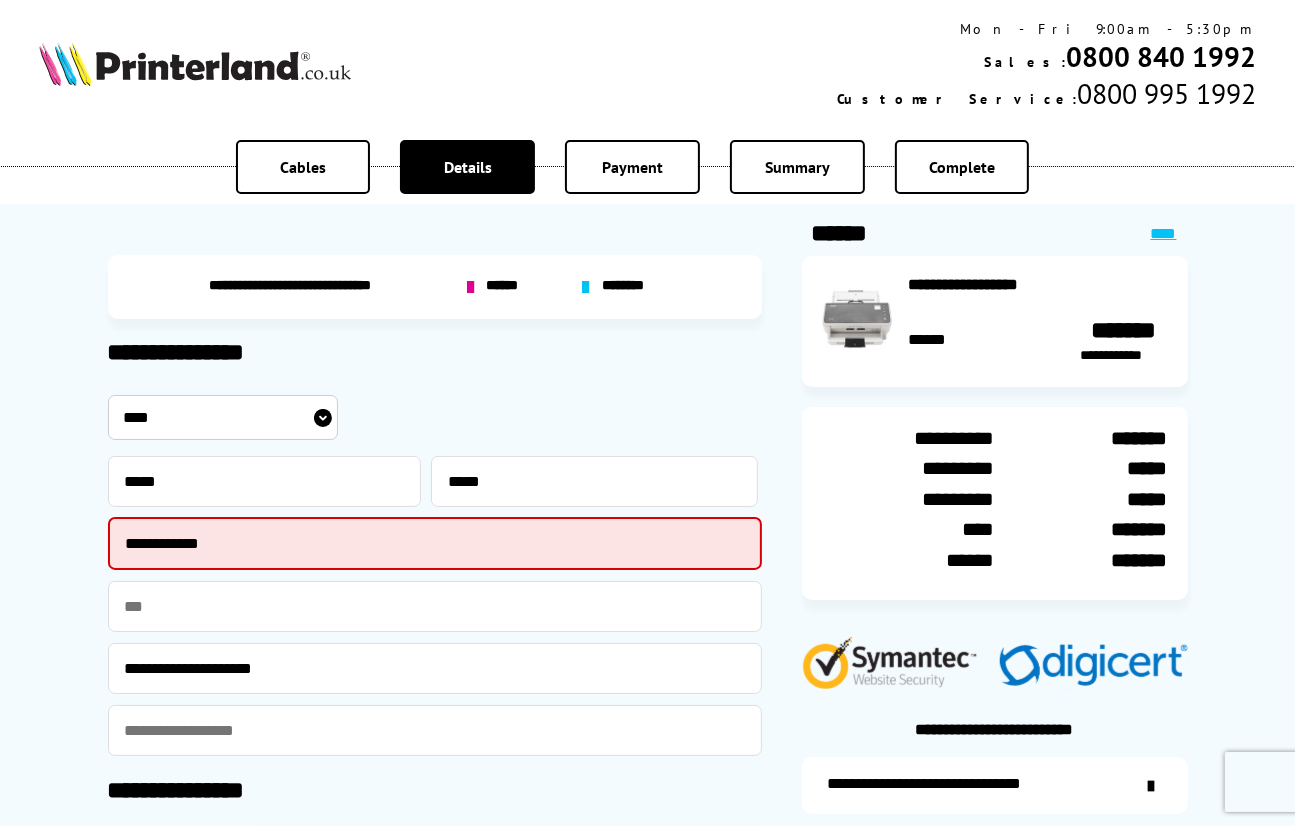type on "**********" 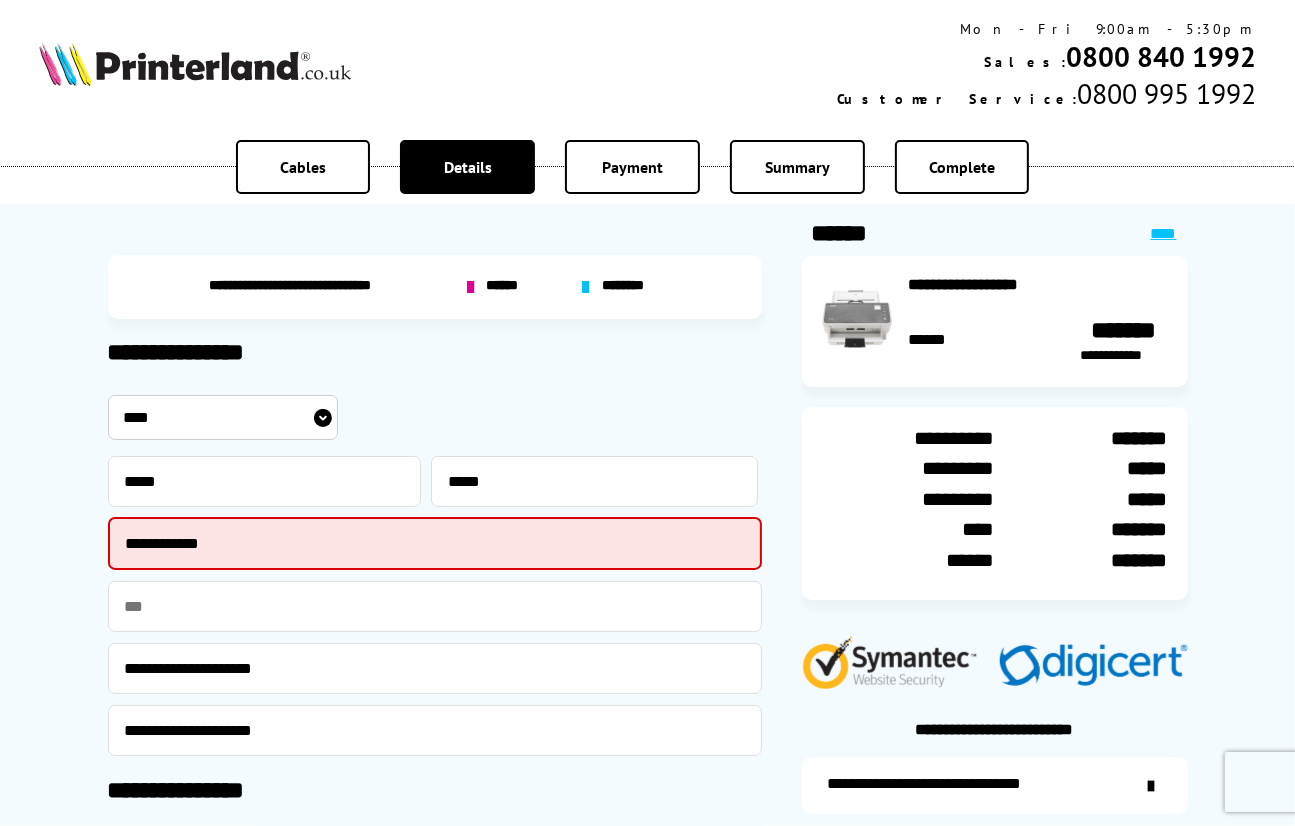 type on "*****" 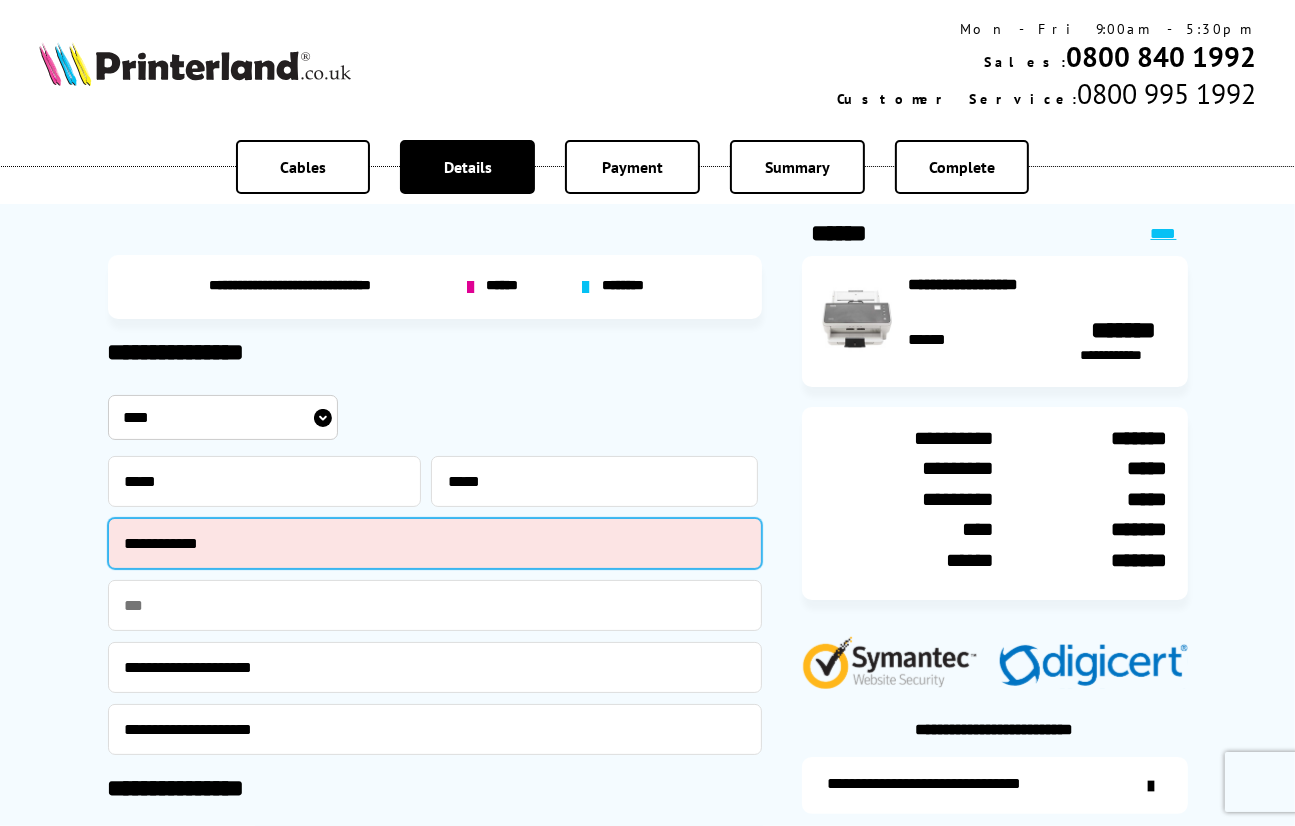 click on "**********" at bounding box center [435, 543] 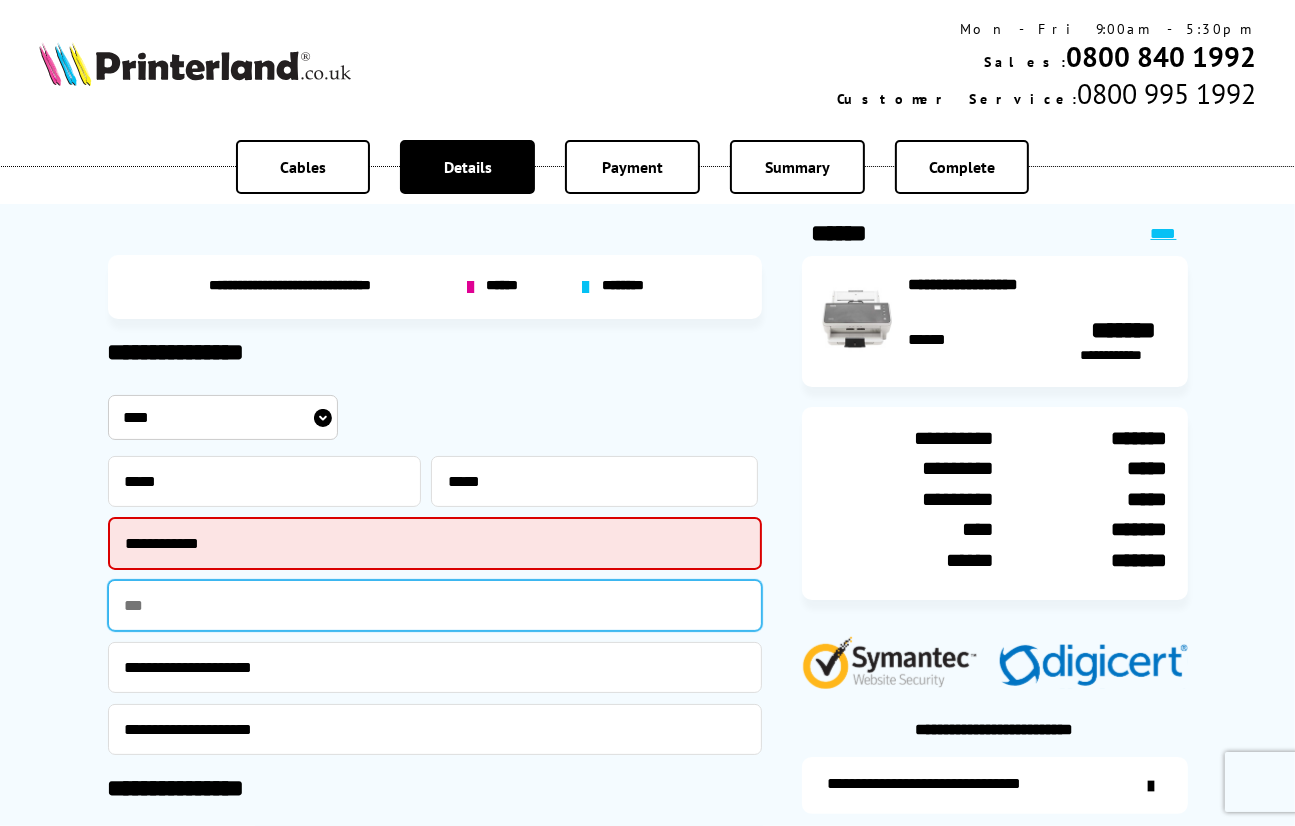 click at bounding box center (435, 605) 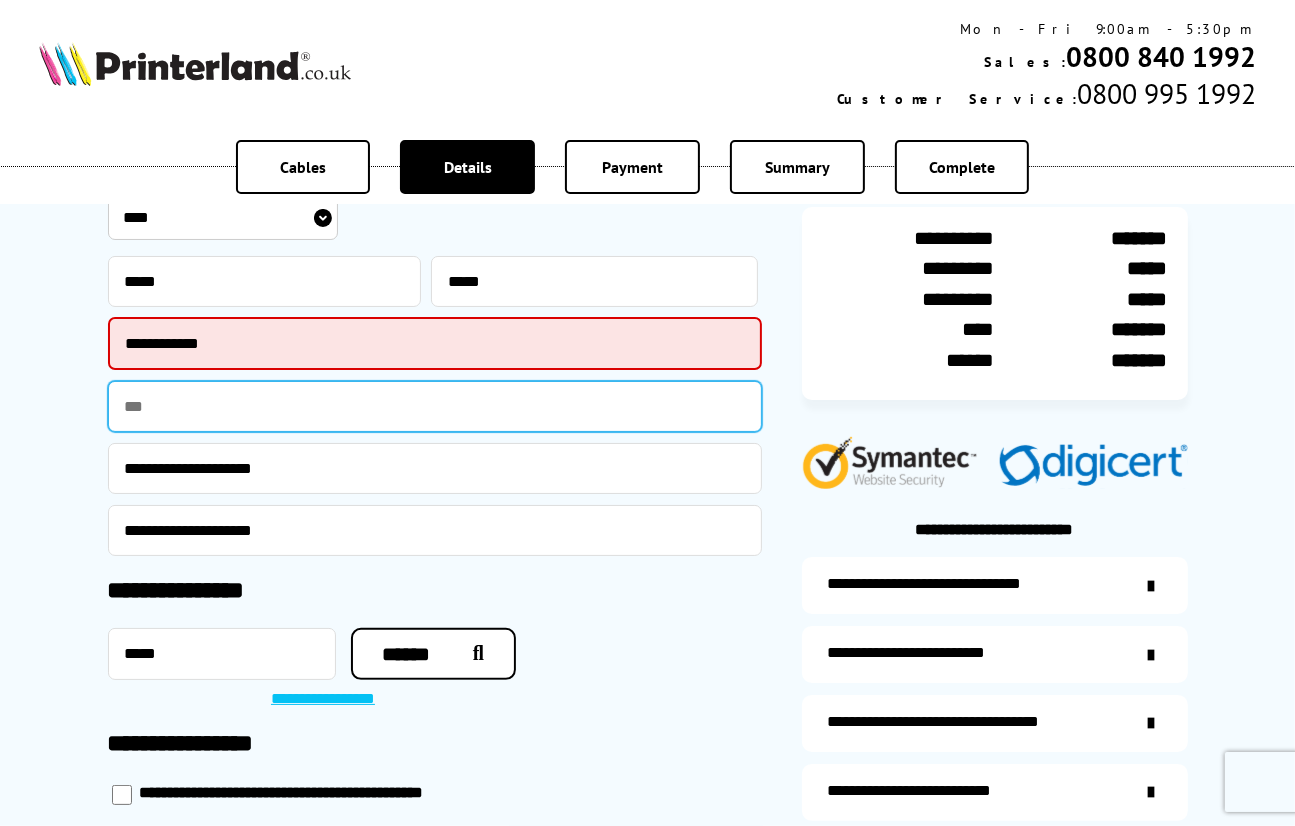 scroll, scrollTop: 300, scrollLeft: 0, axis: vertical 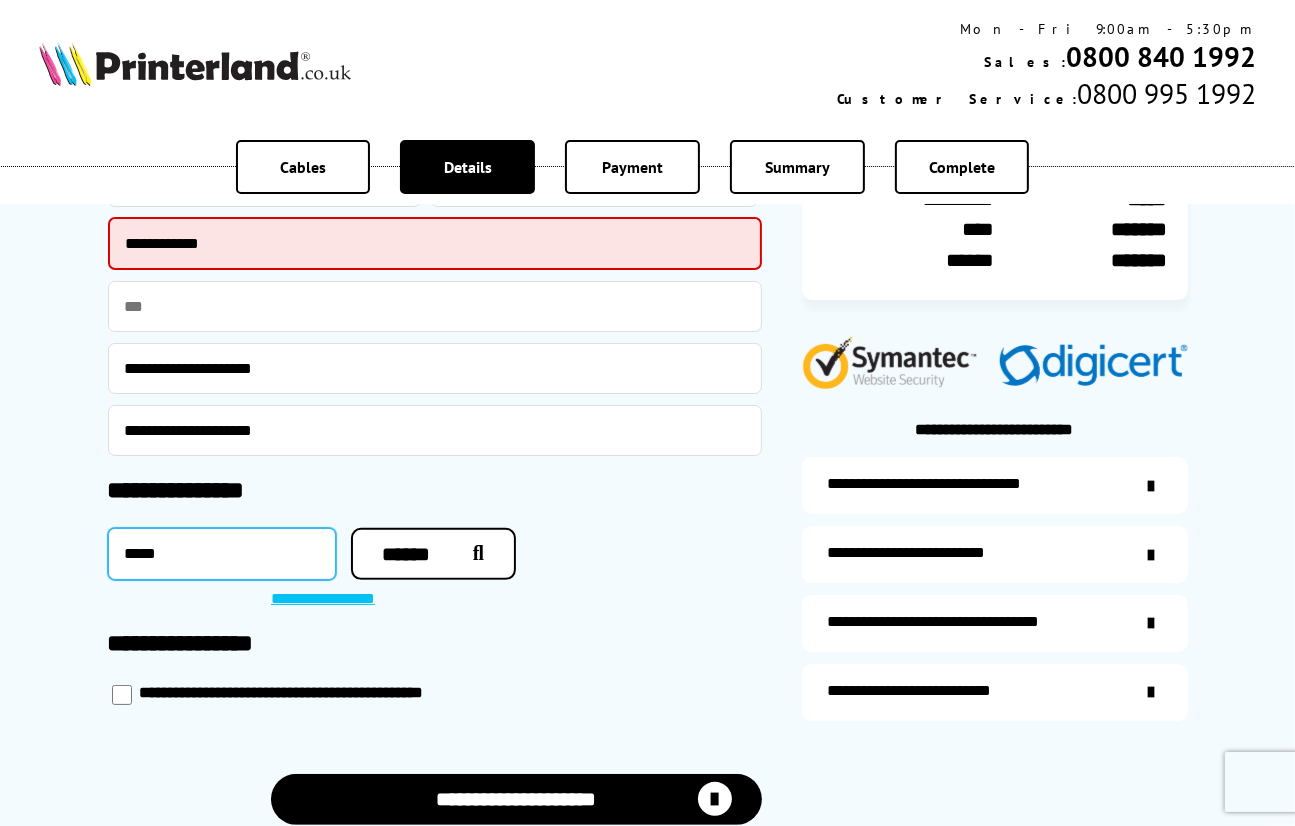 click on "*****" at bounding box center (222, 554) 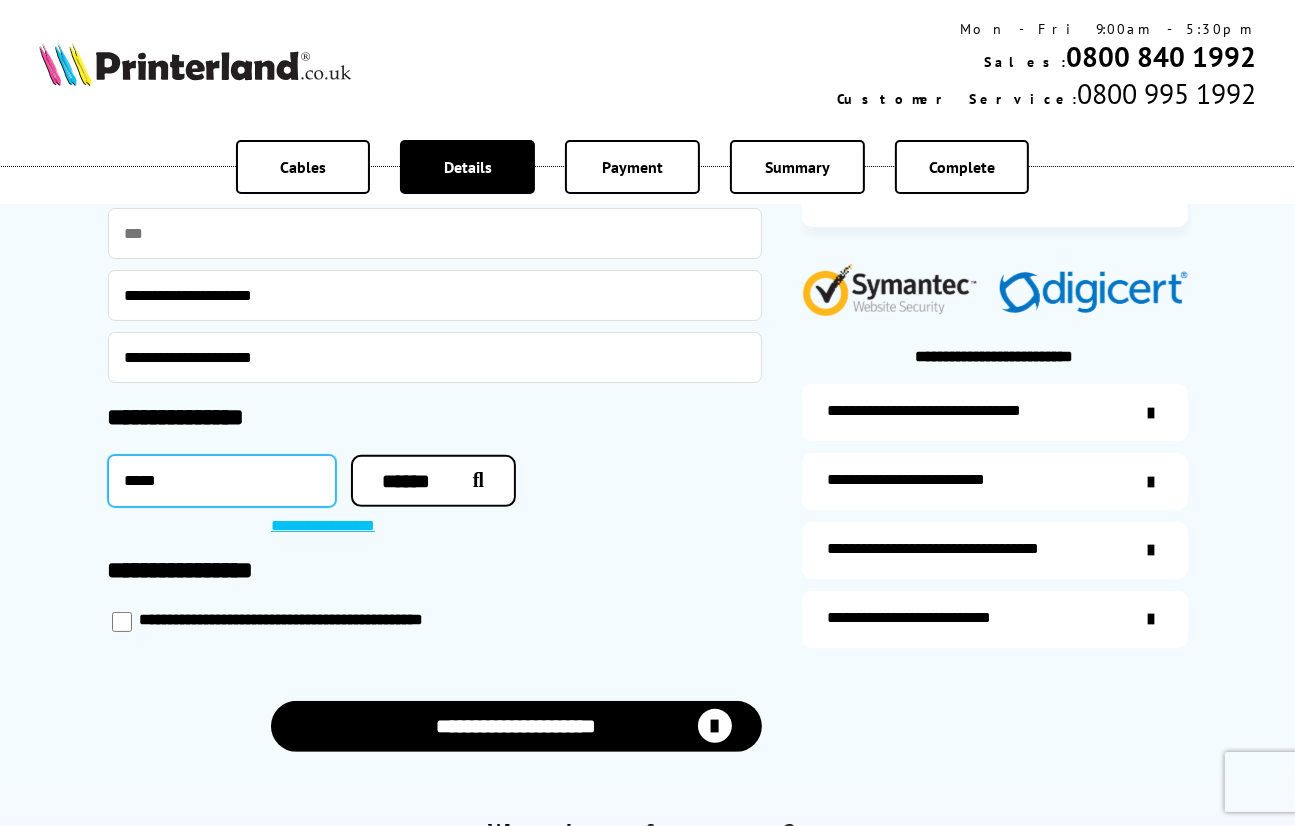 scroll, scrollTop: 400, scrollLeft: 0, axis: vertical 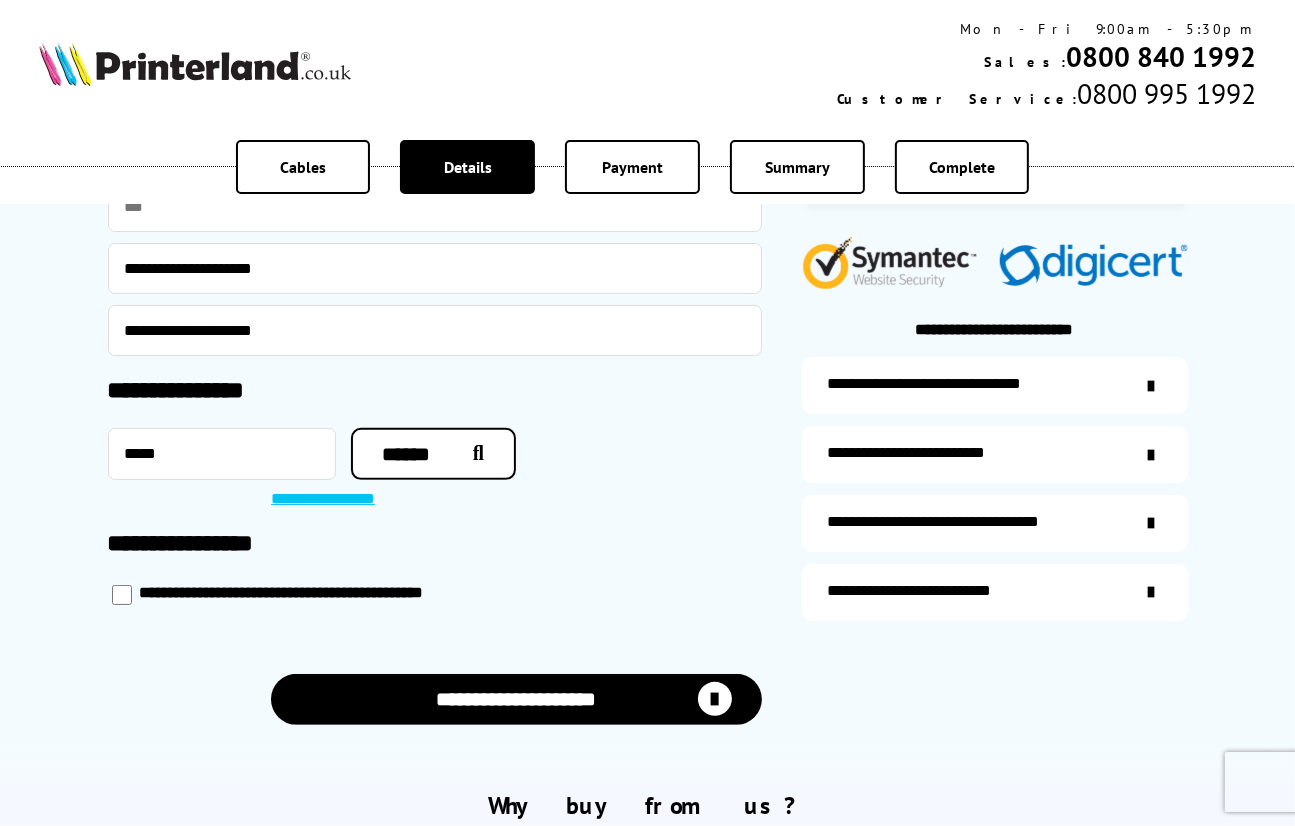 click on "**********" at bounding box center (304, 594) 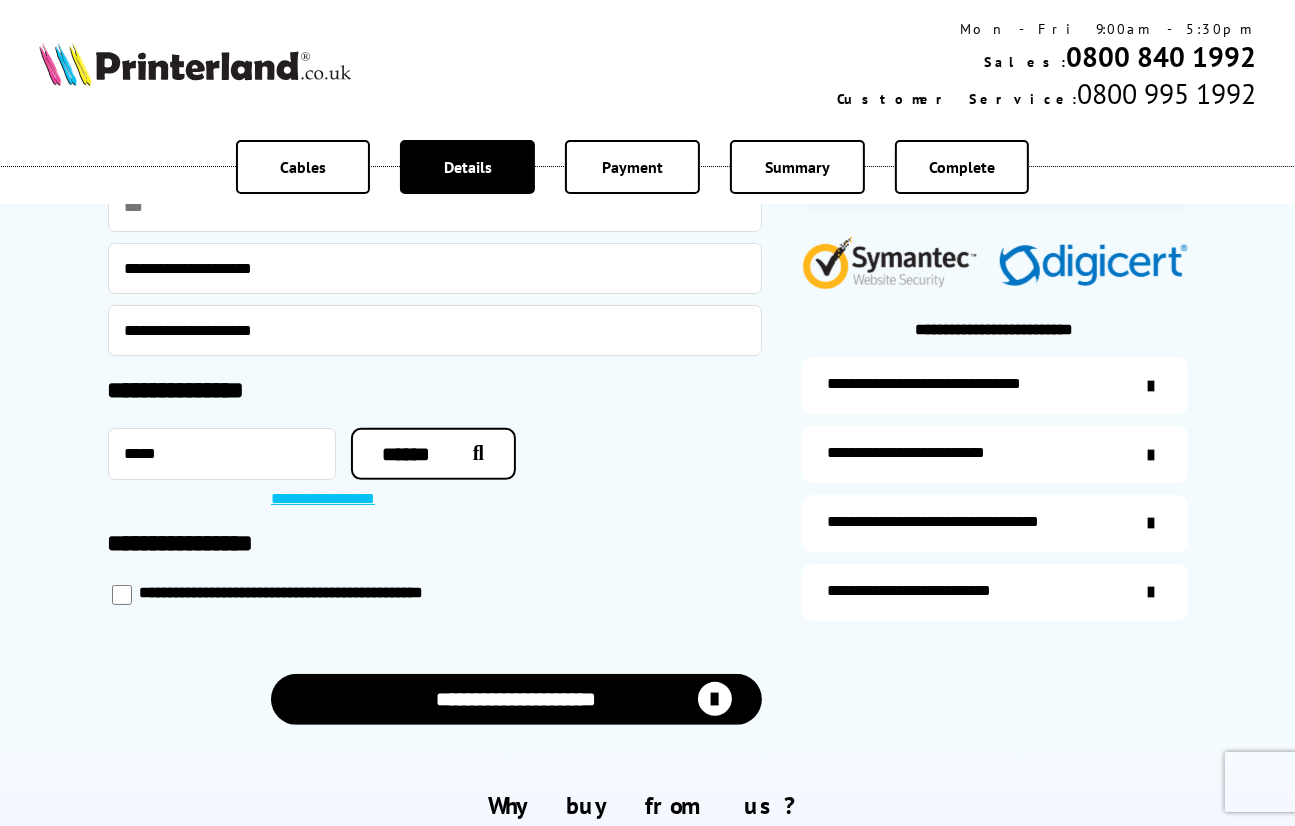 click at bounding box center [122, 595] 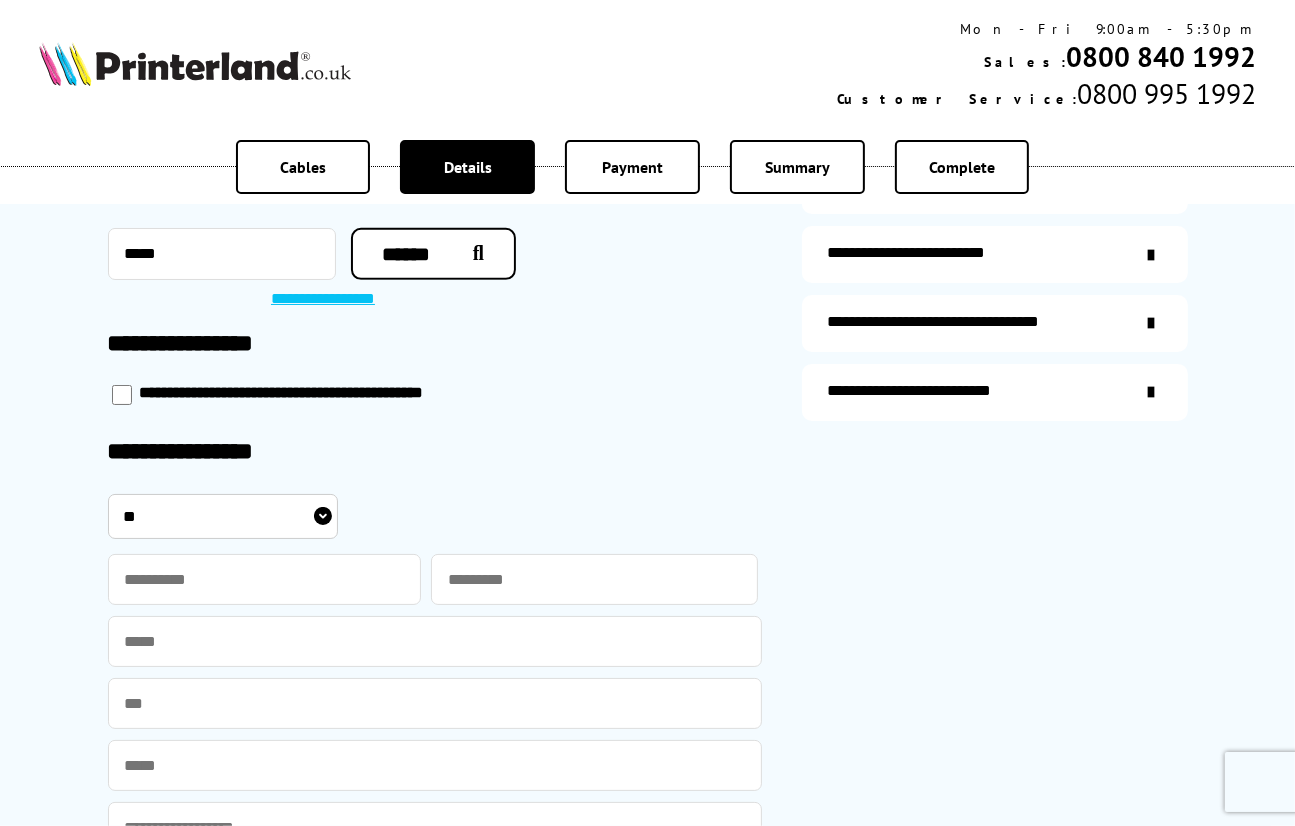 scroll, scrollTop: 700, scrollLeft: 0, axis: vertical 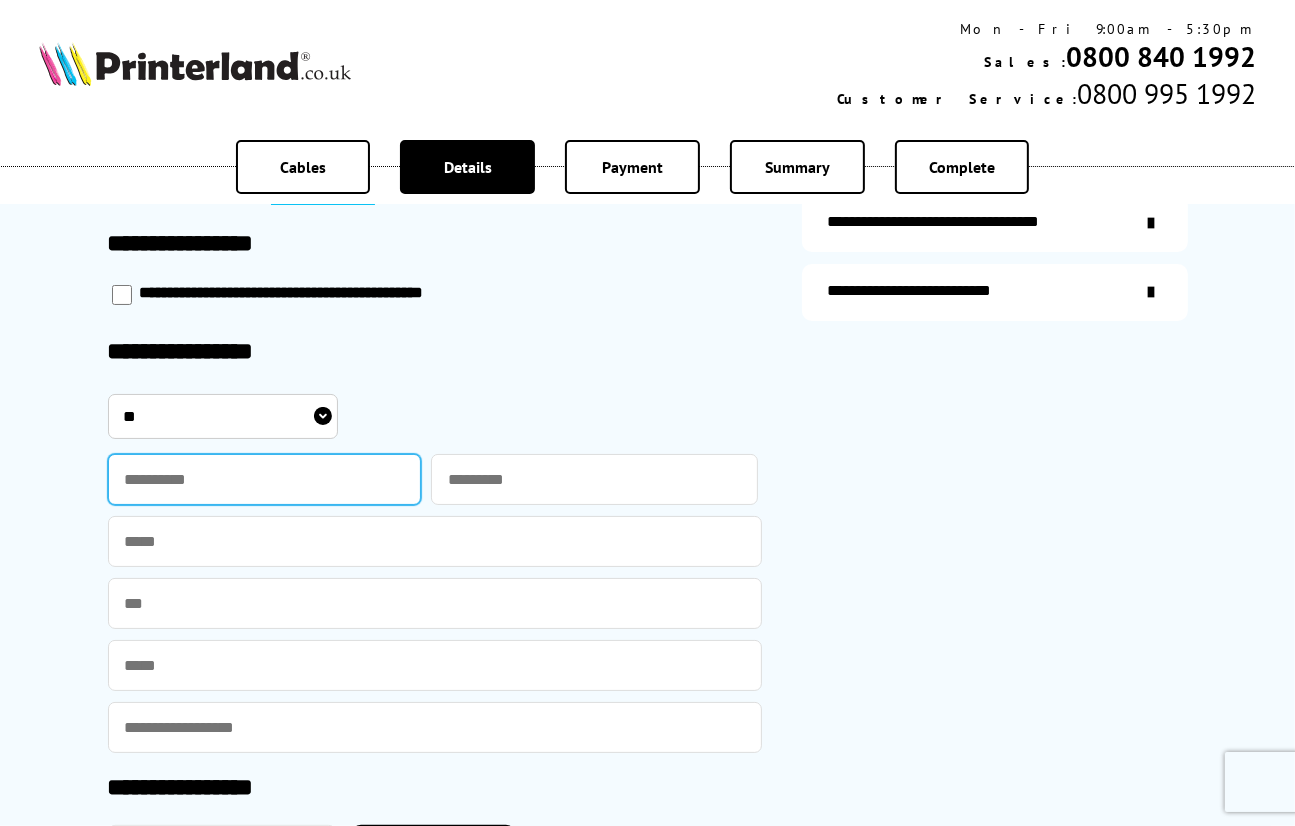 click at bounding box center [265, 479] 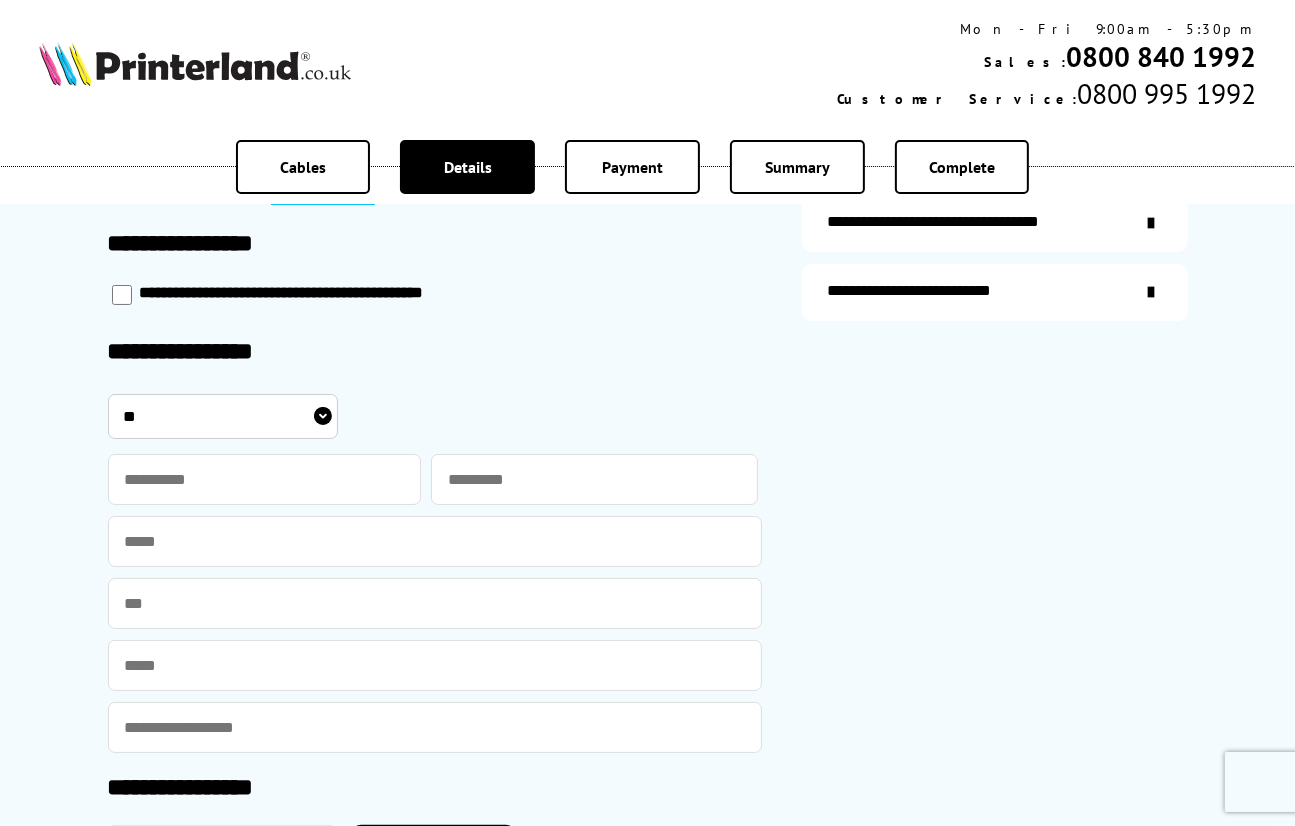 click on "**
***
****
**" at bounding box center [223, 416] 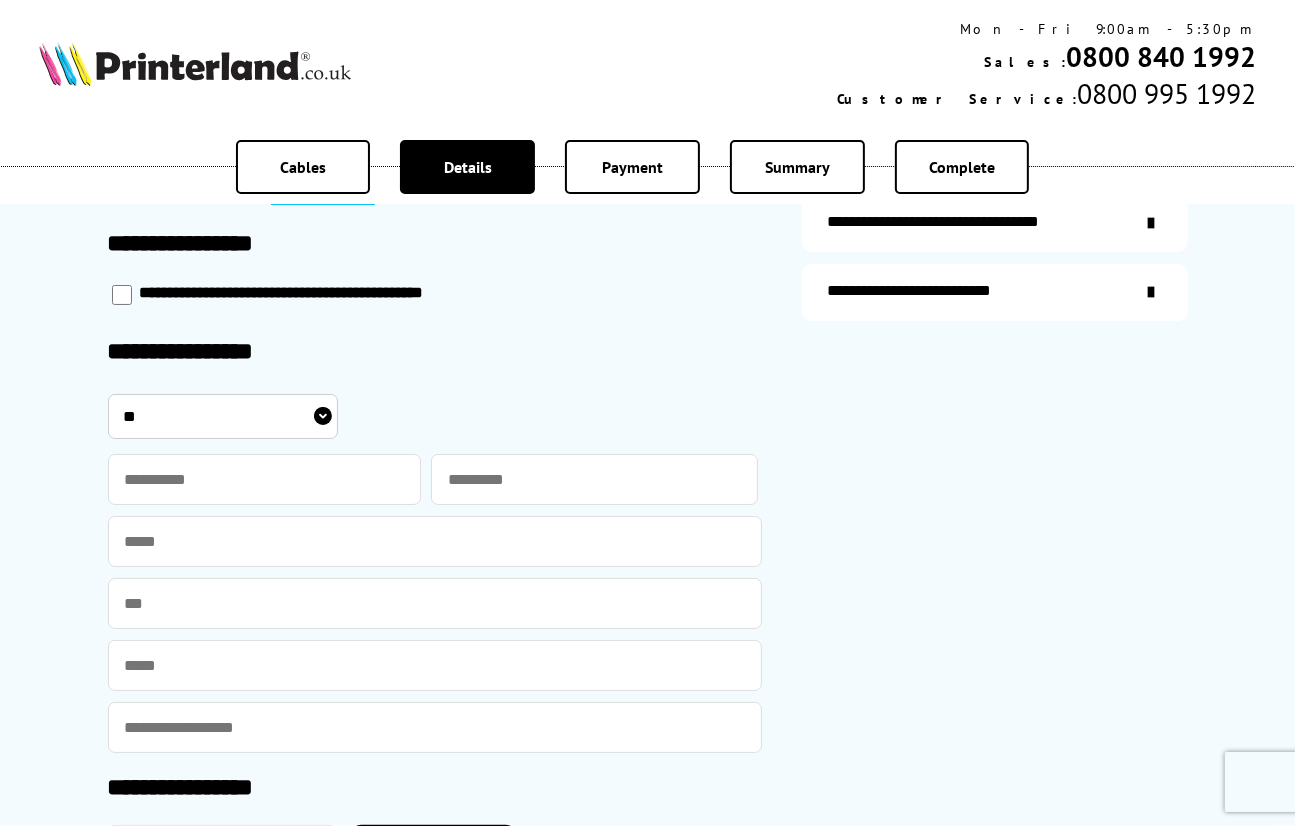select on "****" 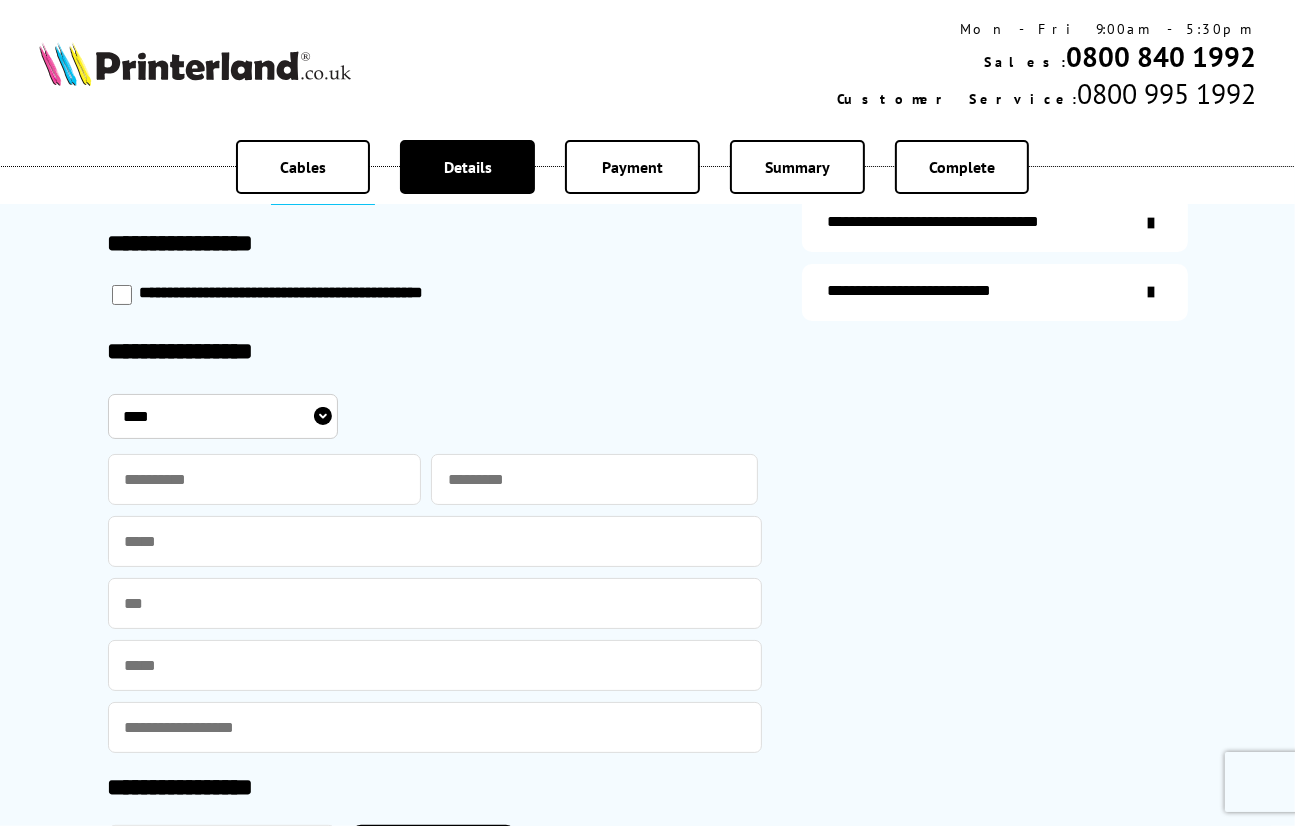click on "**
***
****
**" at bounding box center [223, 416] 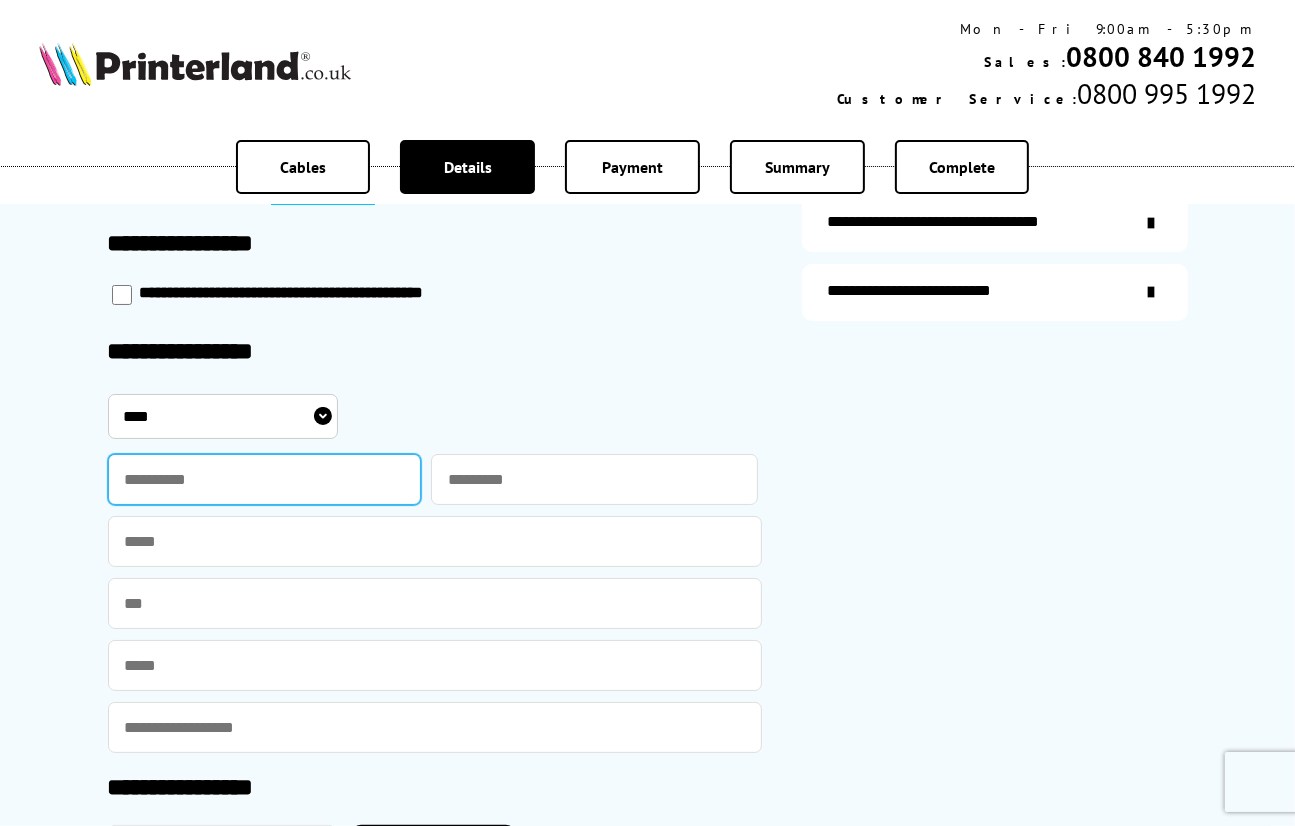 click at bounding box center (265, 479) 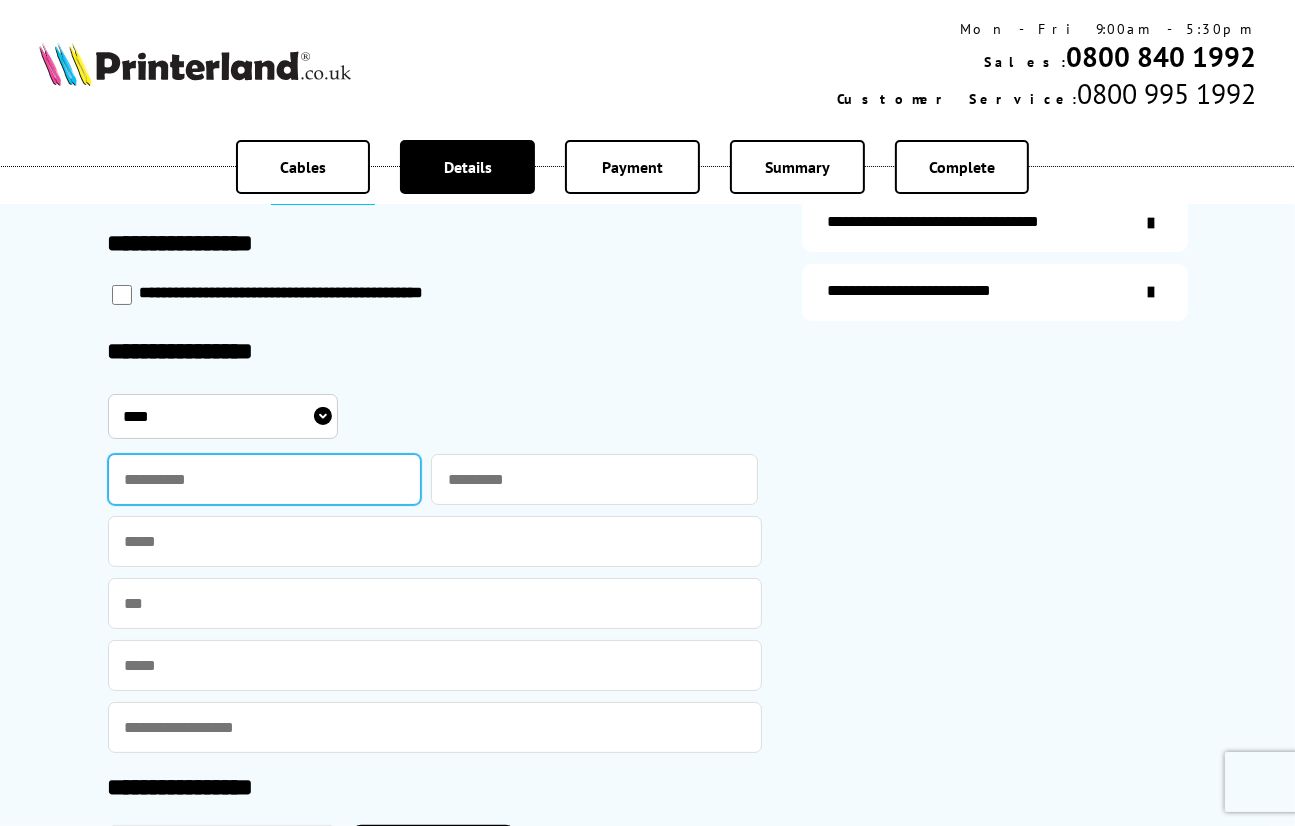 type on "*****" 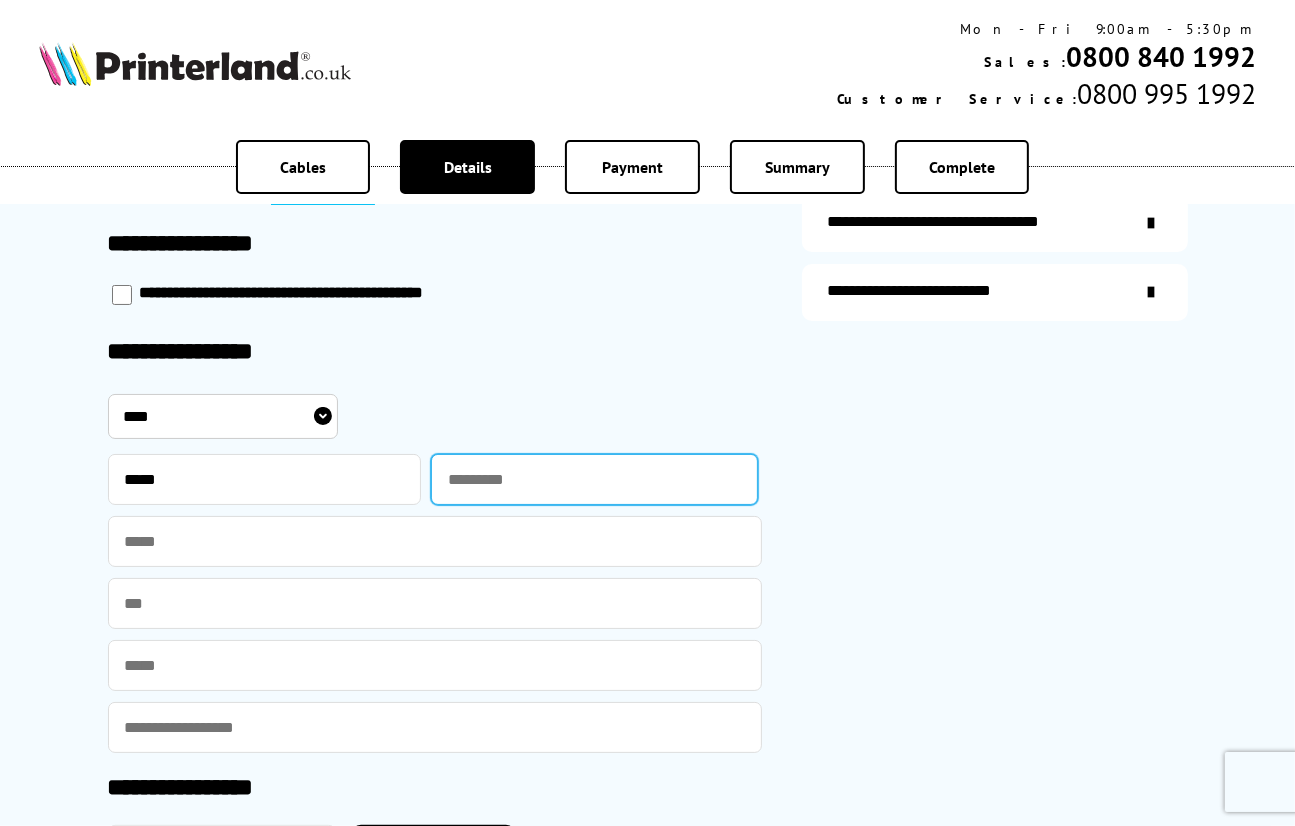 type on "*****" 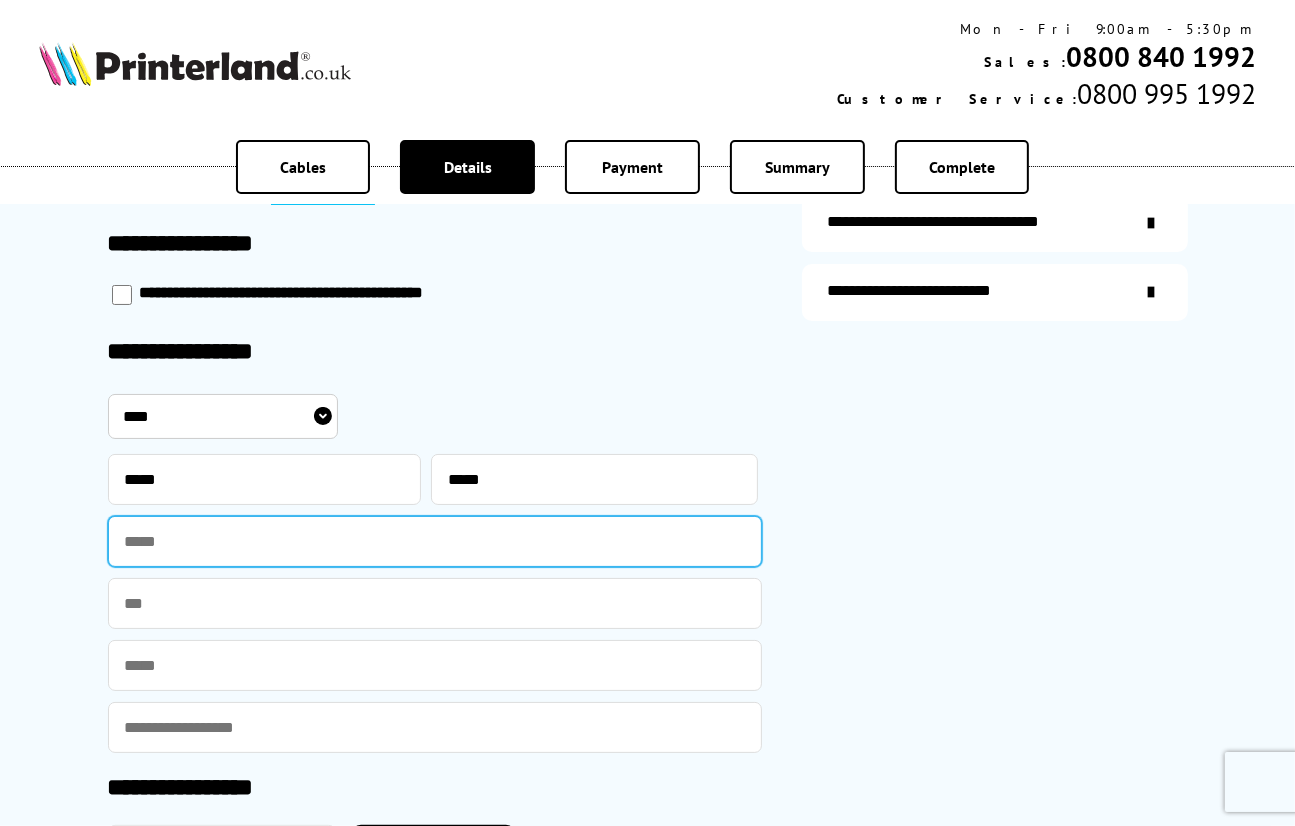 type on "**********" 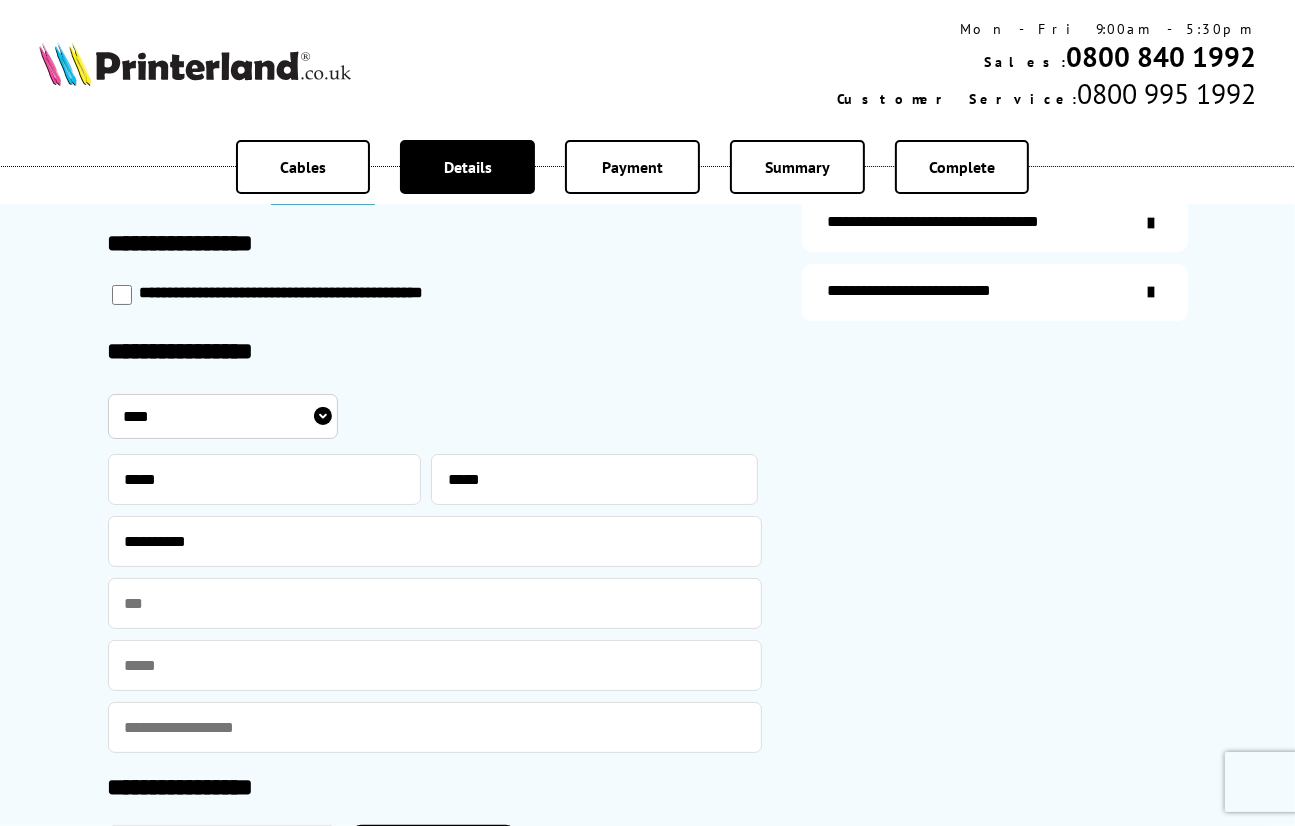 type on "**********" 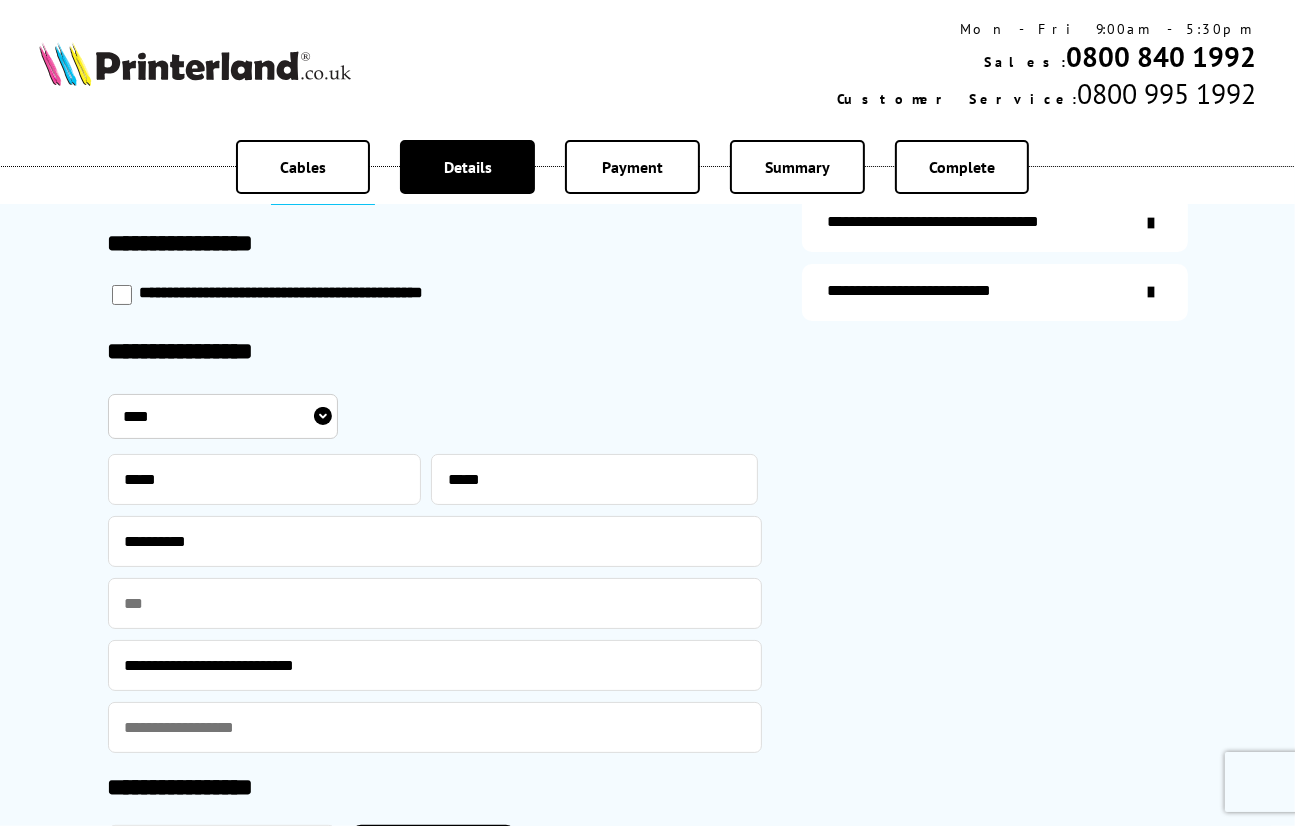 type on "**********" 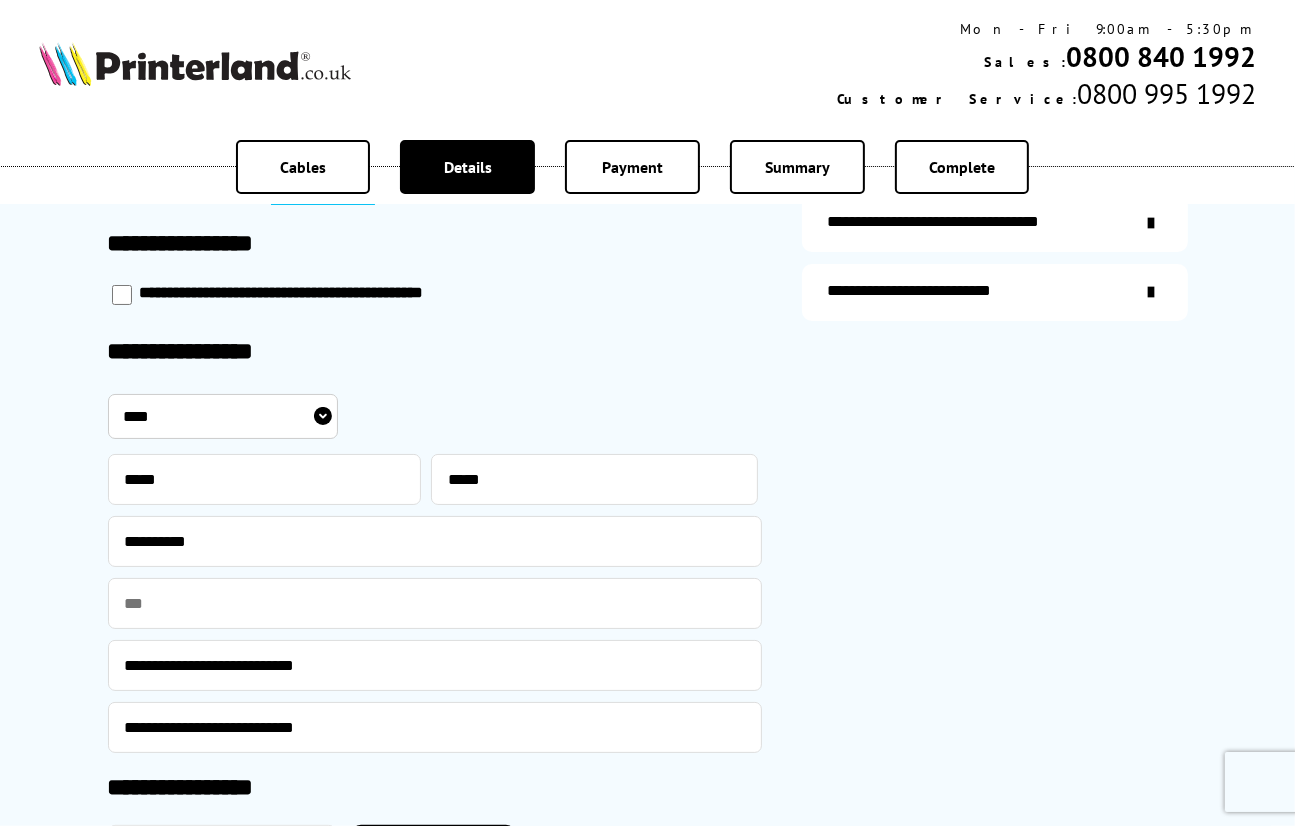 type on "*****" 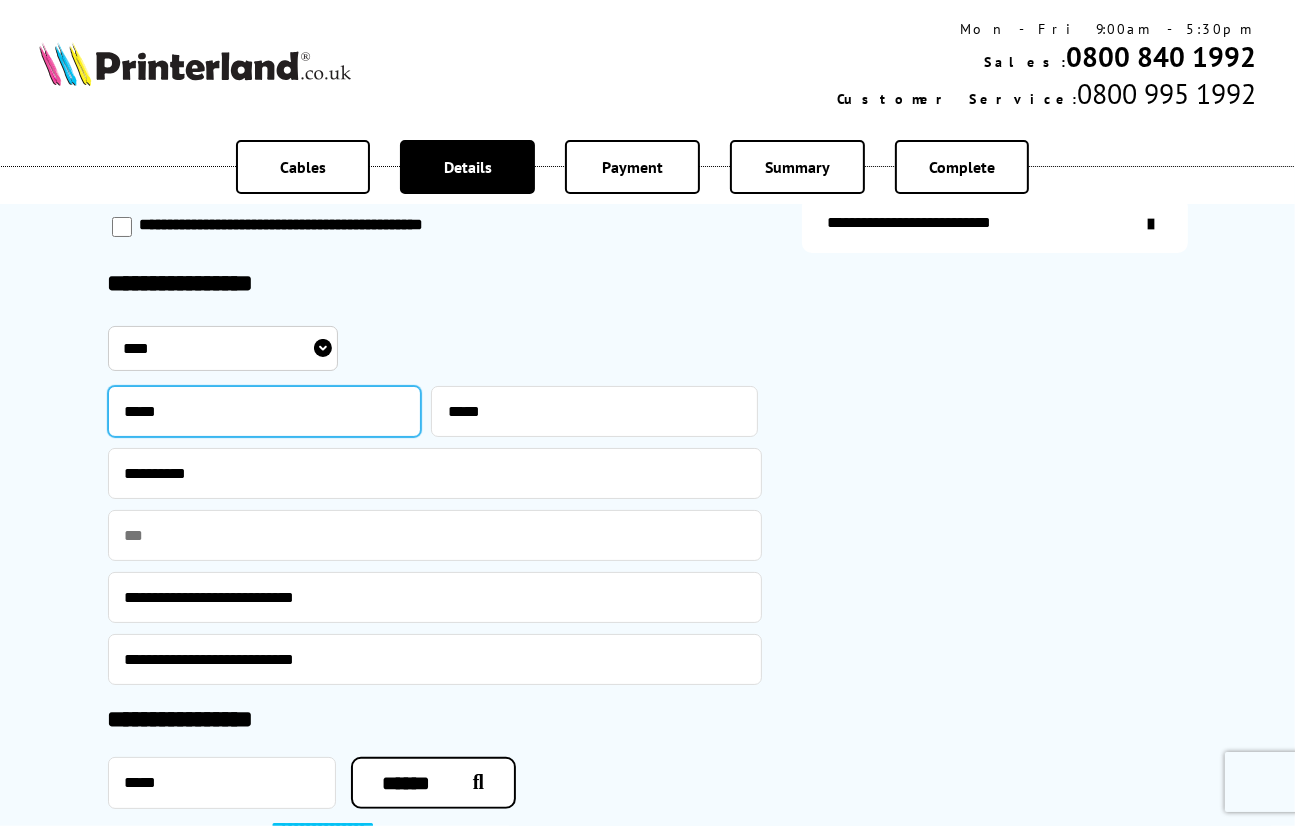 scroll, scrollTop: 800, scrollLeft: 0, axis: vertical 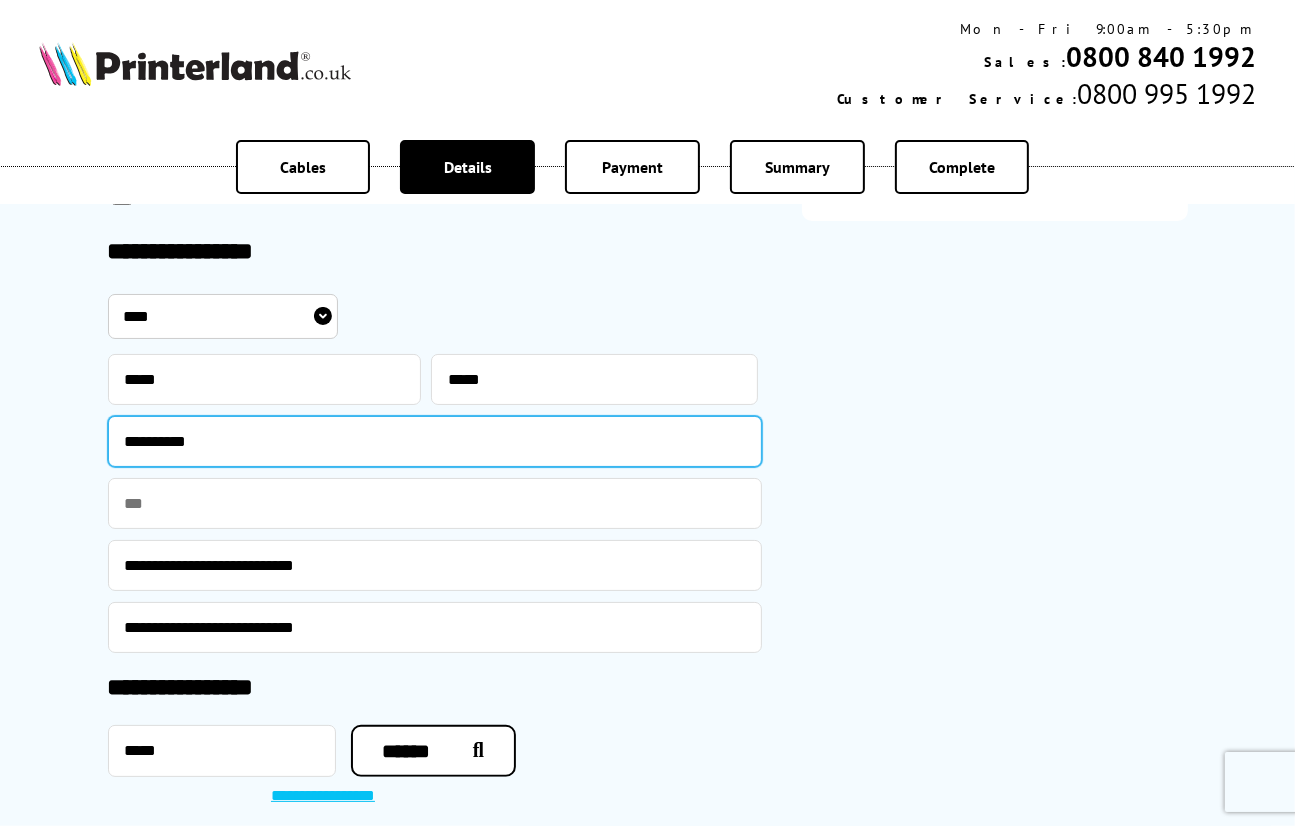 click on "**********" at bounding box center [435, 441] 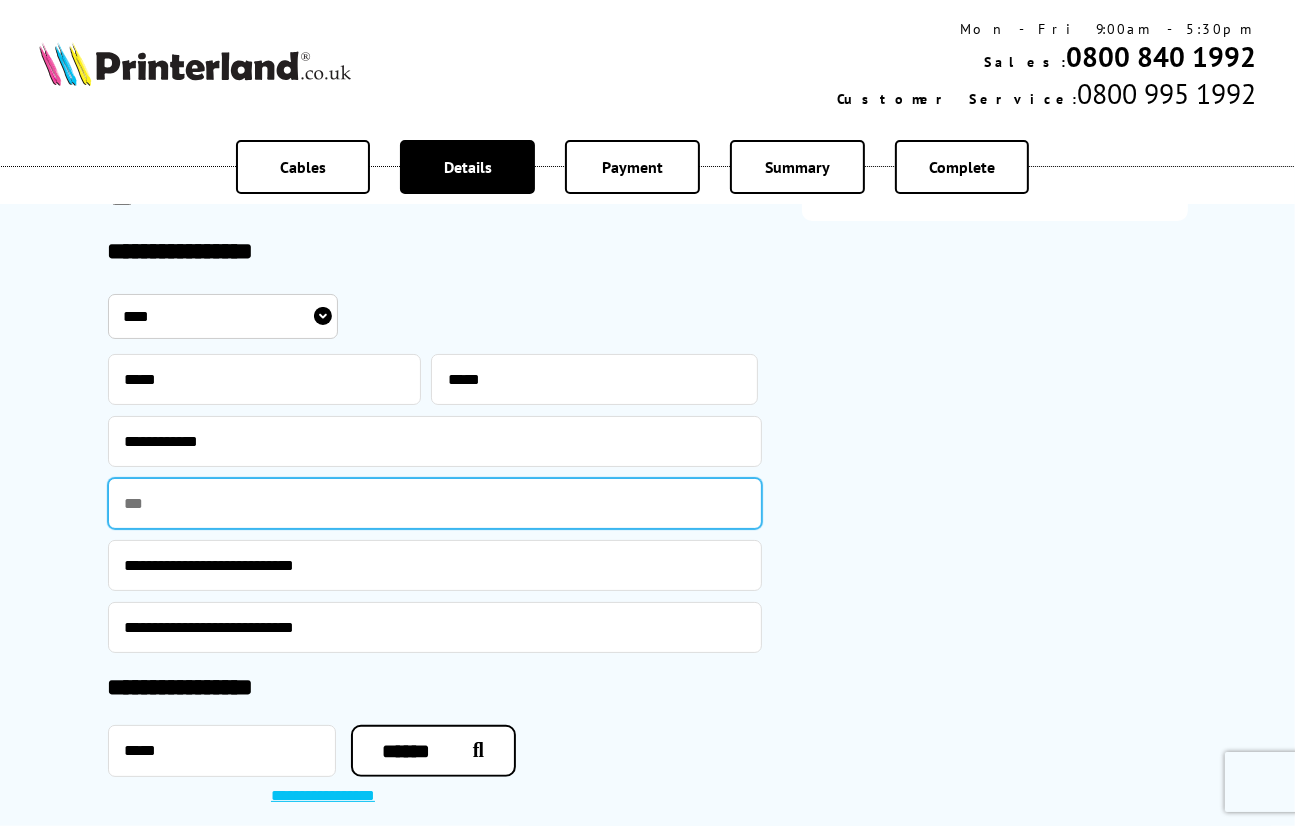 click at bounding box center [435, 503] 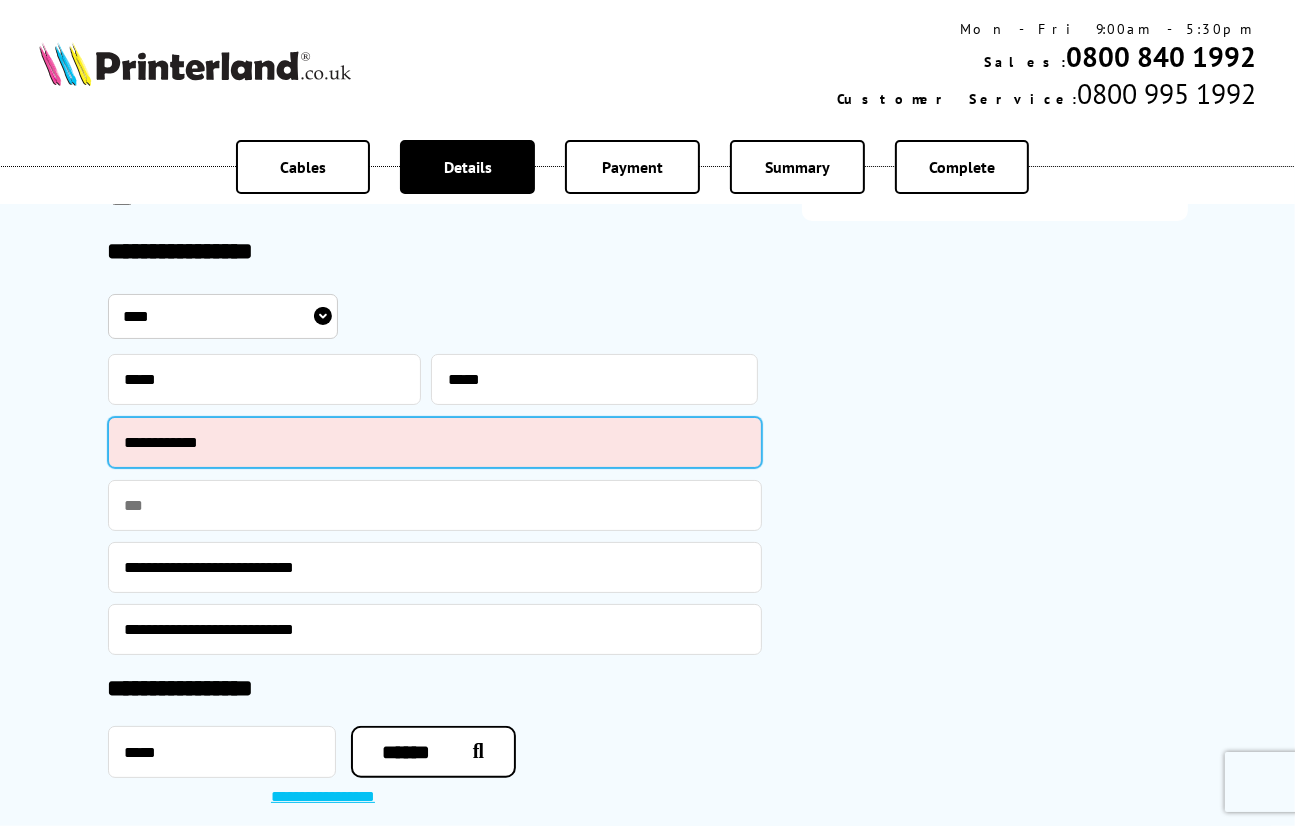 click on "**********" at bounding box center (435, 442) 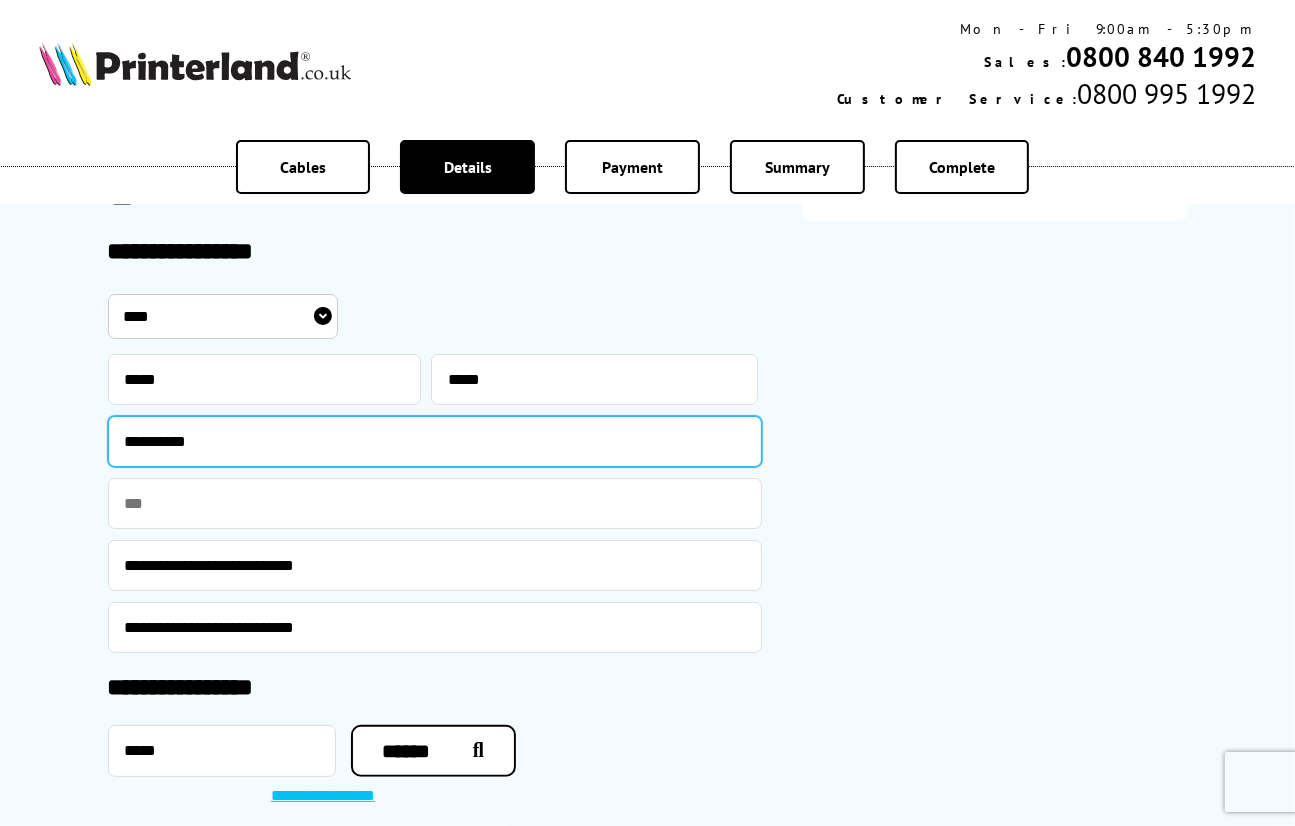 type on "**********" 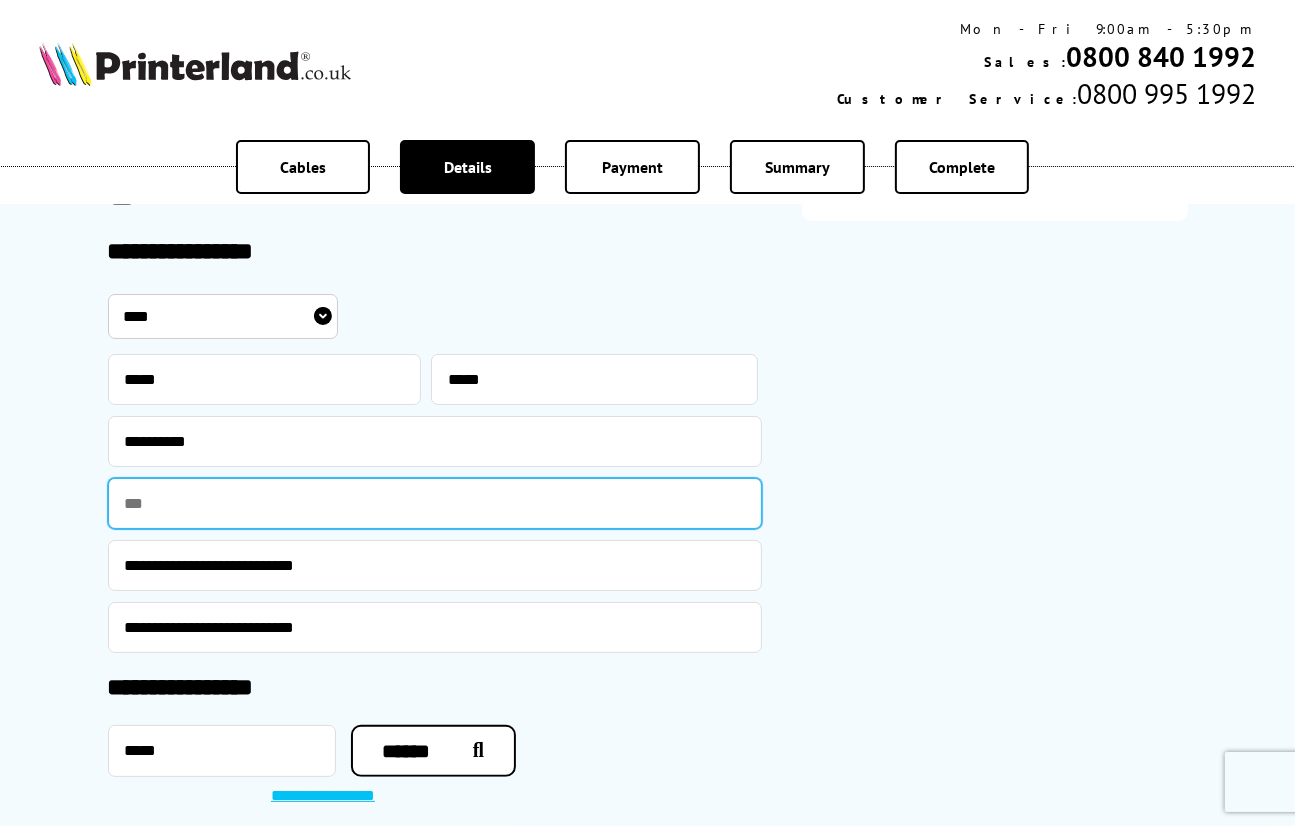 click at bounding box center (435, 503) 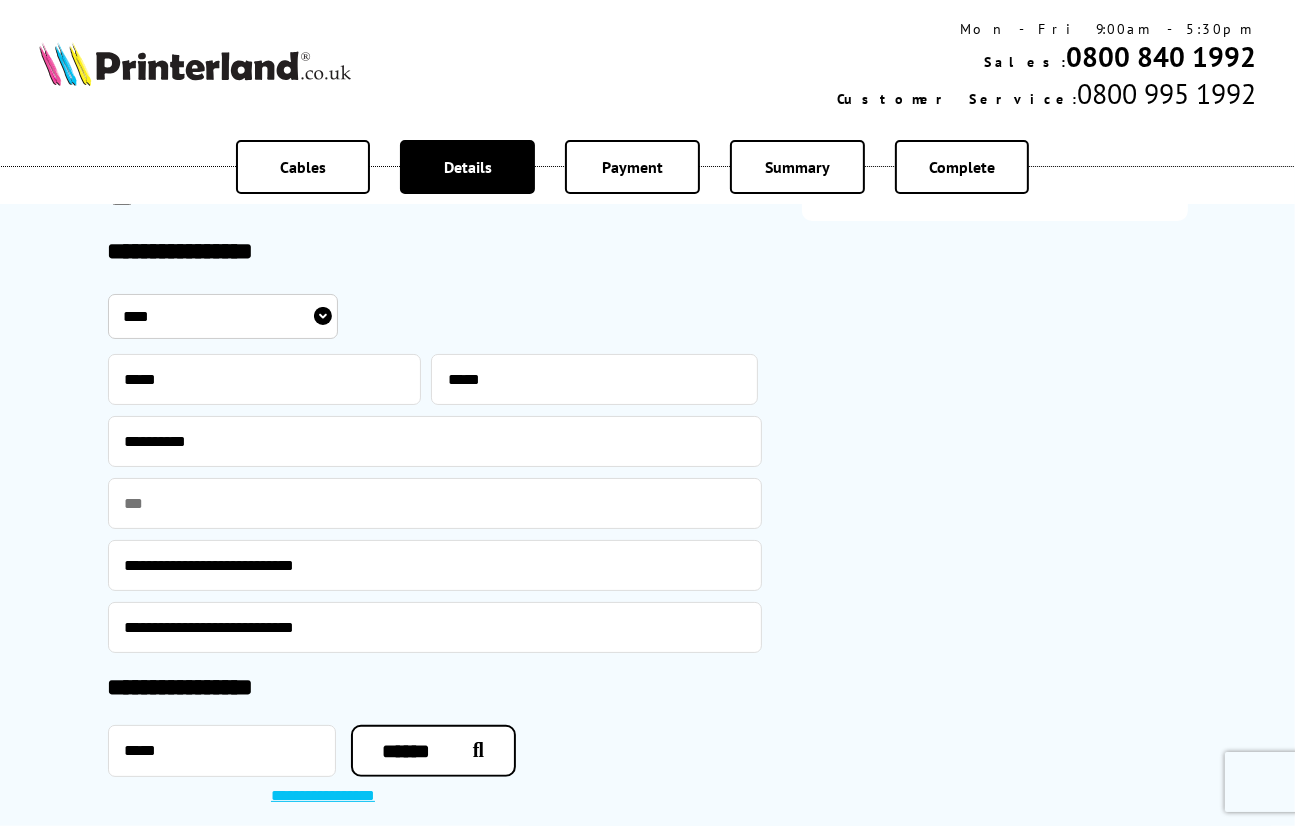 click on "**********" at bounding box center [995, 164] 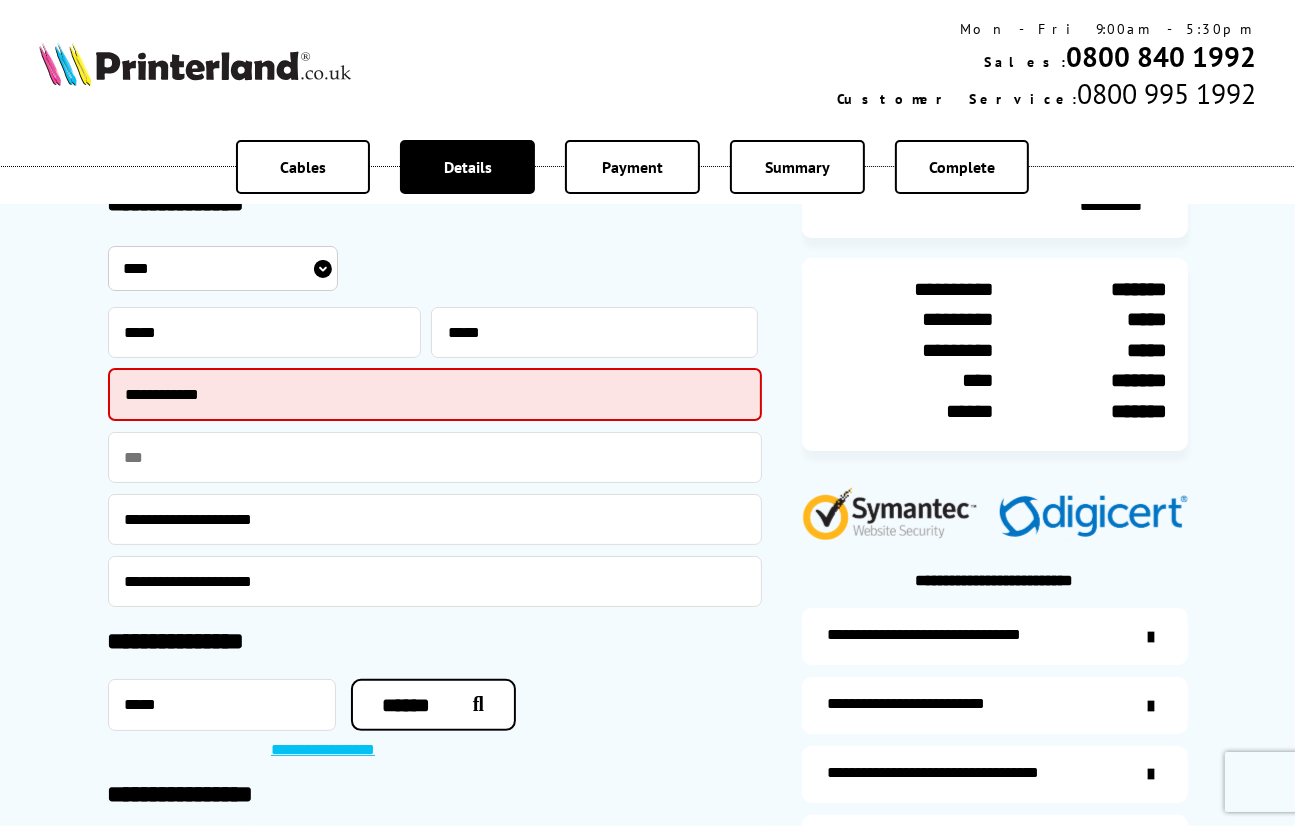 scroll, scrollTop: 100, scrollLeft: 0, axis: vertical 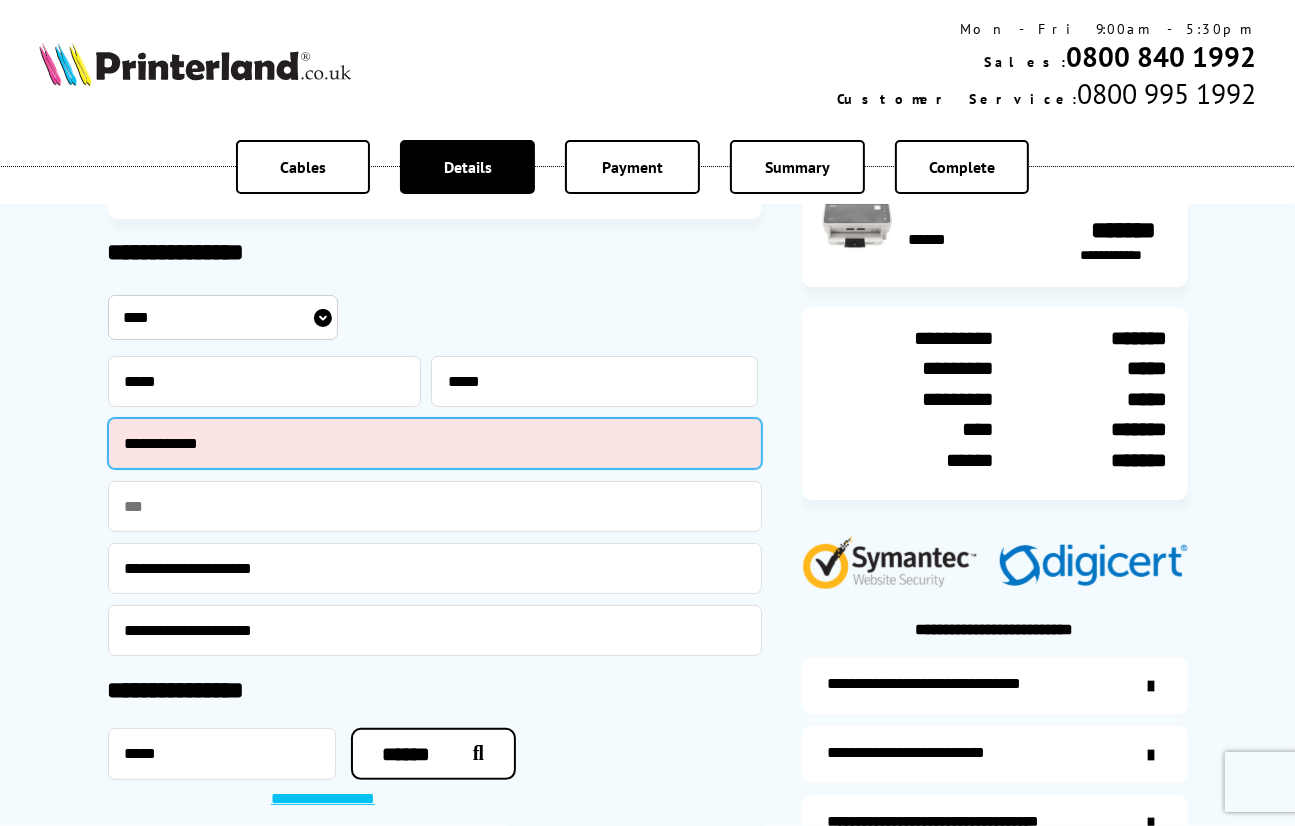 click on "**********" at bounding box center [435, 443] 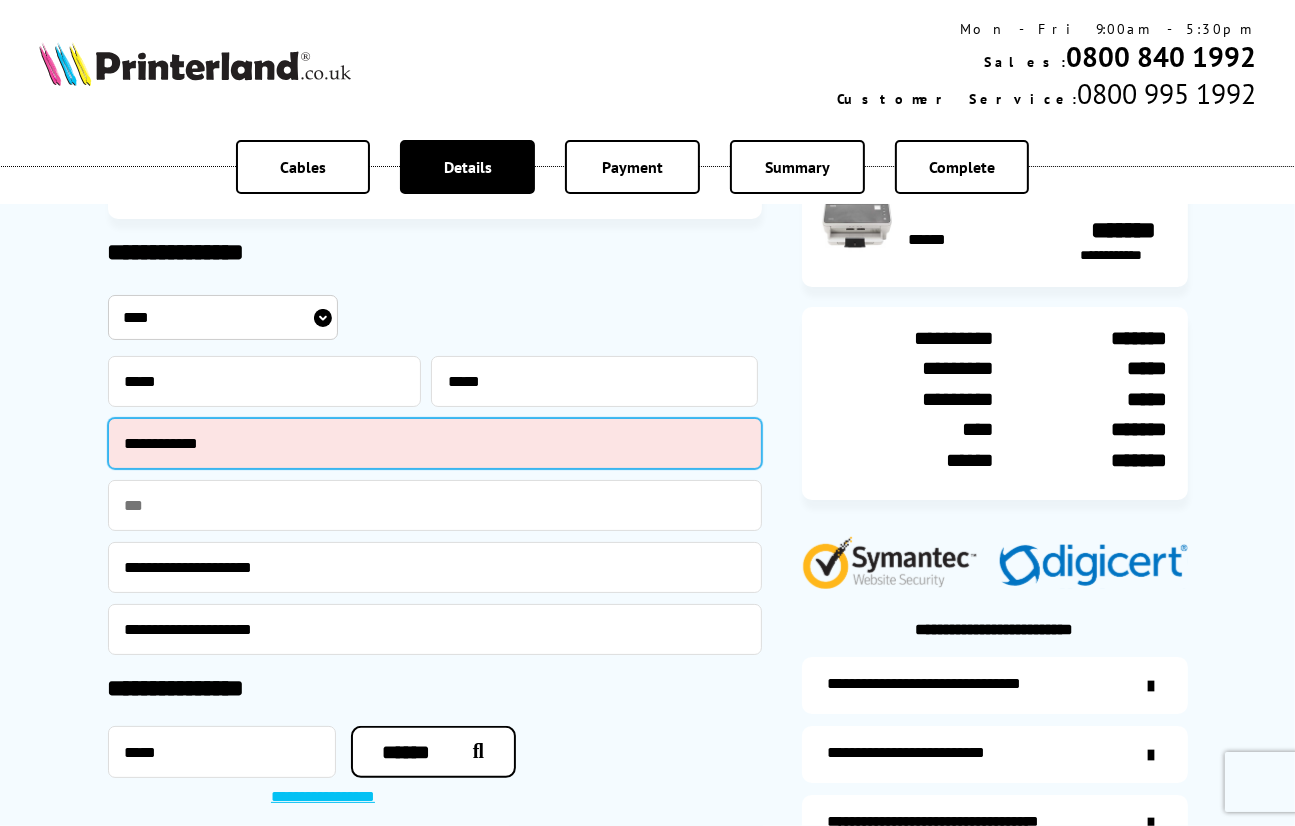 click on "**********" at bounding box center [435, 443] 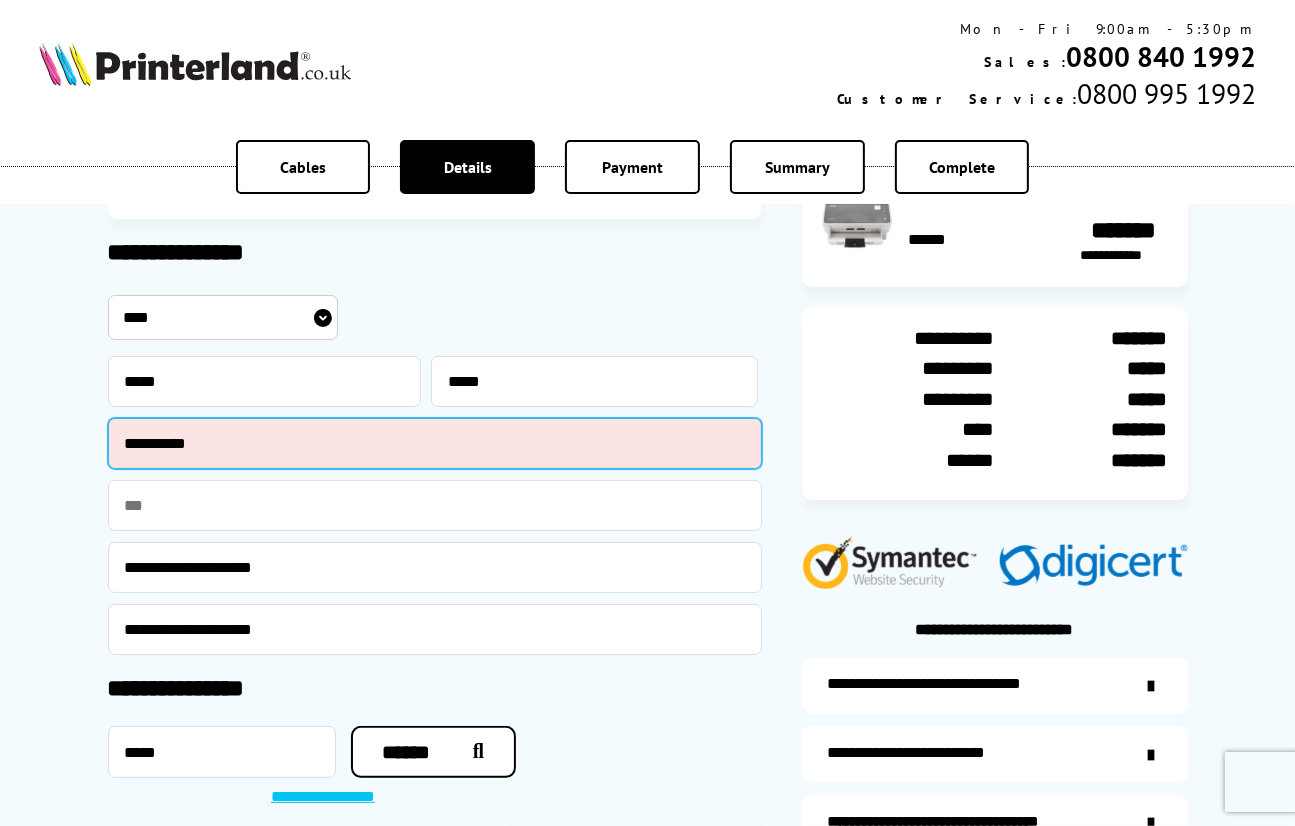 type on "**********" 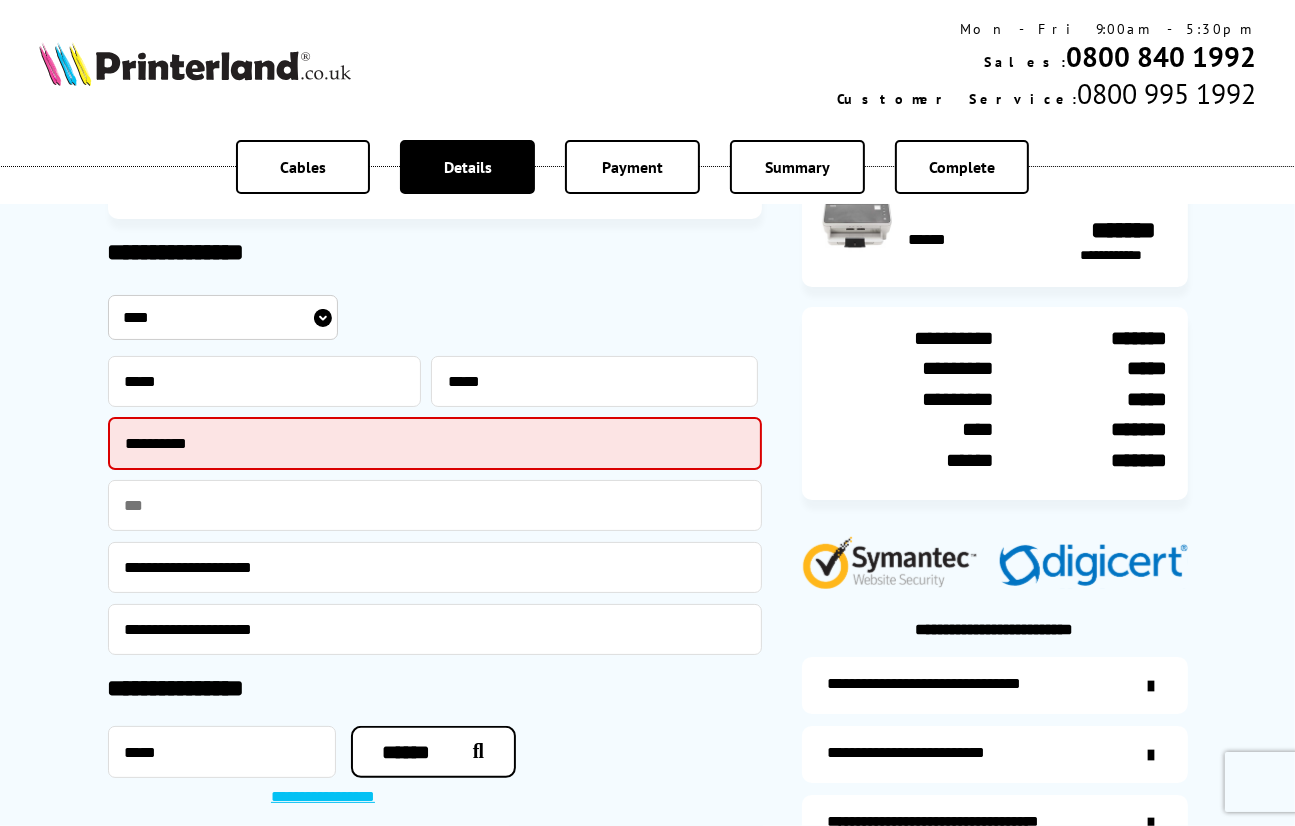 click on "**********" at bounding box center [647, 763] 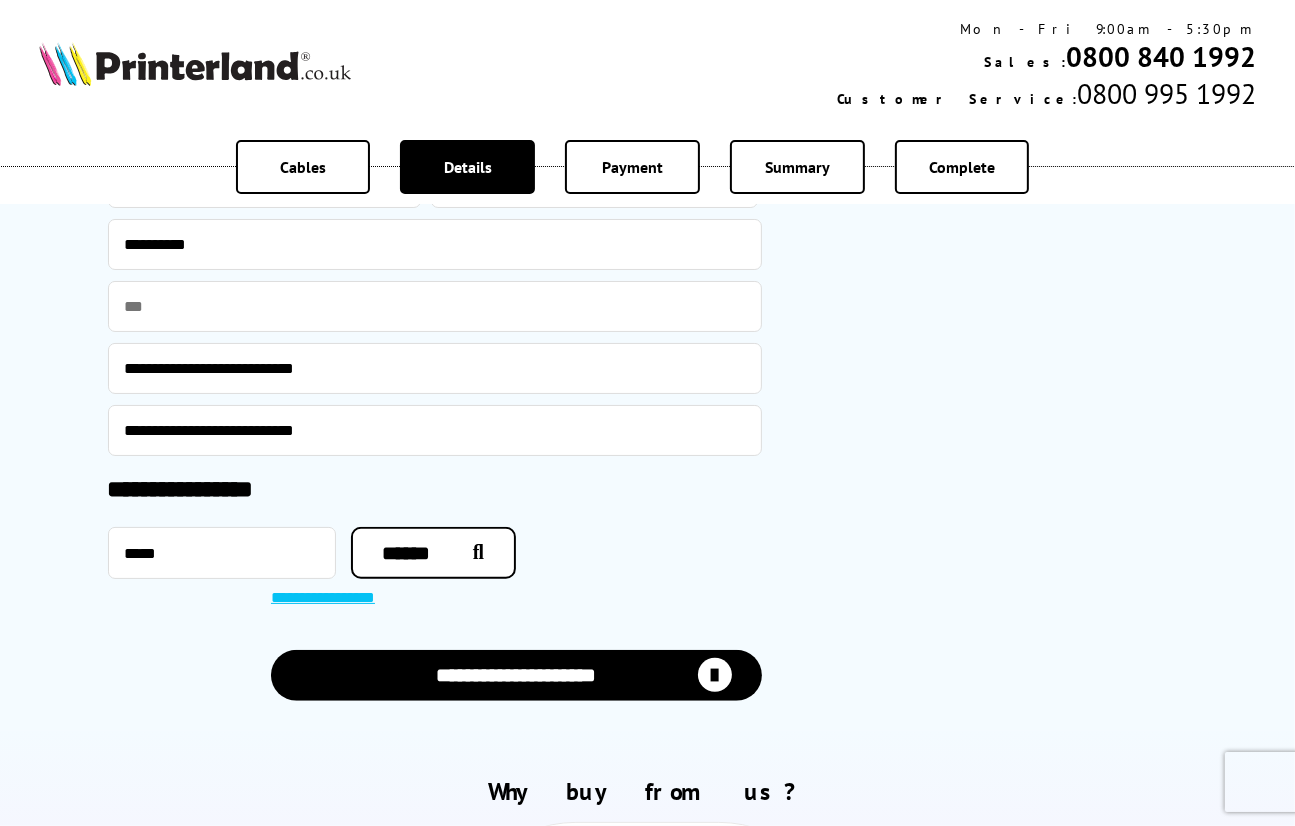 scroll, scrollTop: 1000, scrollLeft: 0, axis: vertical 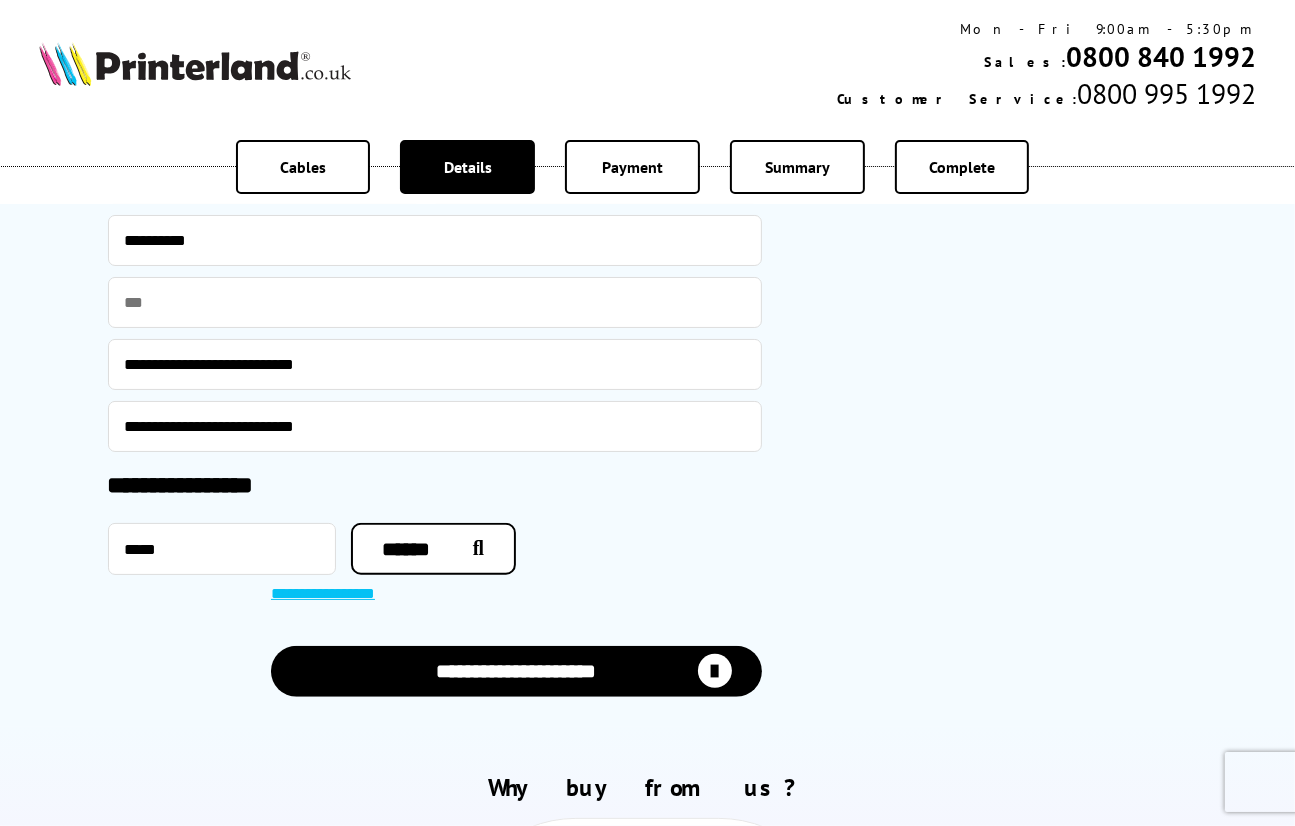 click on "**********" at bounding box center (435, 364) 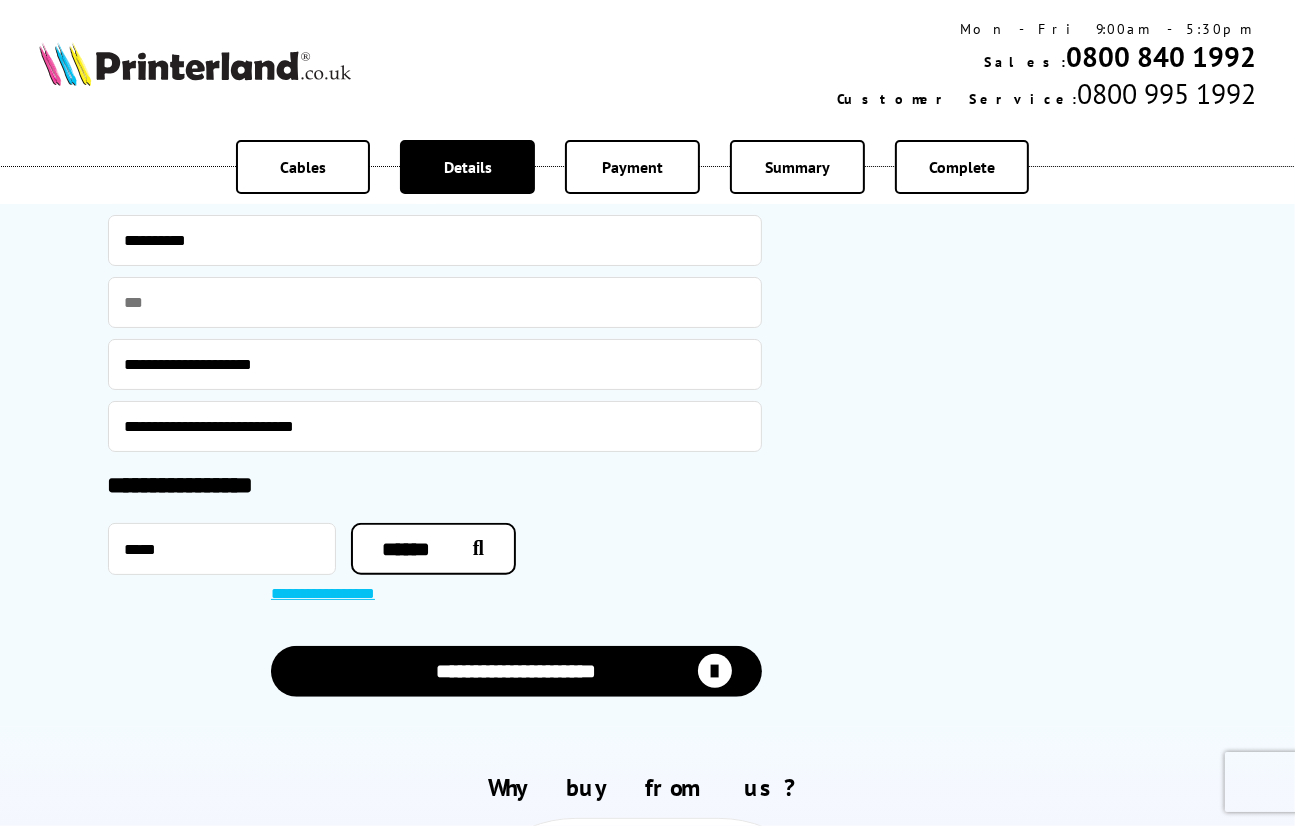 click on "**********" at bounding box center (435, 426) 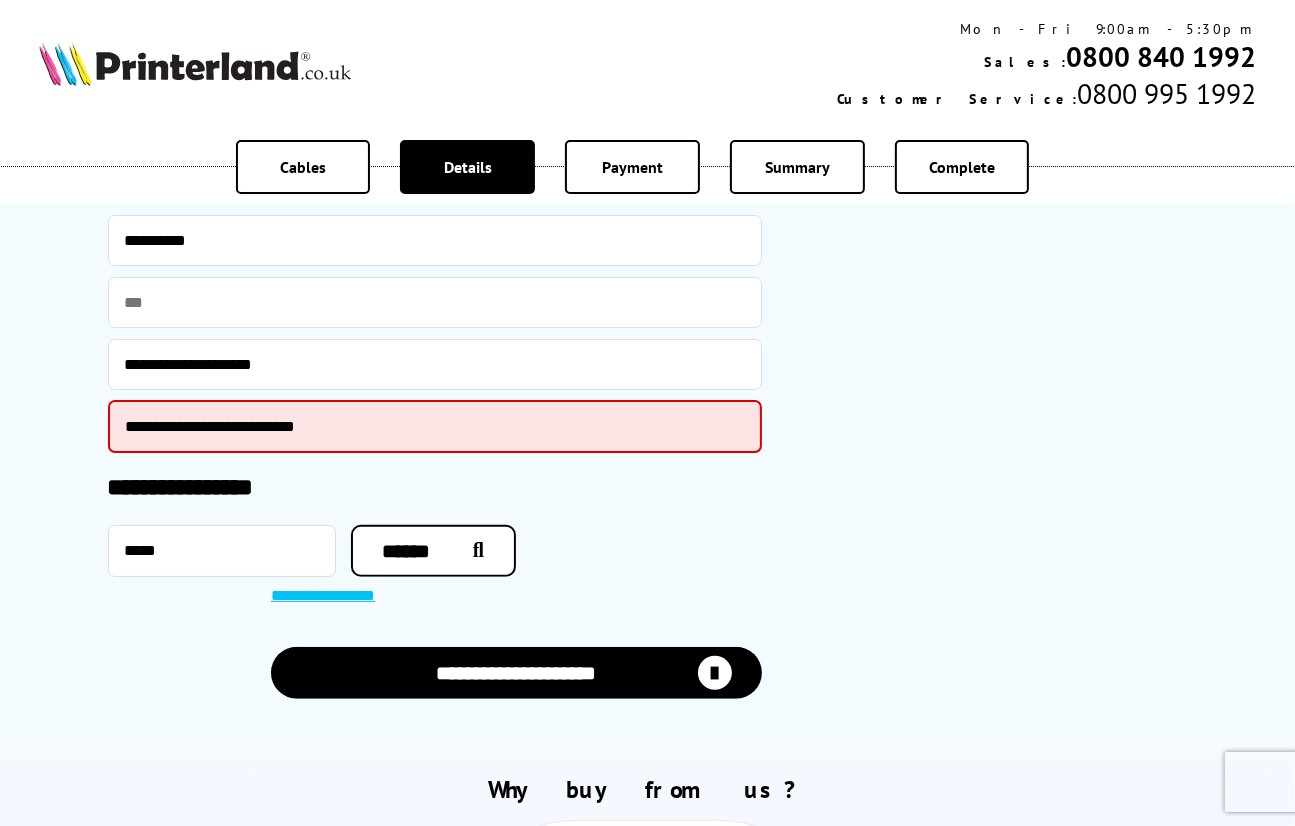 type on "**********" 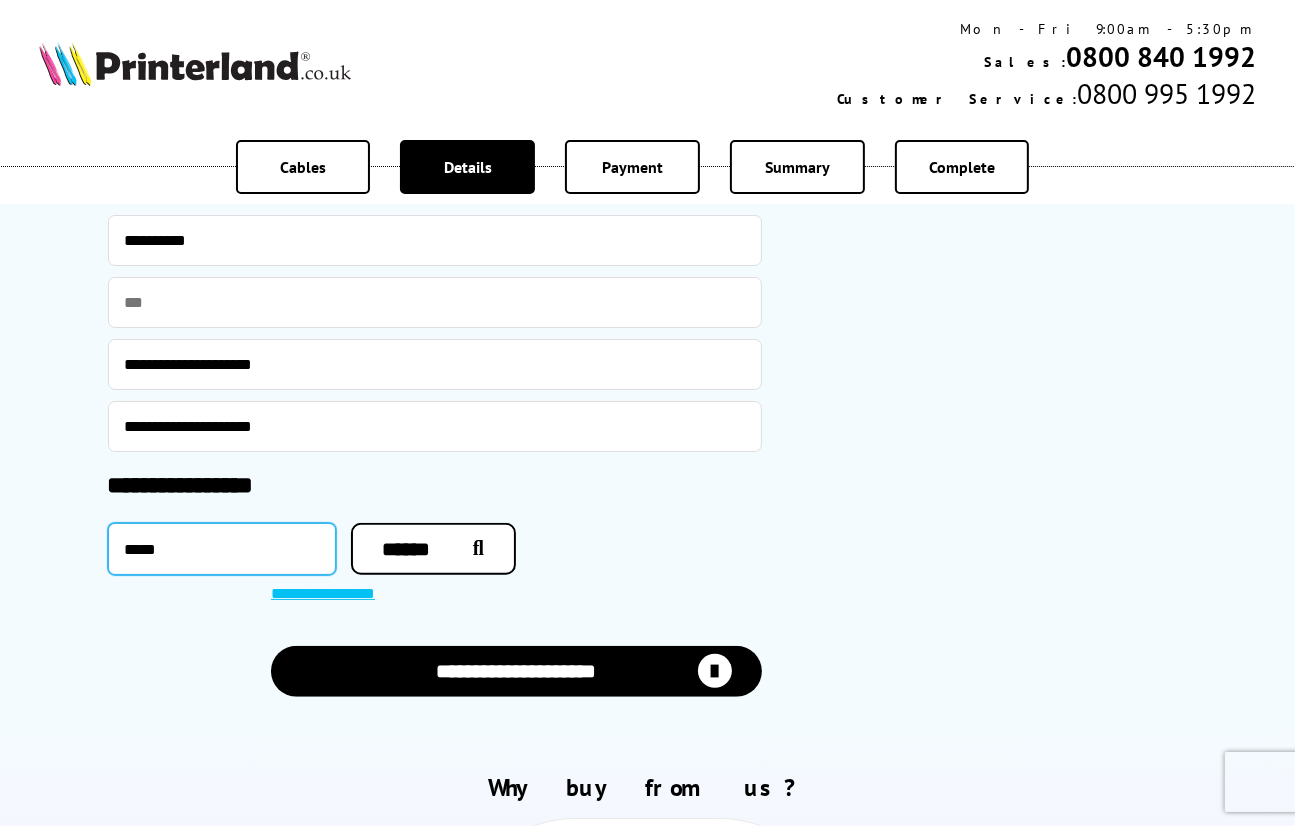 click on "*****" at bounding box center [222, 549] 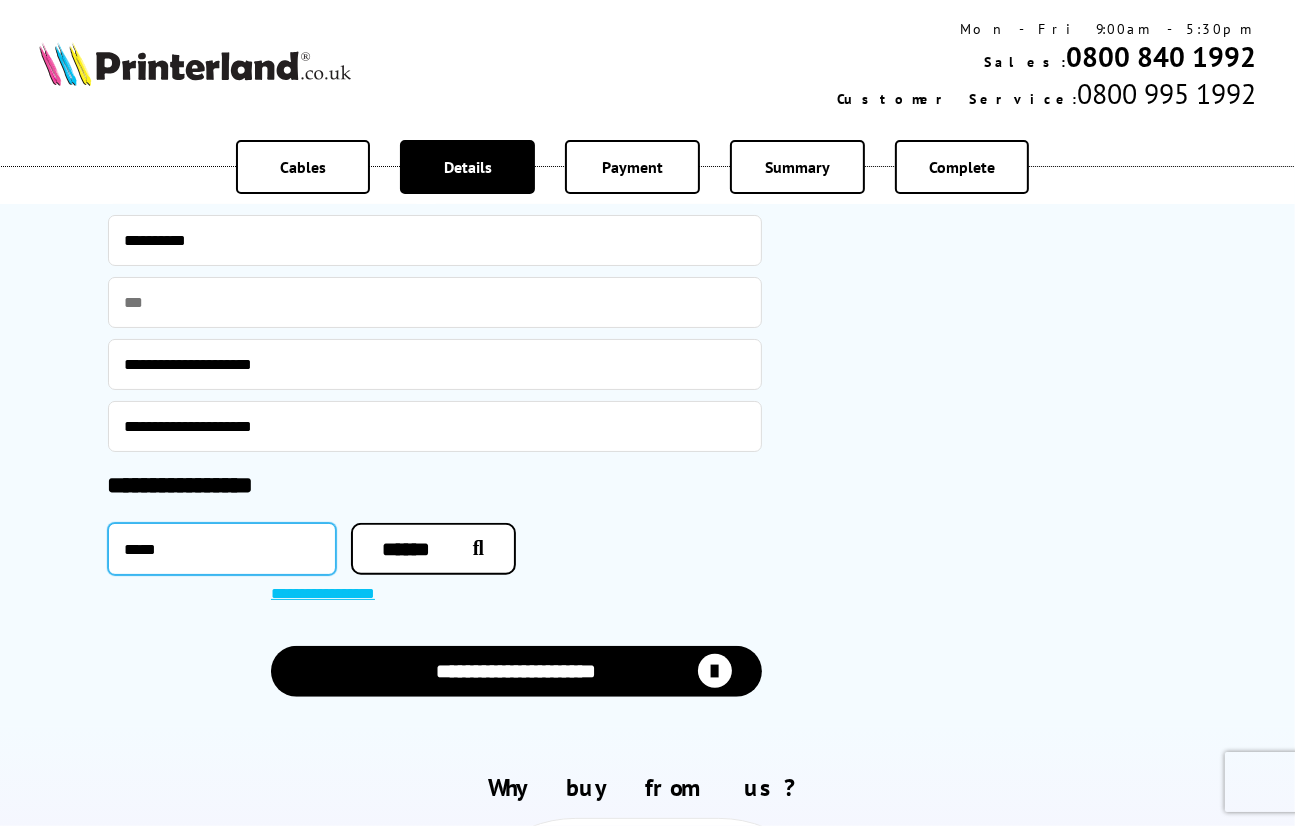 click on "*****" at bounding box center (222, 549) 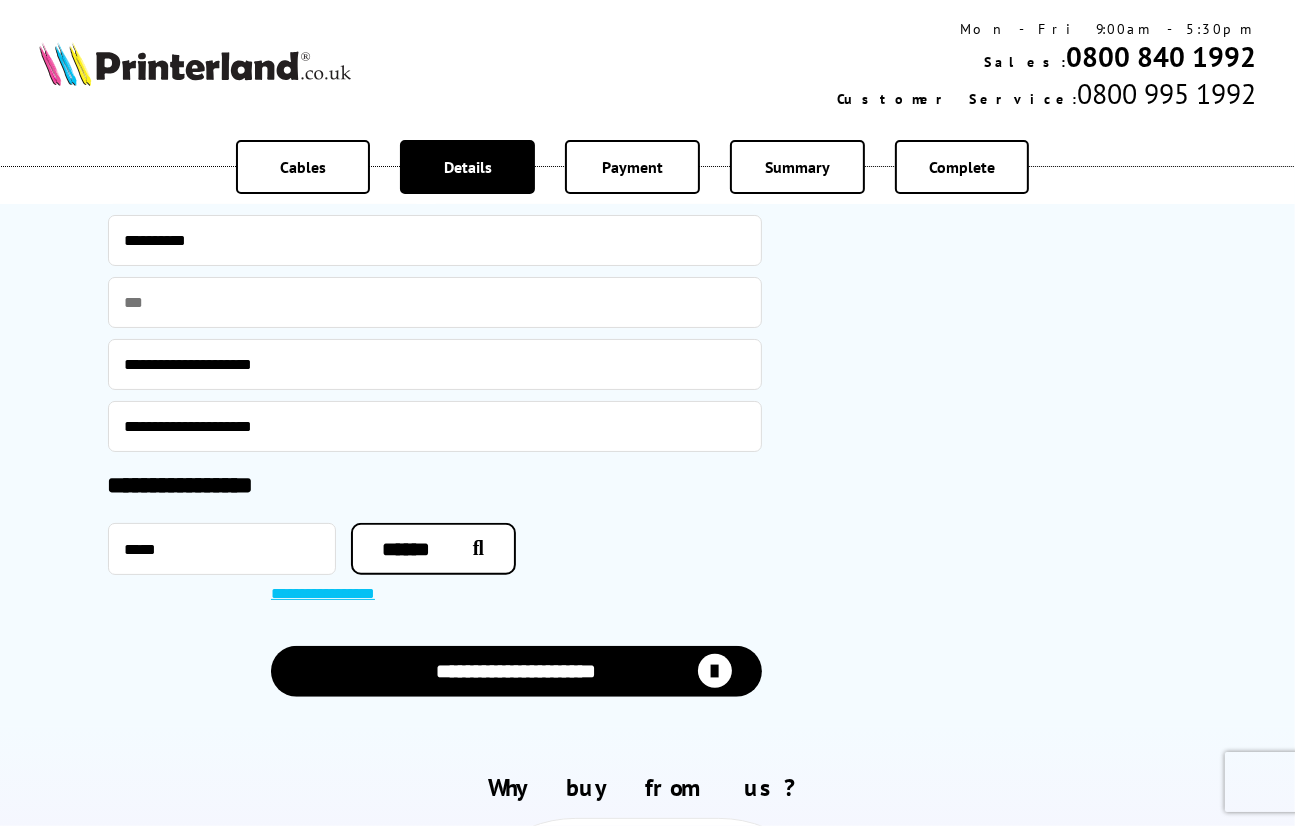 click on "**********" at bounding box center (516, 671) 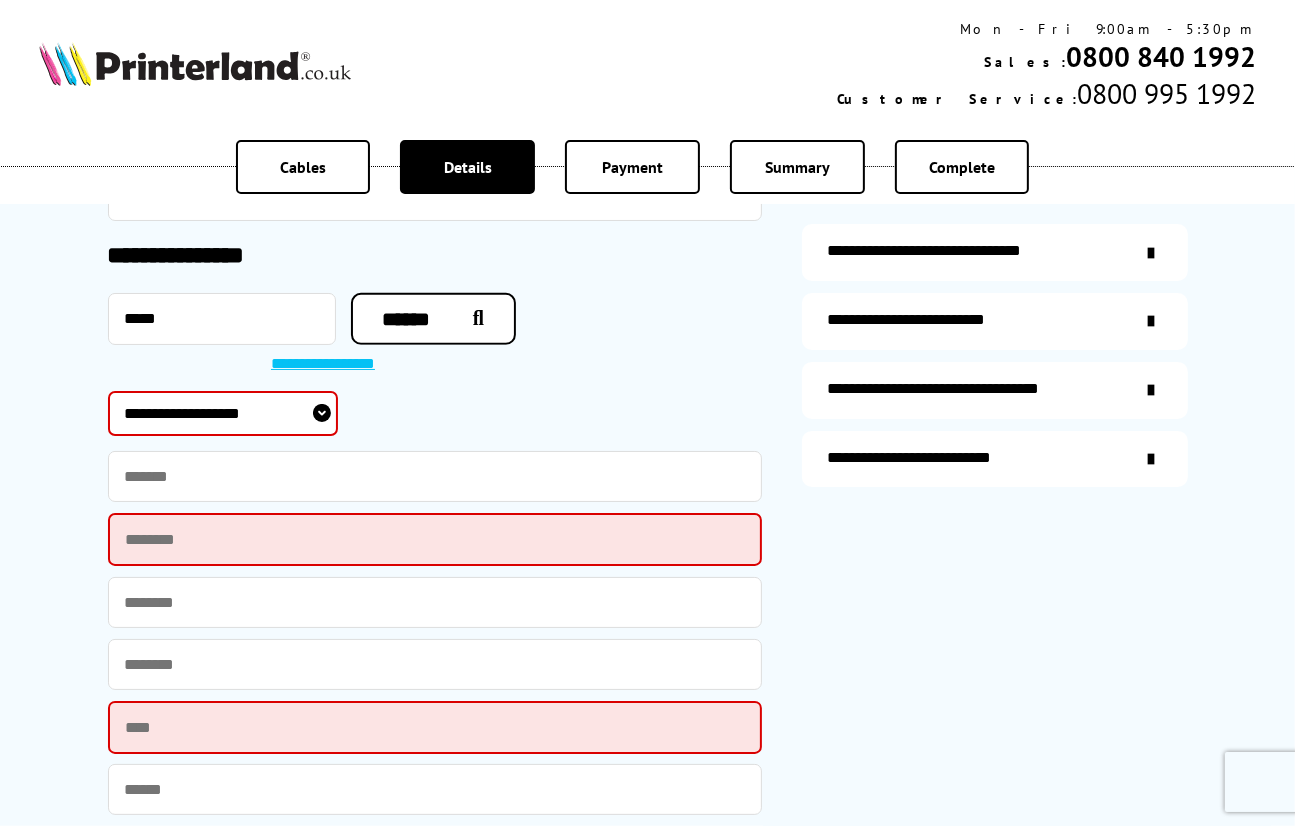 click on "**********" at bounding box center [223, 413] 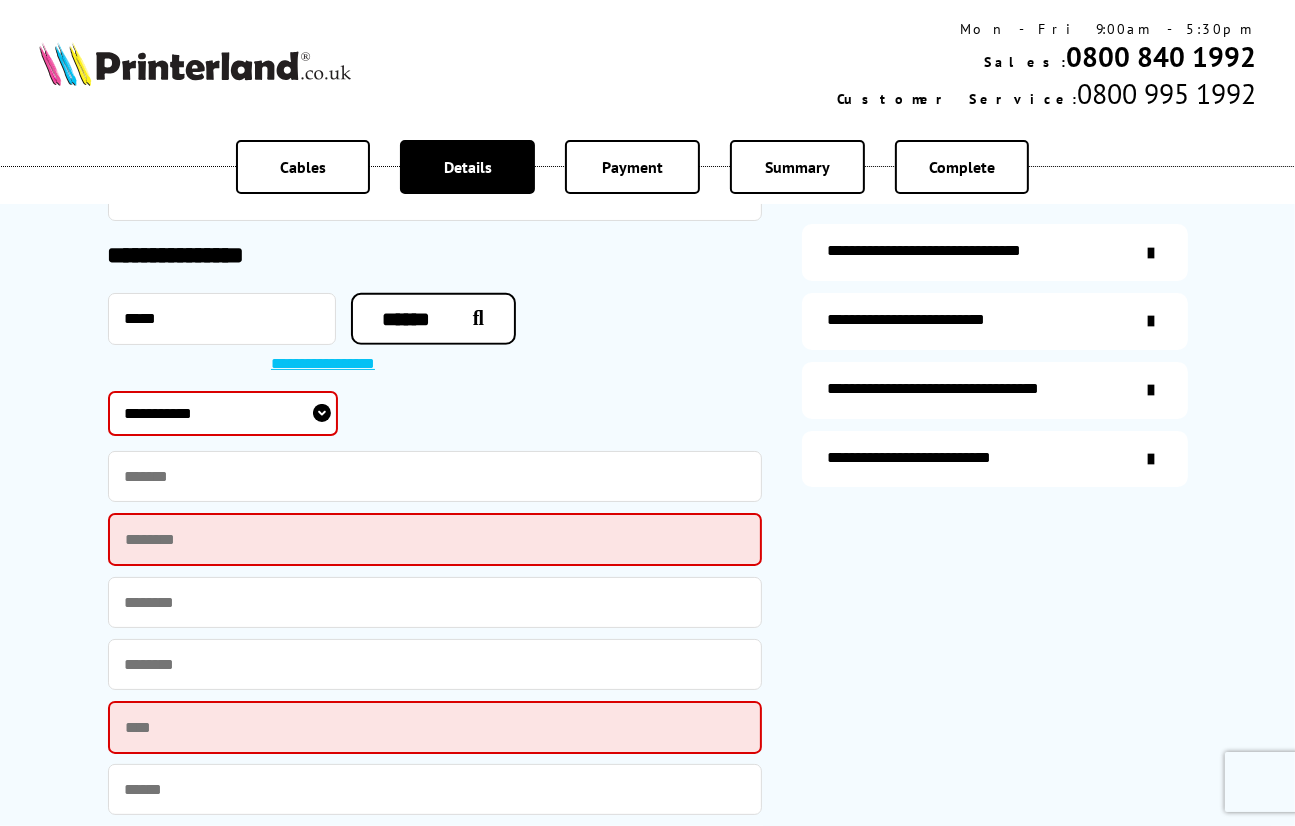 click on "**********" at bounding box center [223, 413] 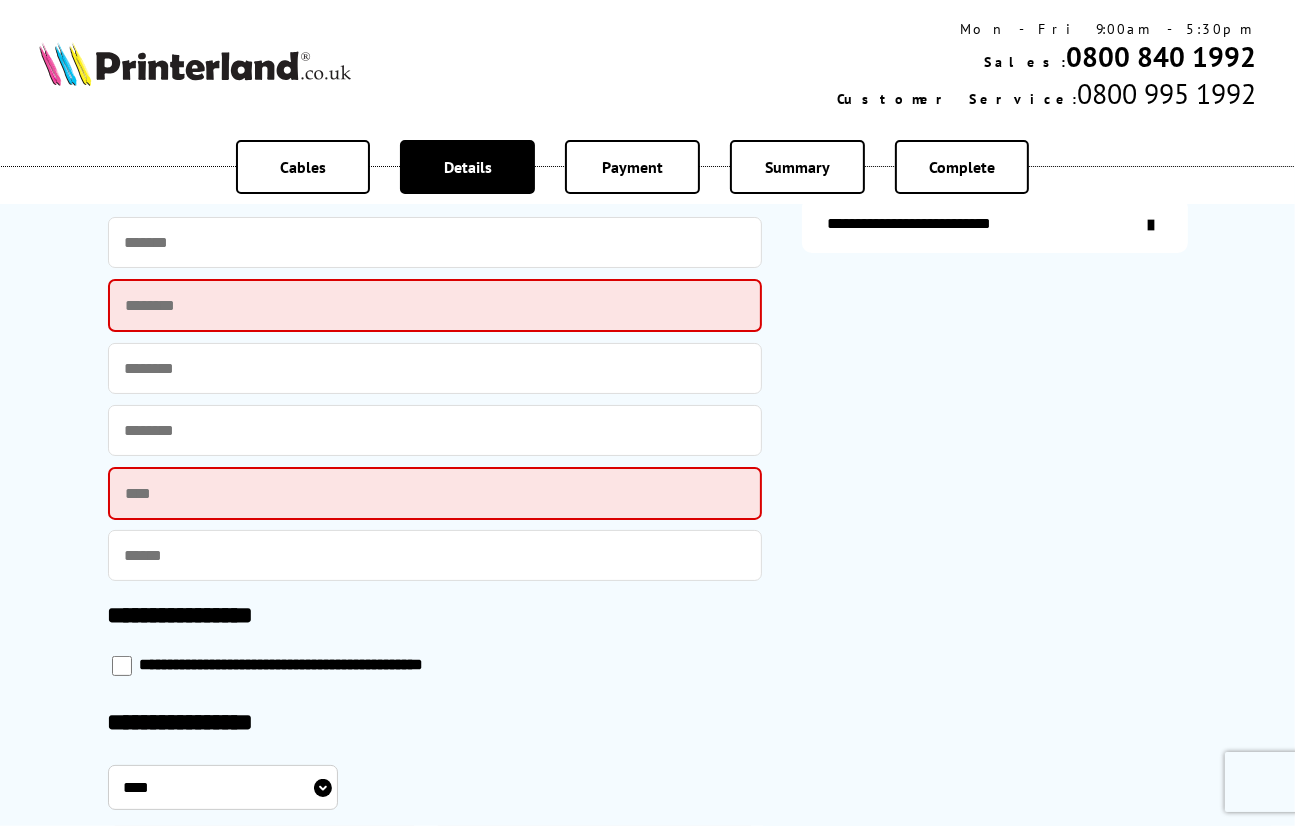 scroll, scrollTop: 929, scrollLeft: 0, axis: vertical 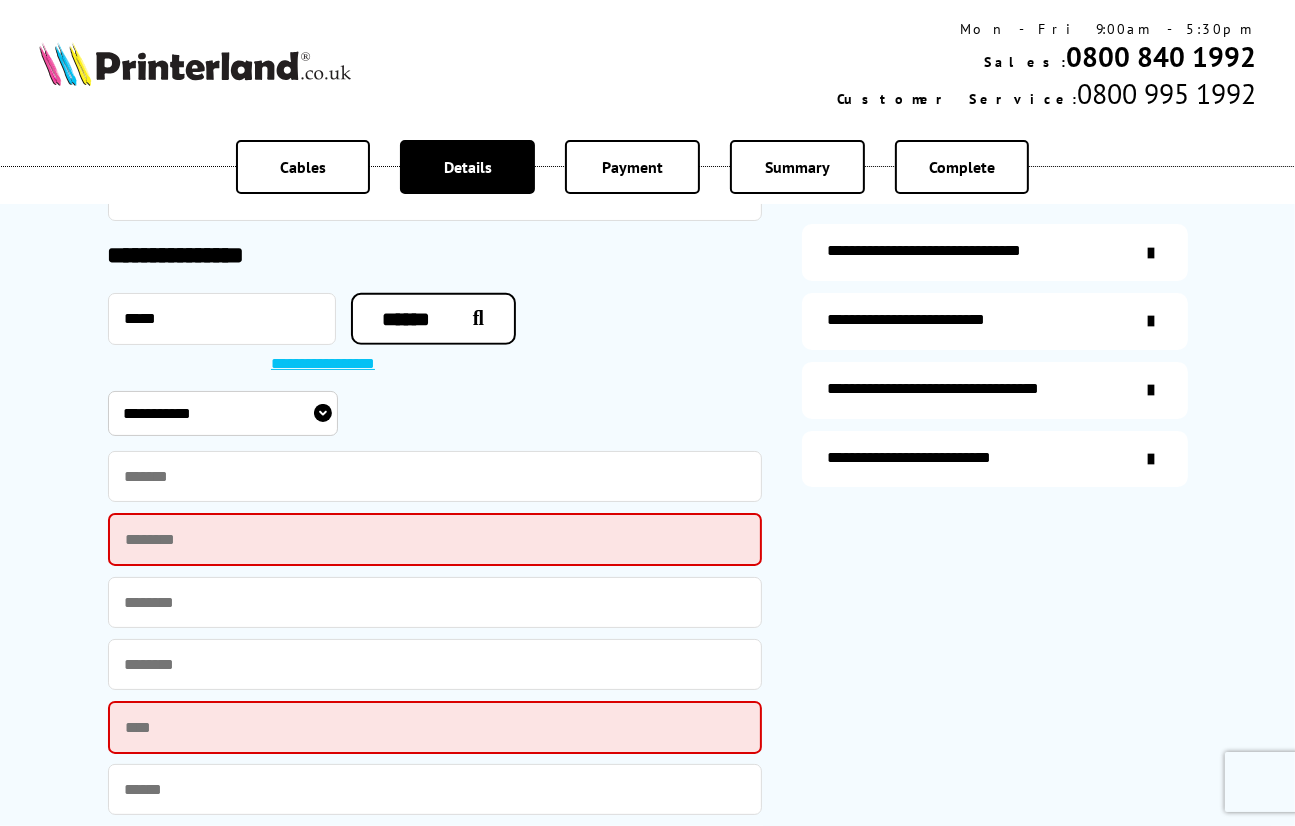 click on "**********" at bounding box center [223, 413] 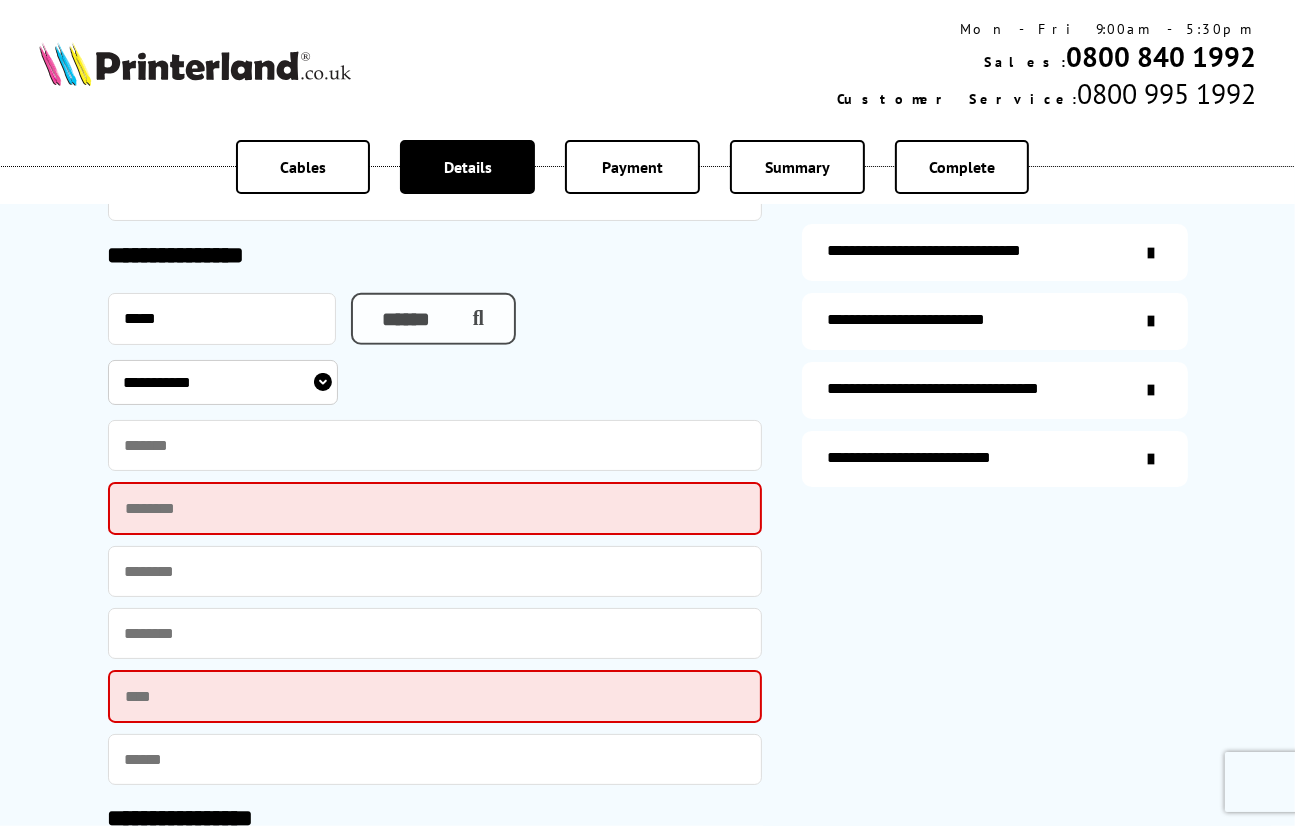 click on "******" at bounding box center [433, 319] 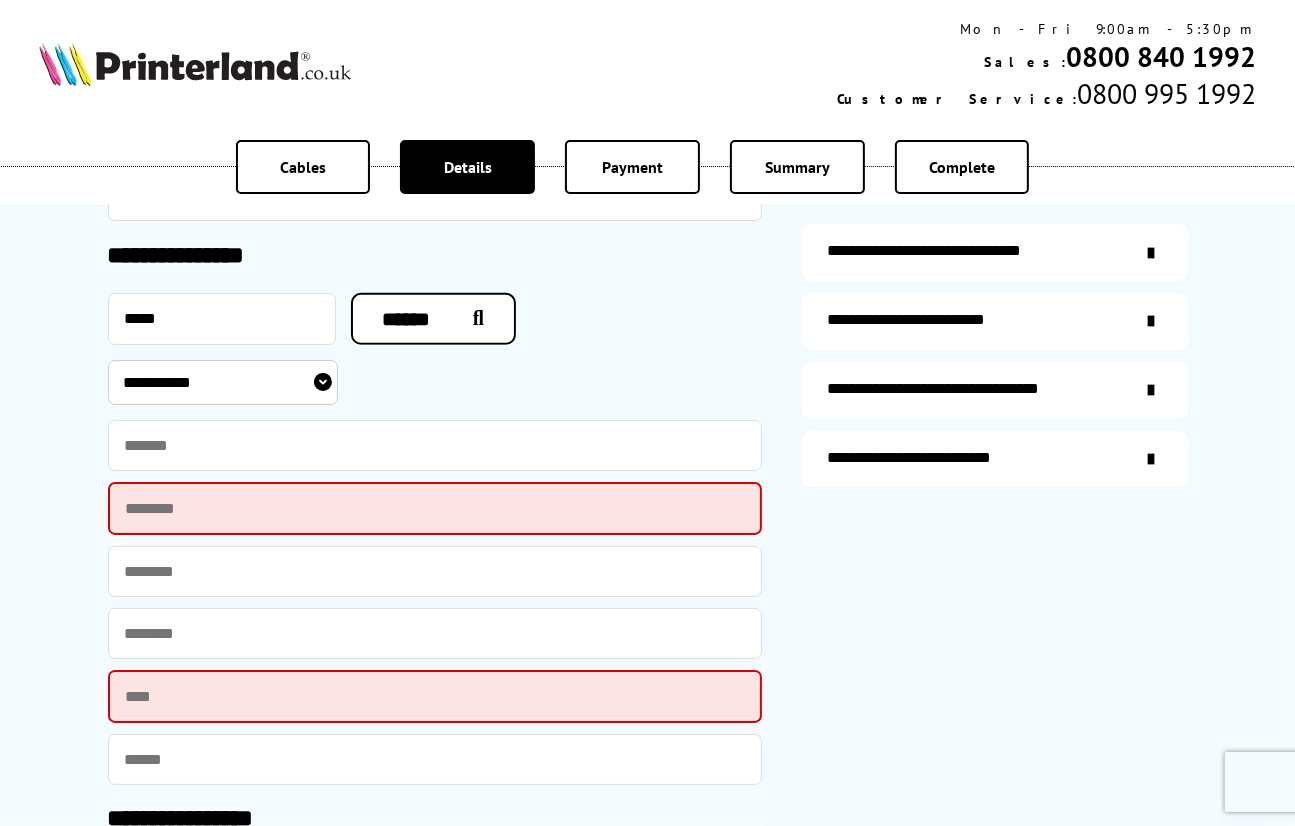 click on "**********" at bounding box center (223, 382) 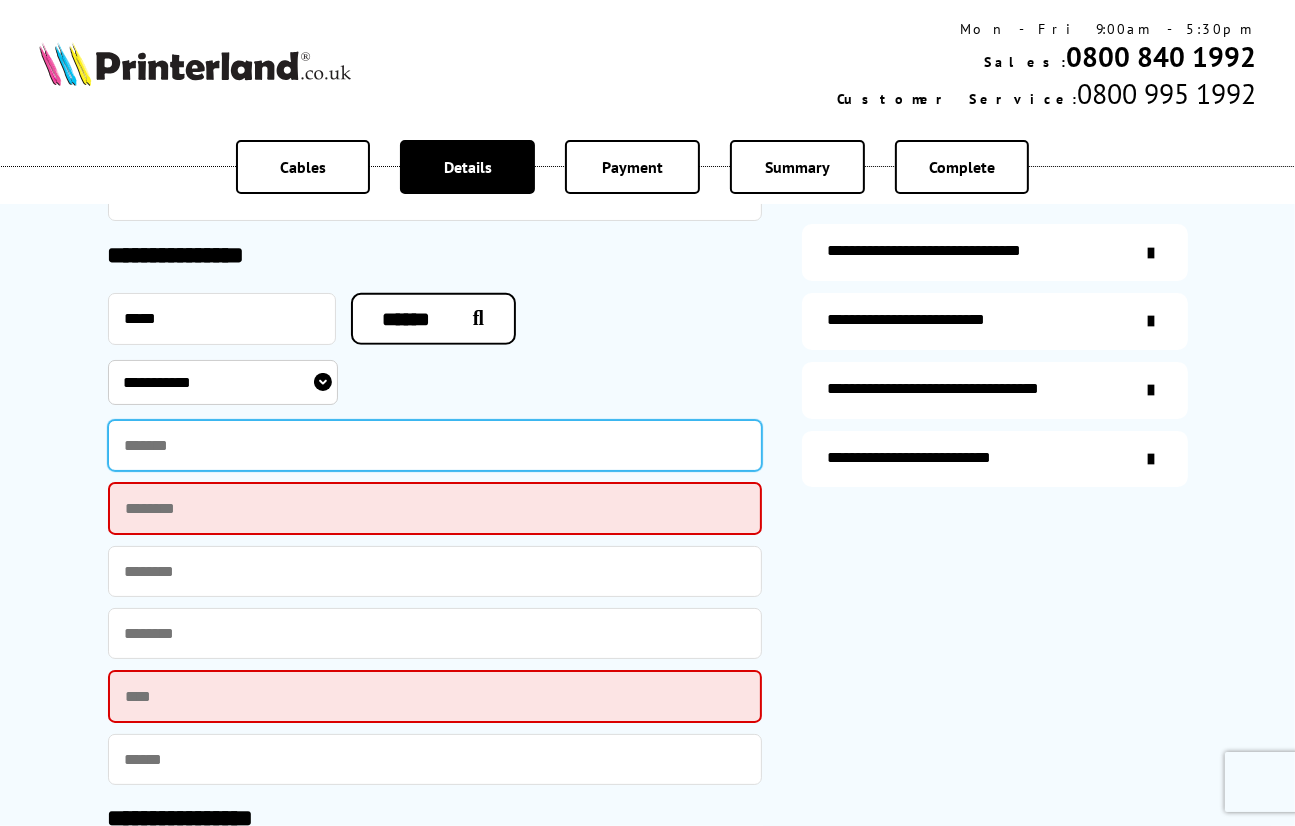 click at bounding box center [435, 445] 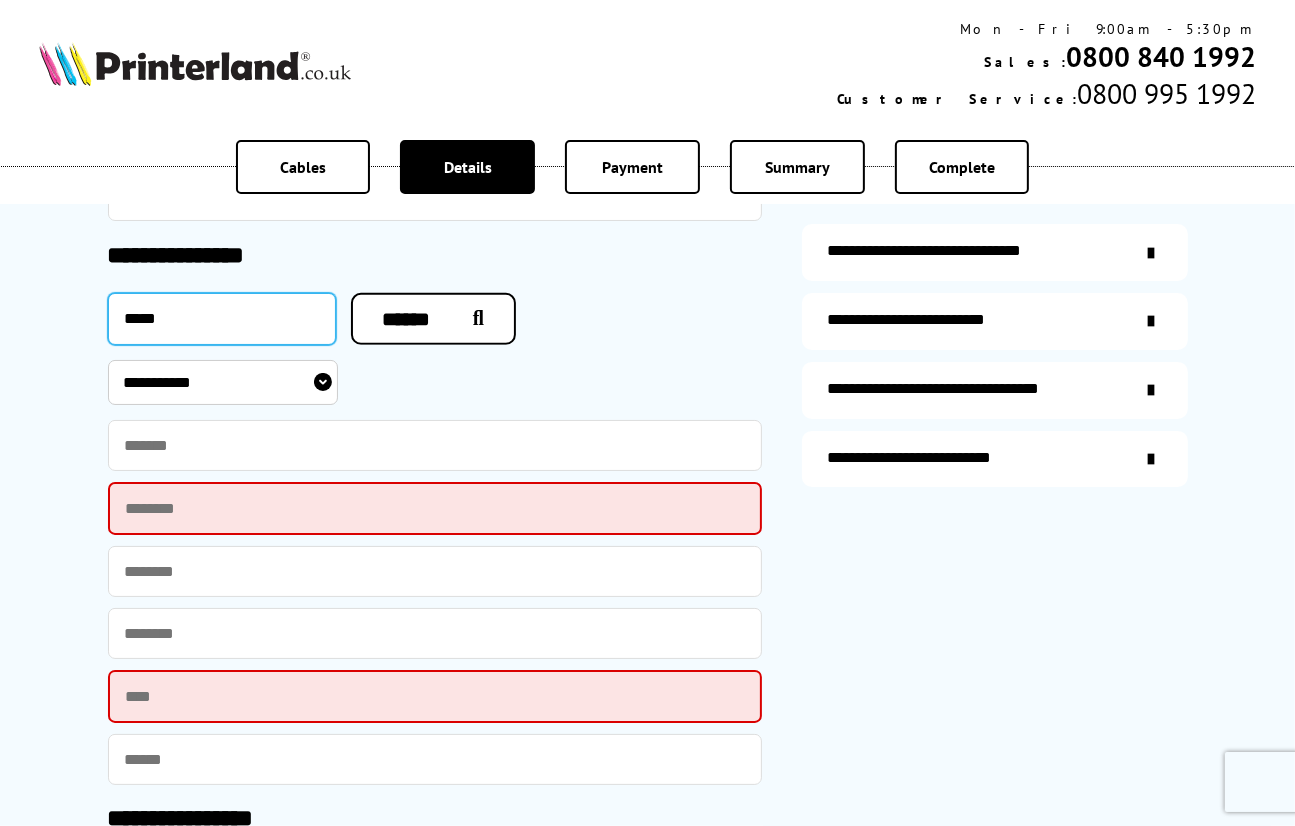 click on "*****" at bounding box center [222, 319] 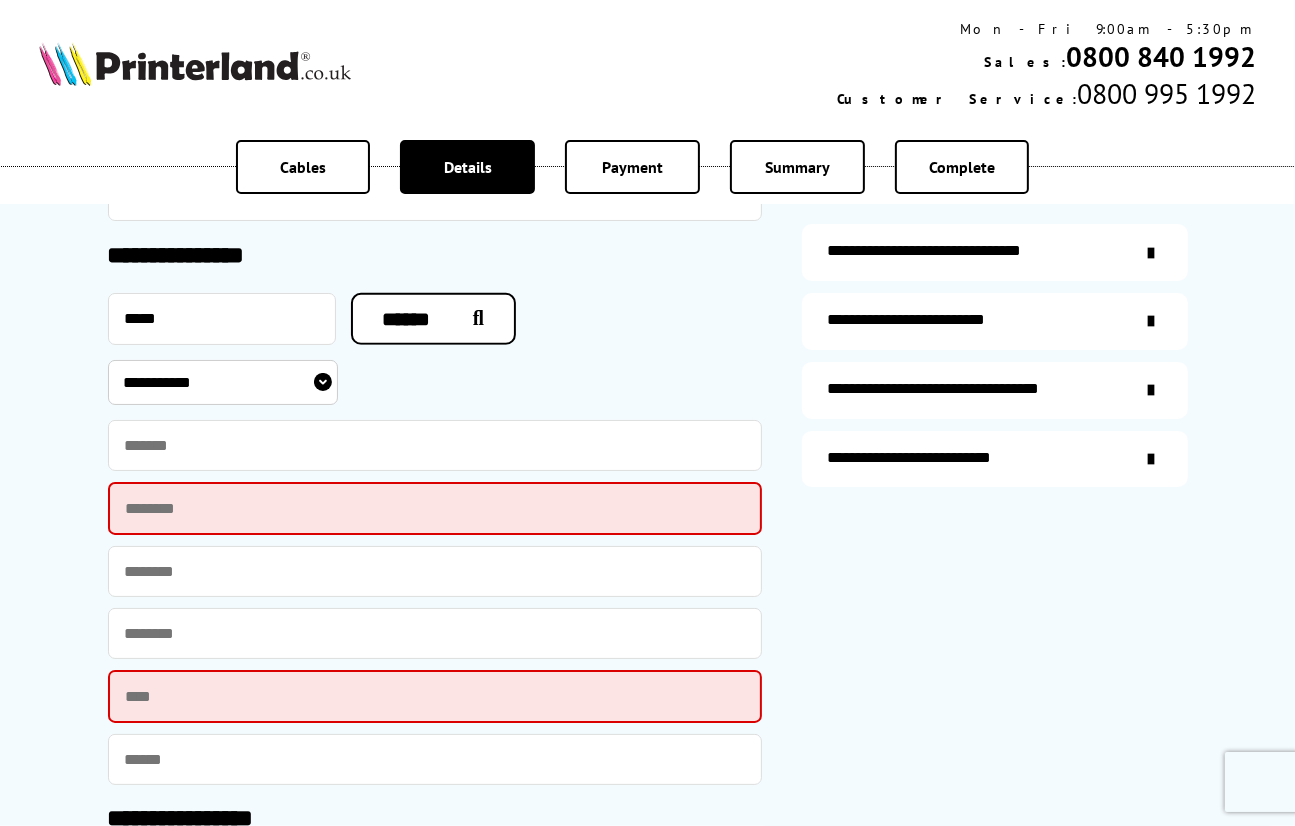 click on "**********" at bounding box center (435, 570) 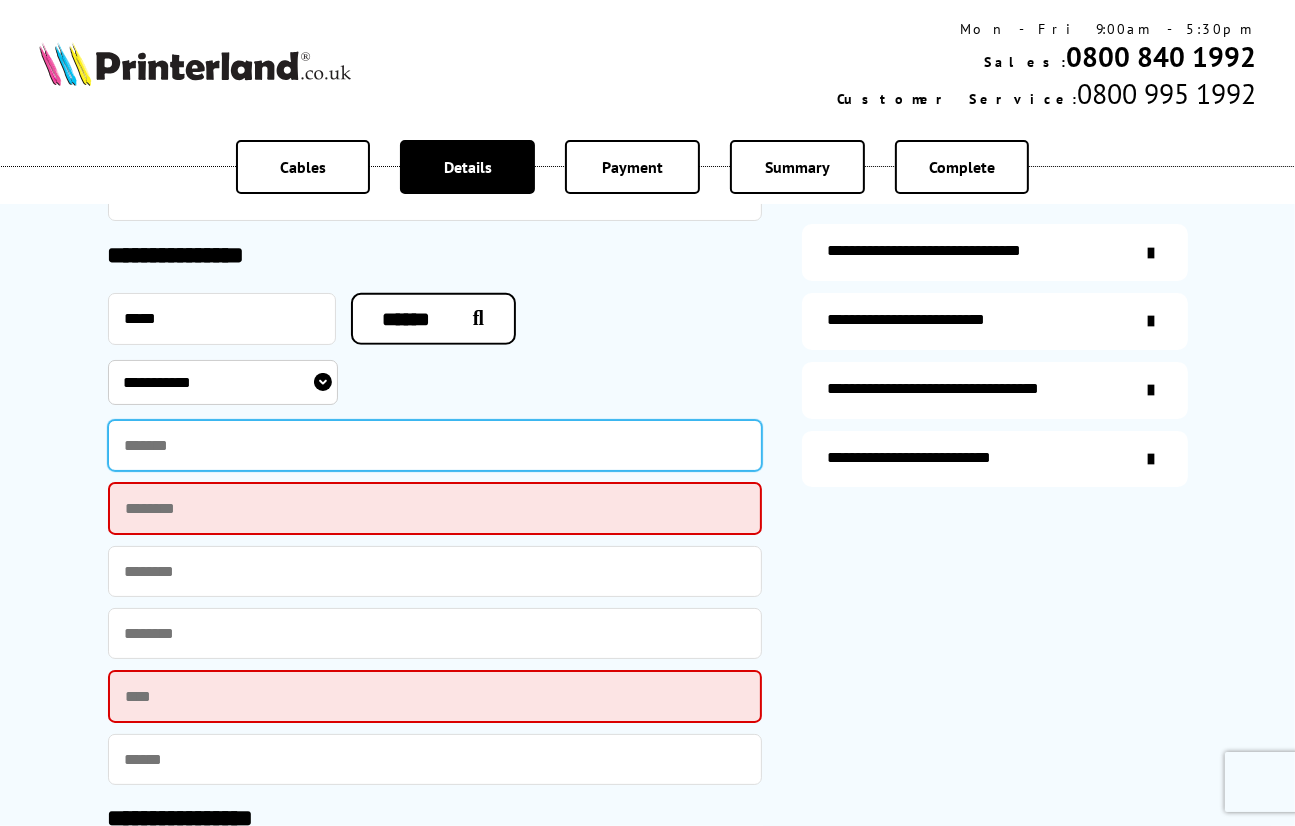 click at bounding box center [435, 445] 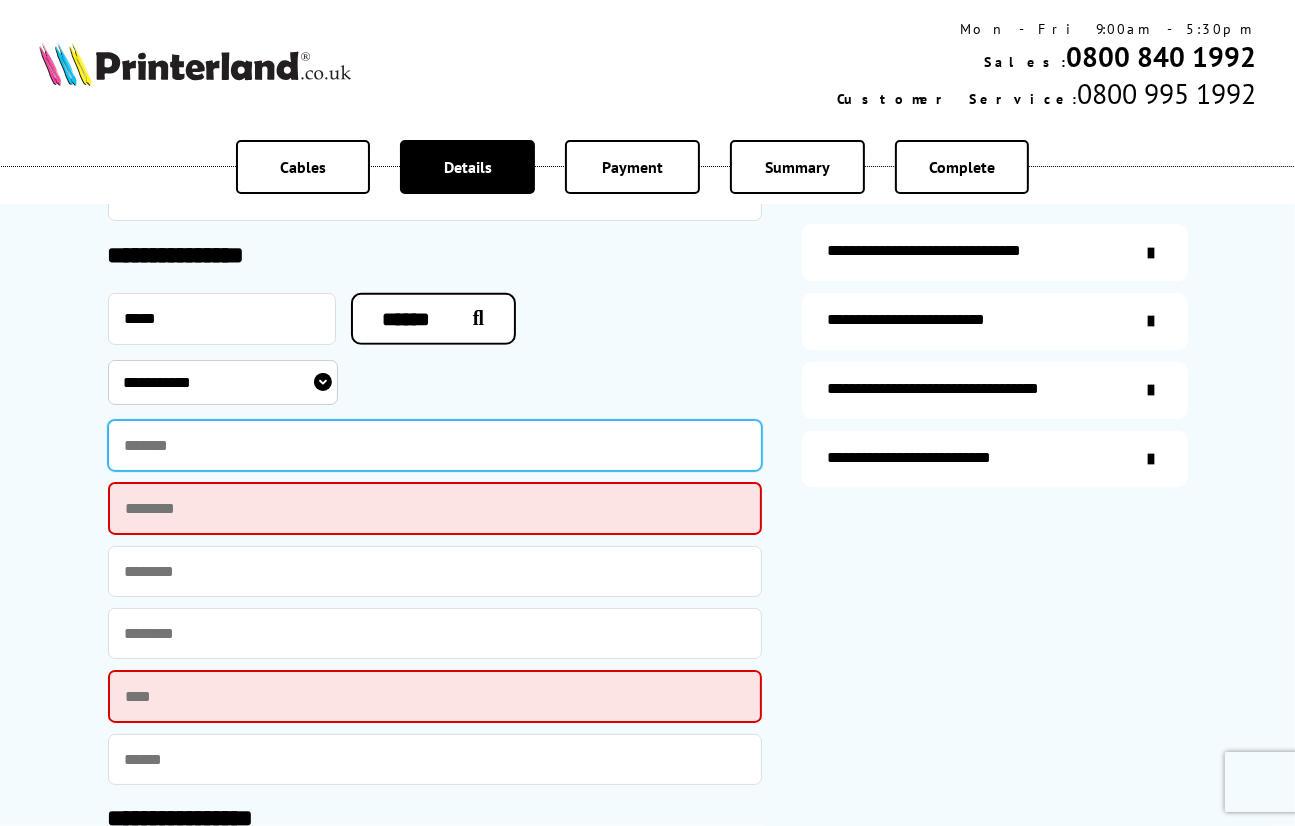 type on "**********" 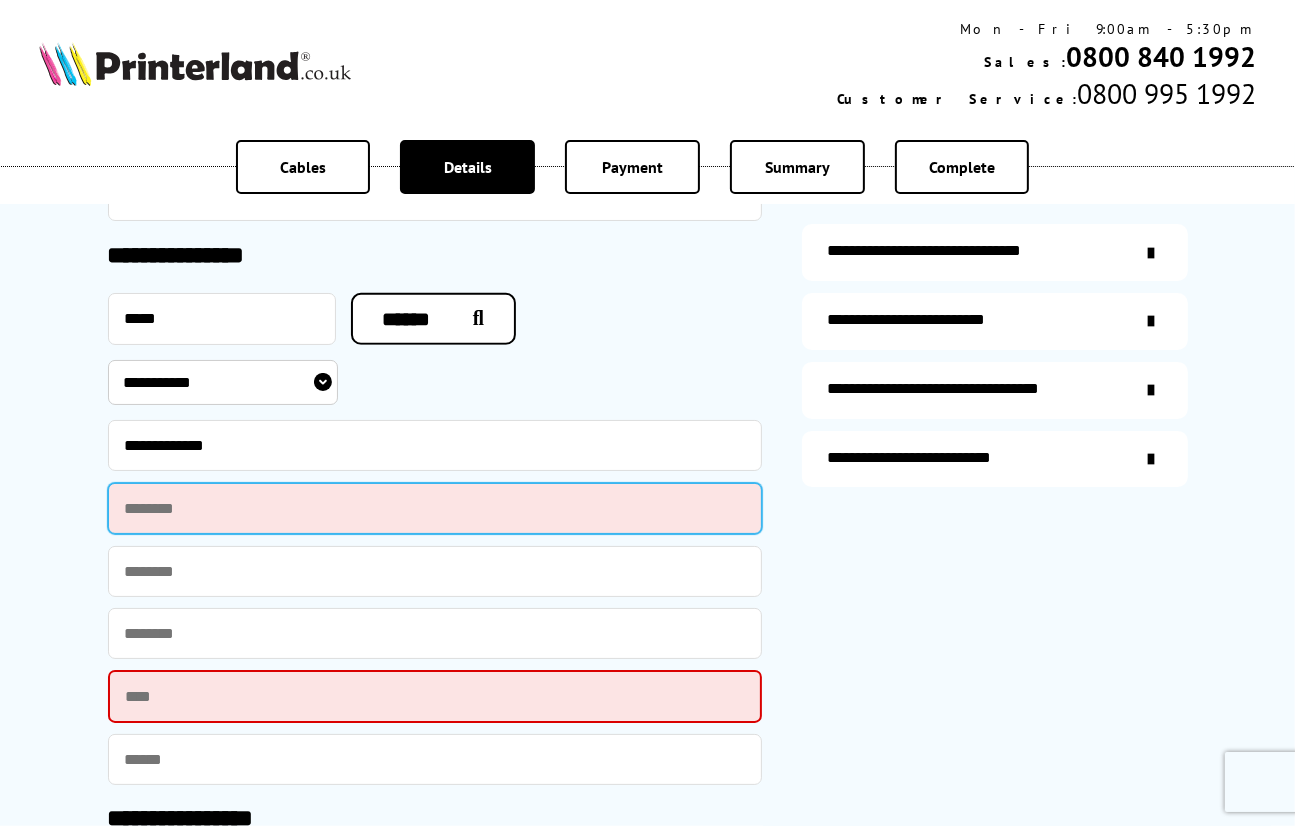 type on "**********" 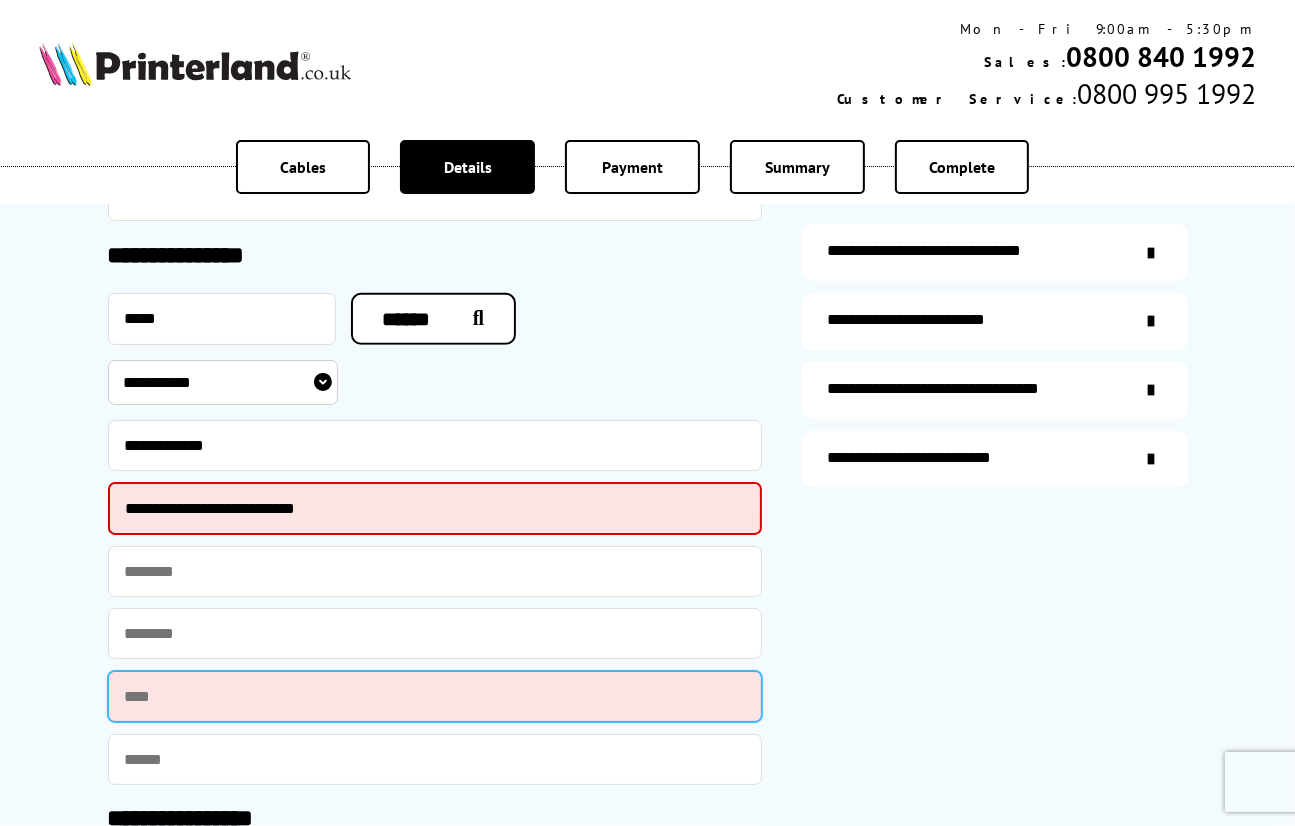 type on "*****" 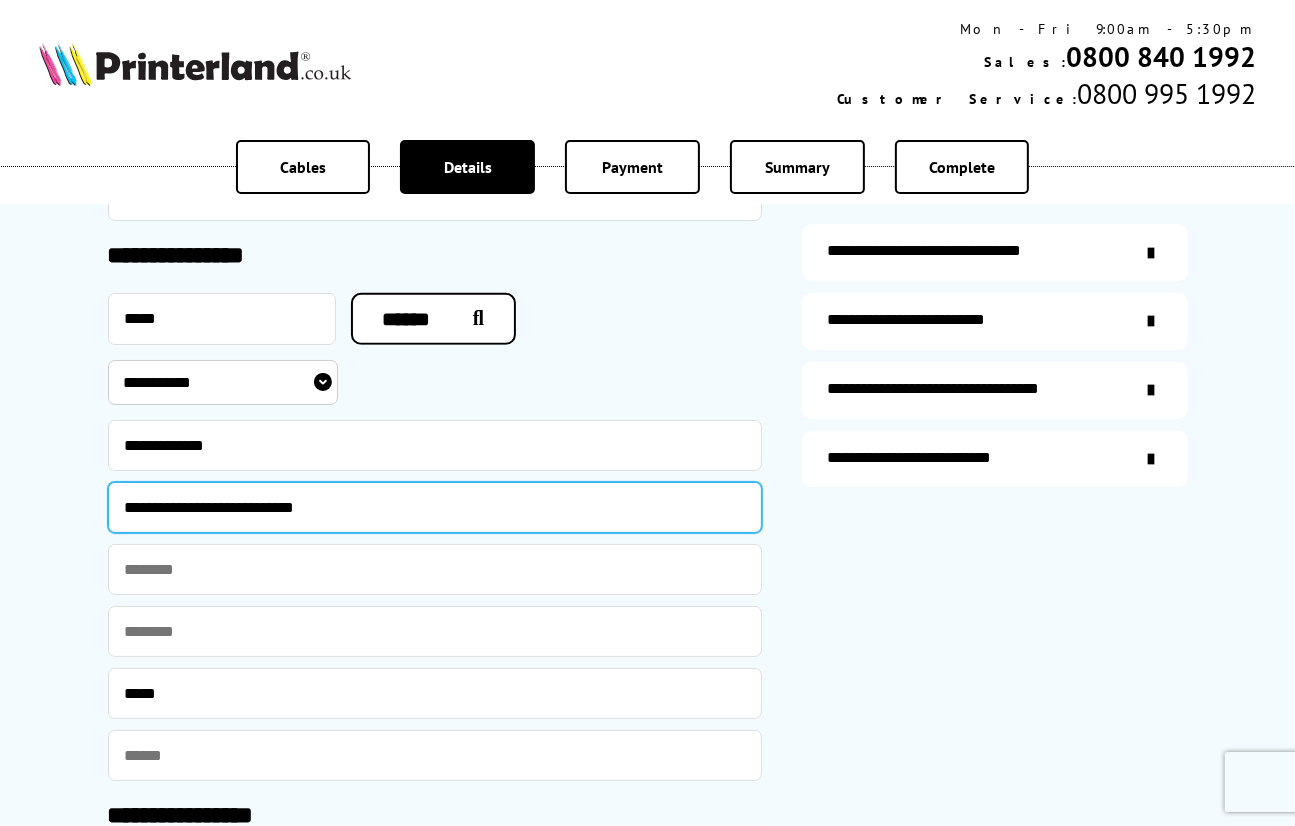 click on "**********" at bounding box center (435, 507) 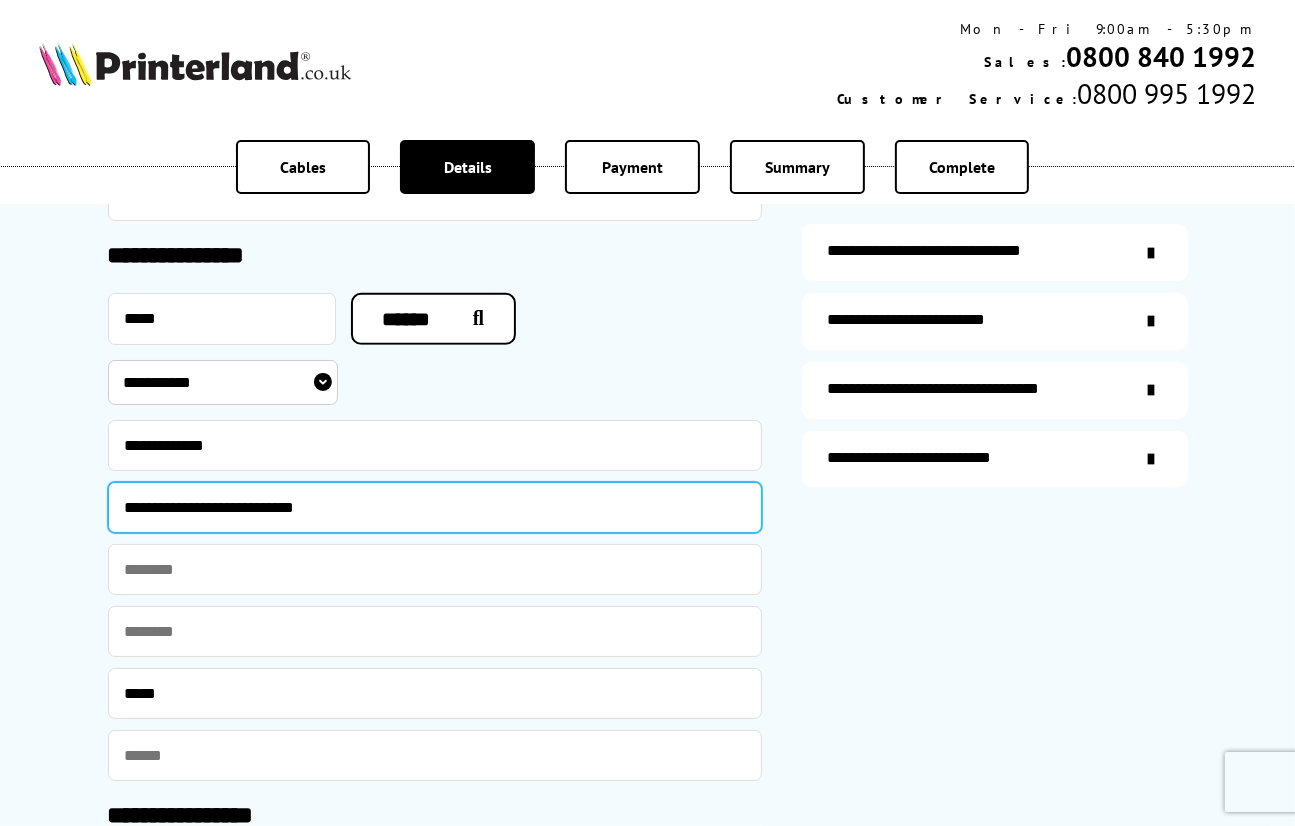 click on "**********" at bounding box center (435, 507) 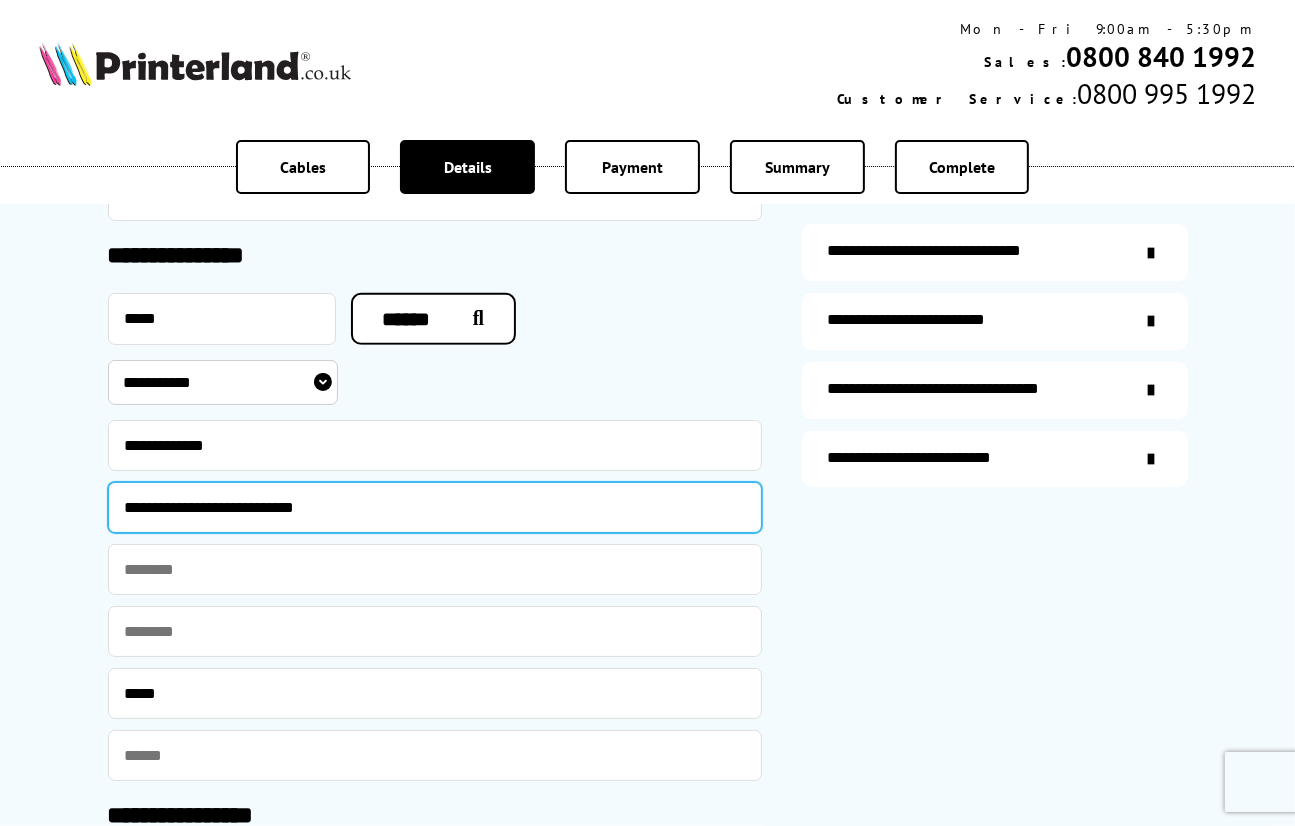 paste on "**********" 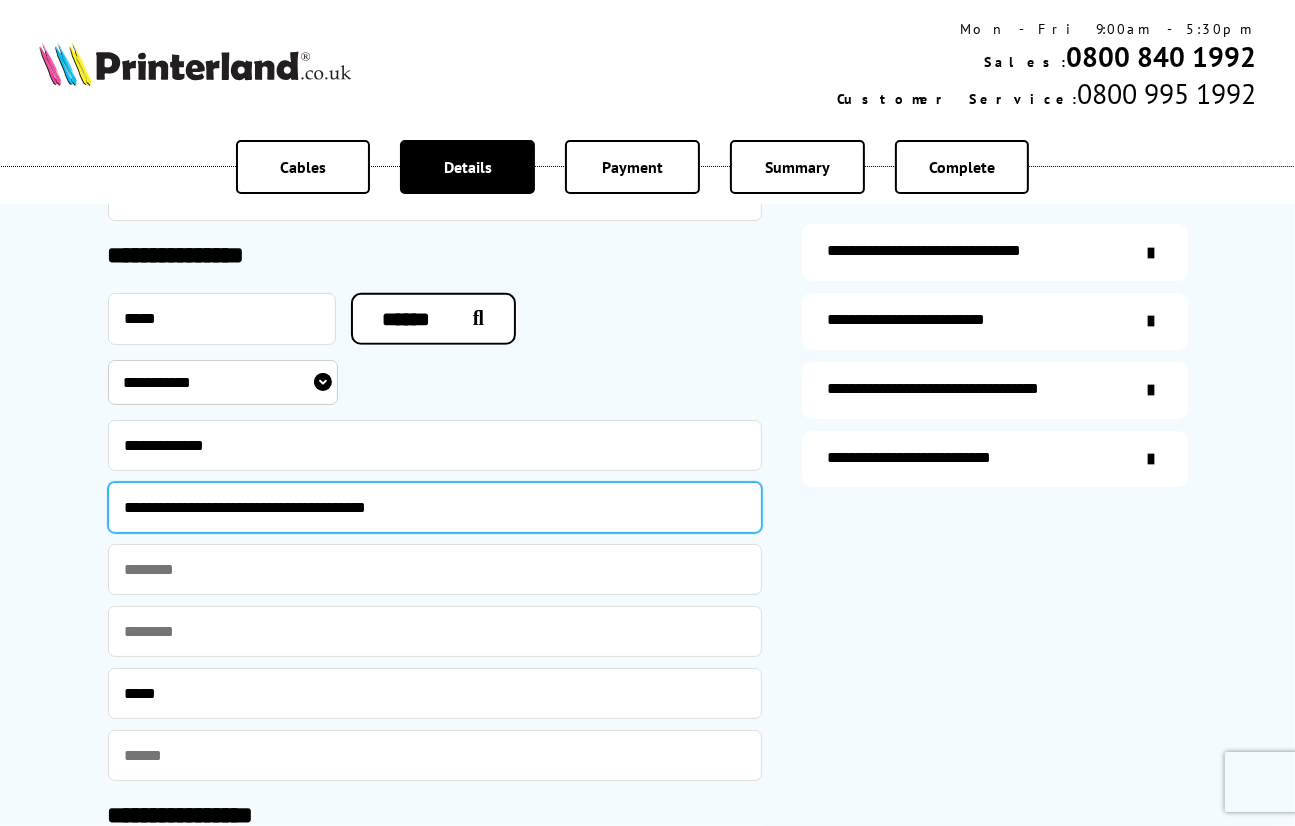 click on "**********" at bounding box center [435, 507] 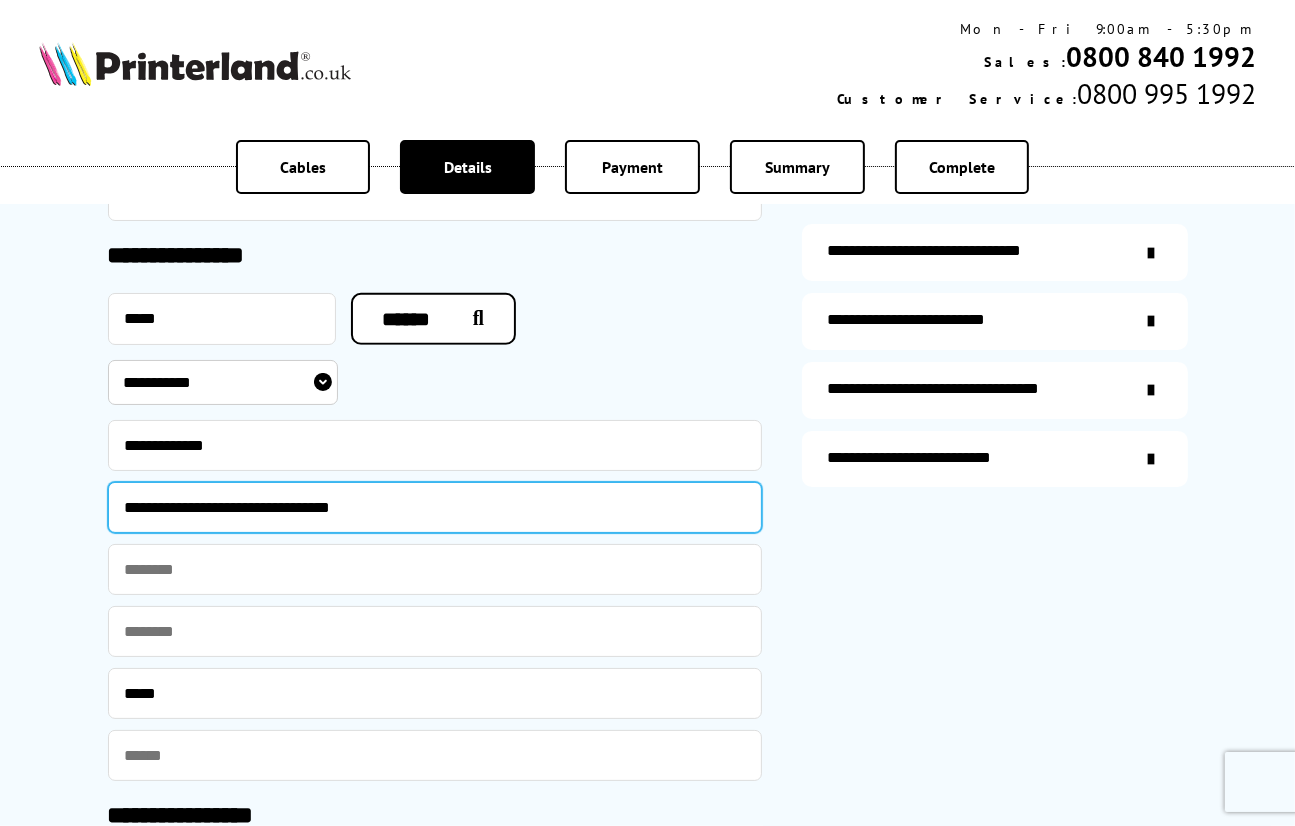 click on "**********" at bounding box center (435, 507) 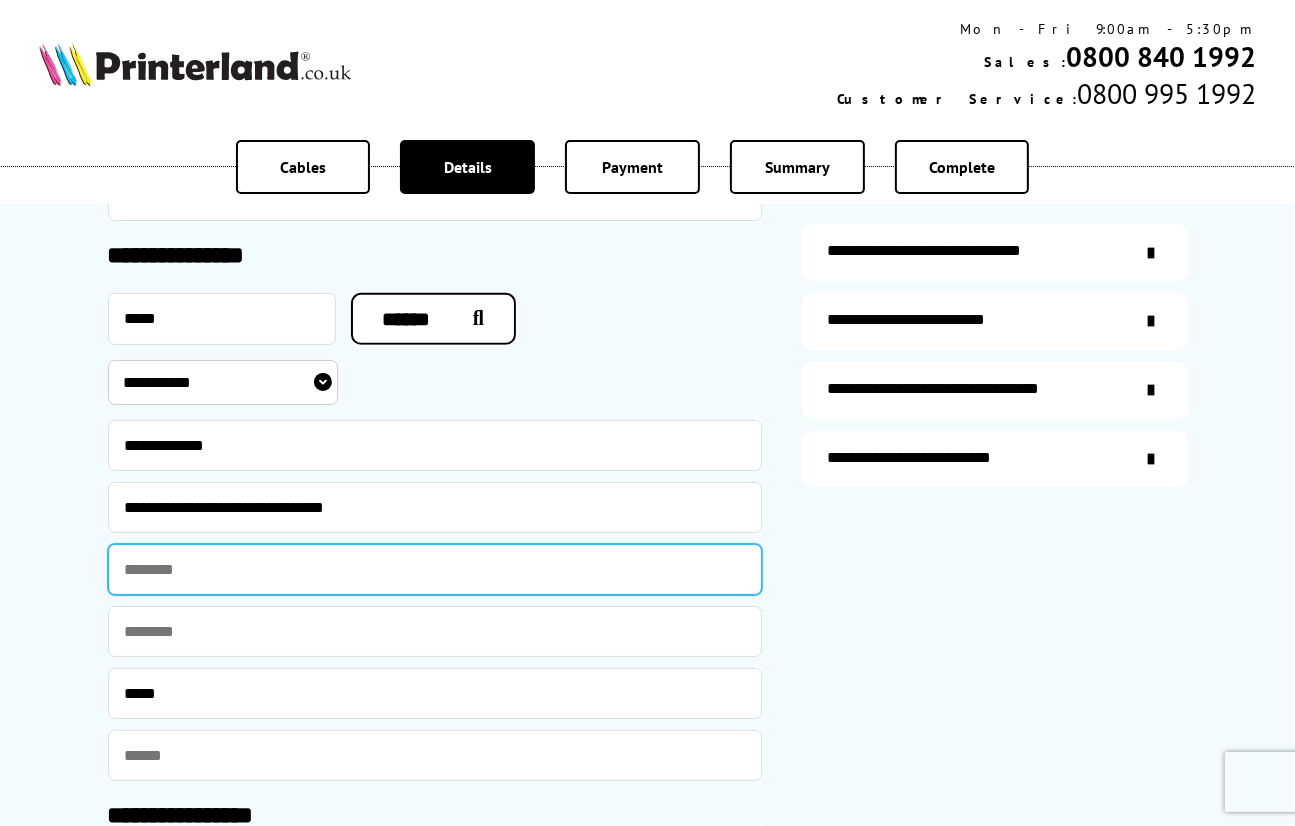 click at bounding box center [435, 569] 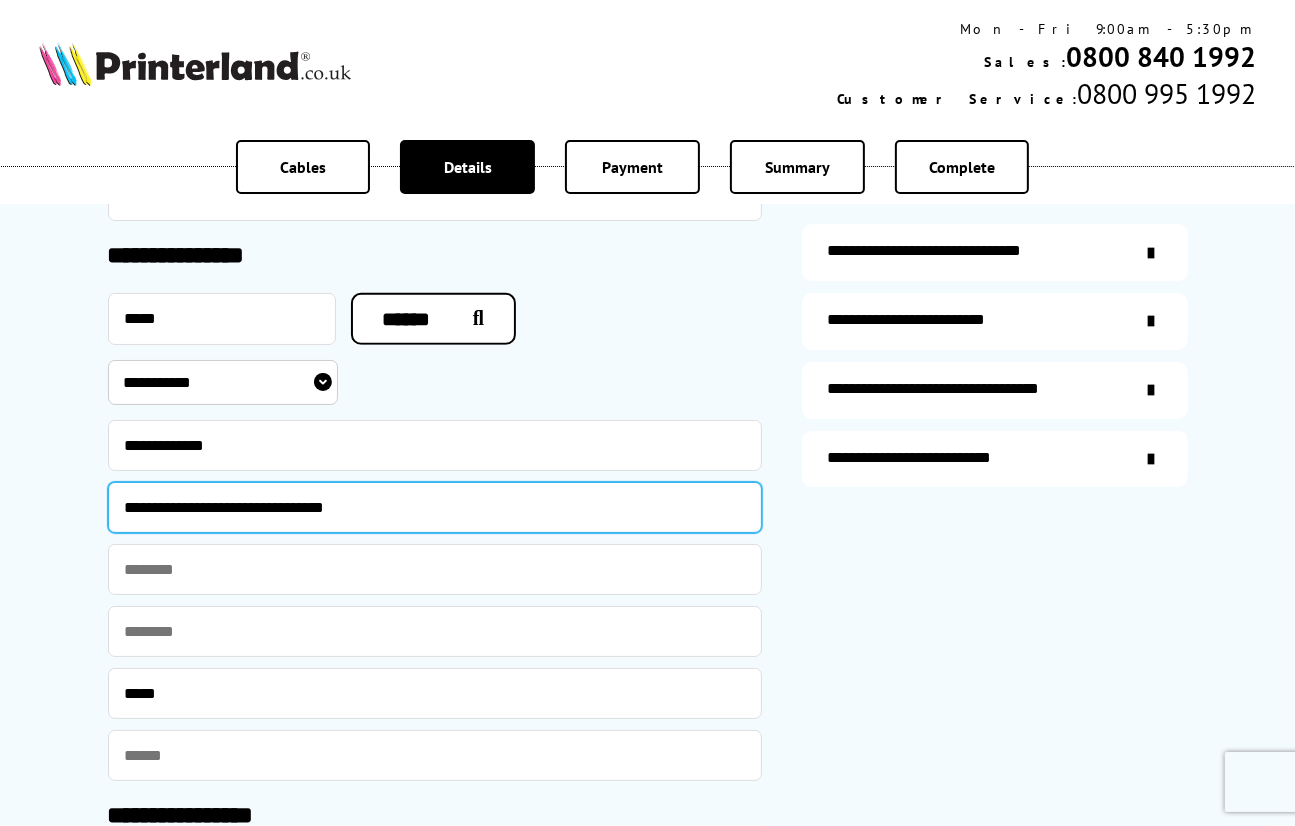 drag, startPoint x: 385, startPoint y: 497, endPoint x: 292, endPoint y: 511, distance: 94.04786 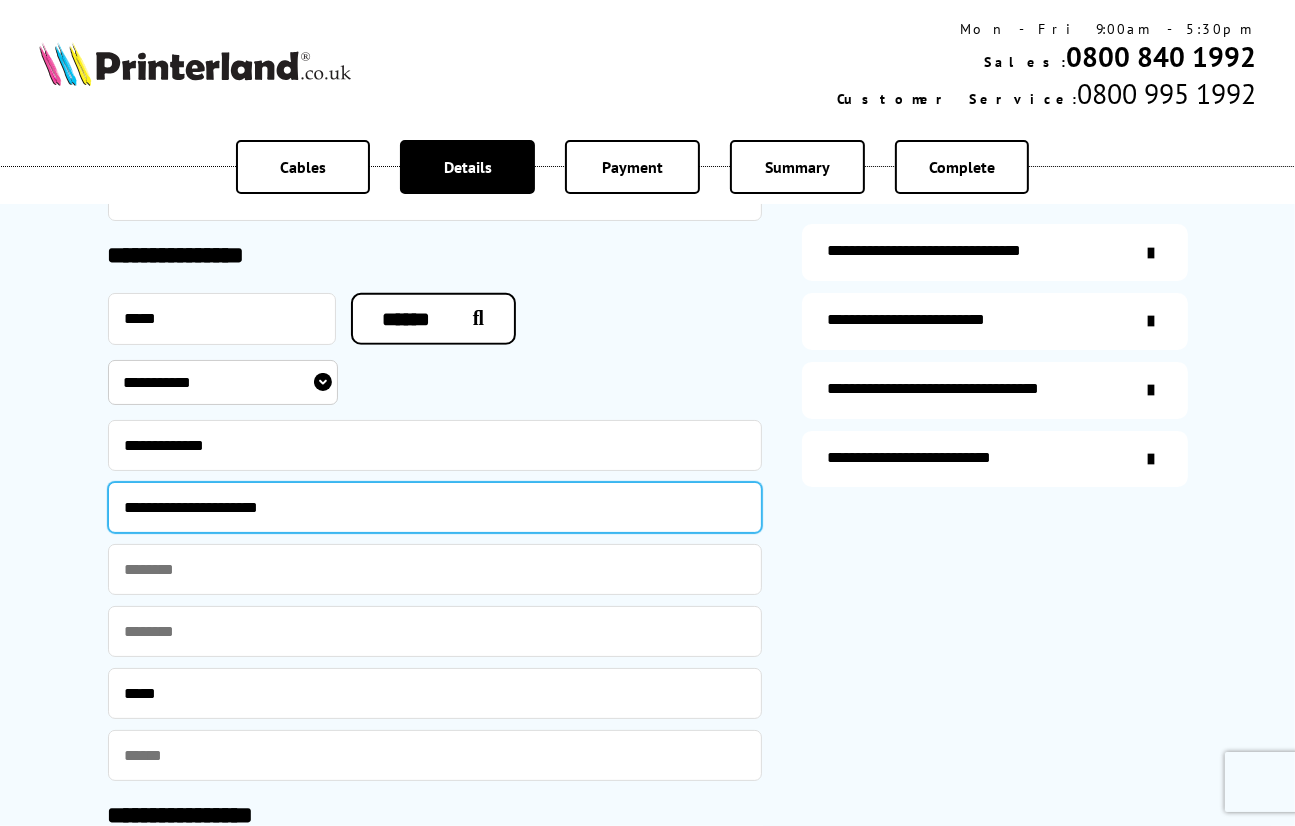 type on "**********" 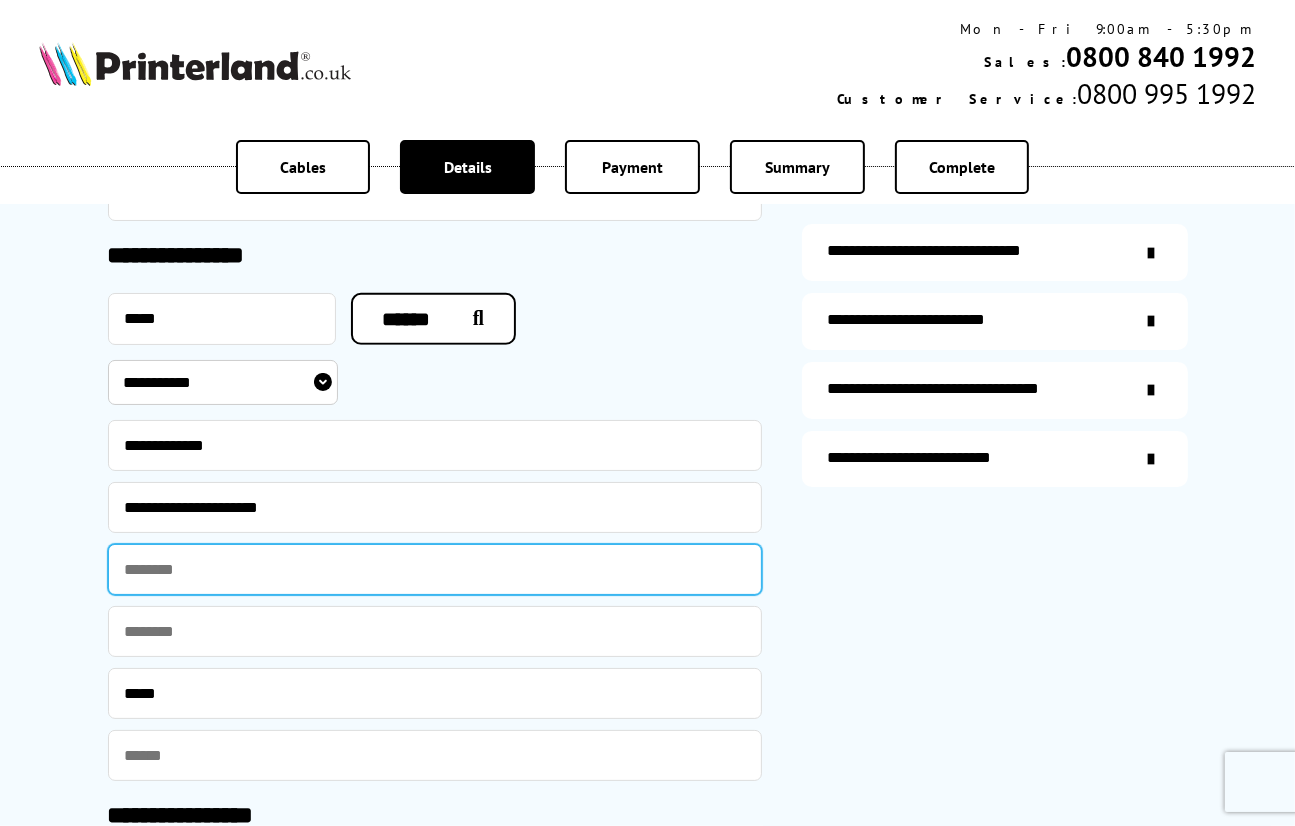 paste on "*********" 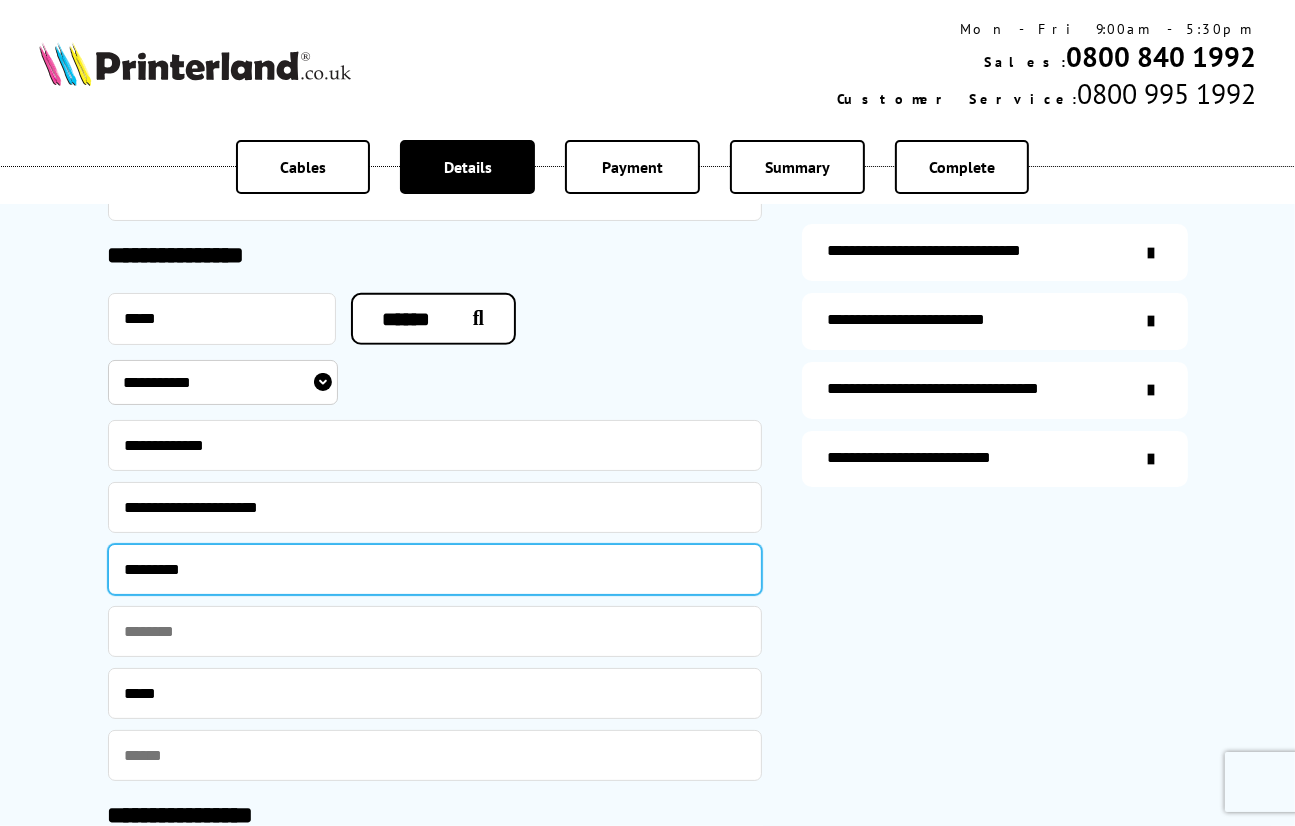 type on "*********" 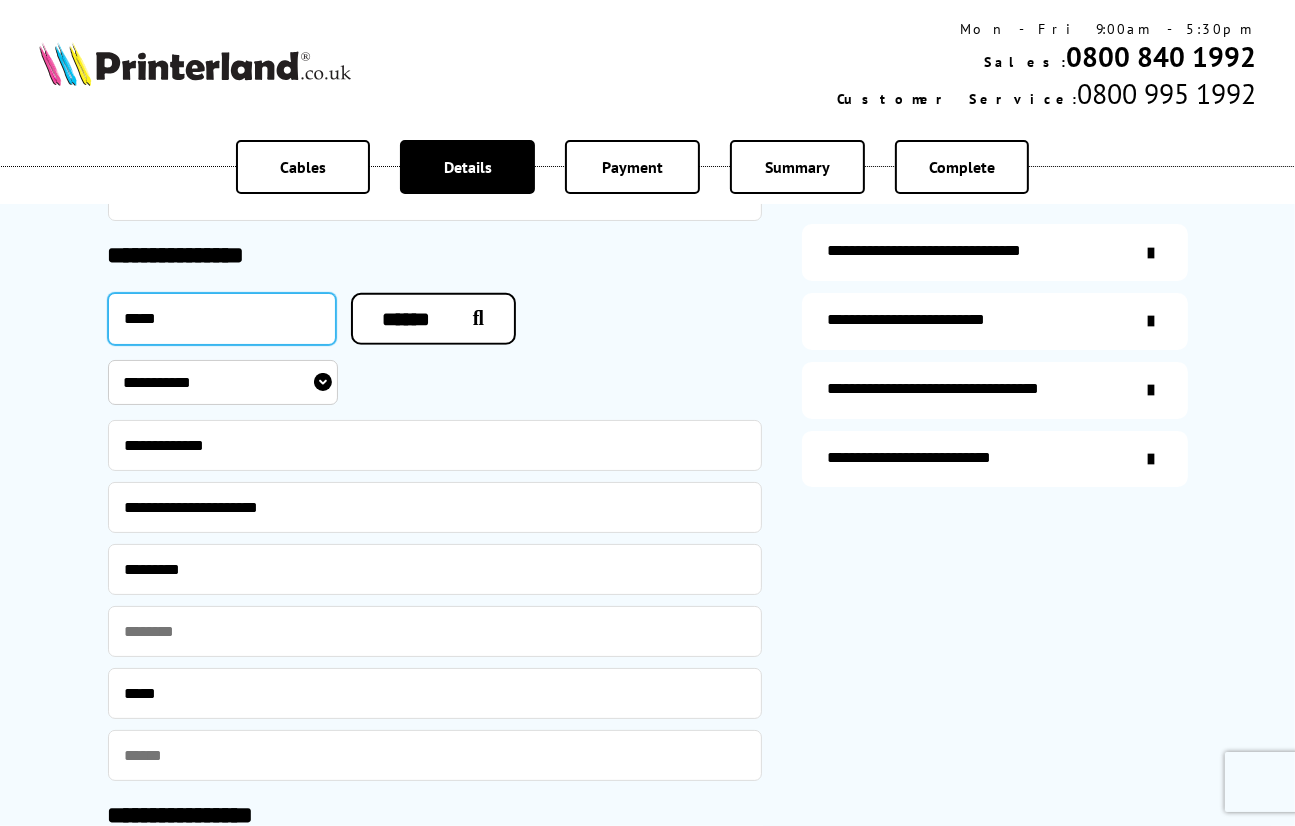 click on "*****" at bounding box center (222, 319) 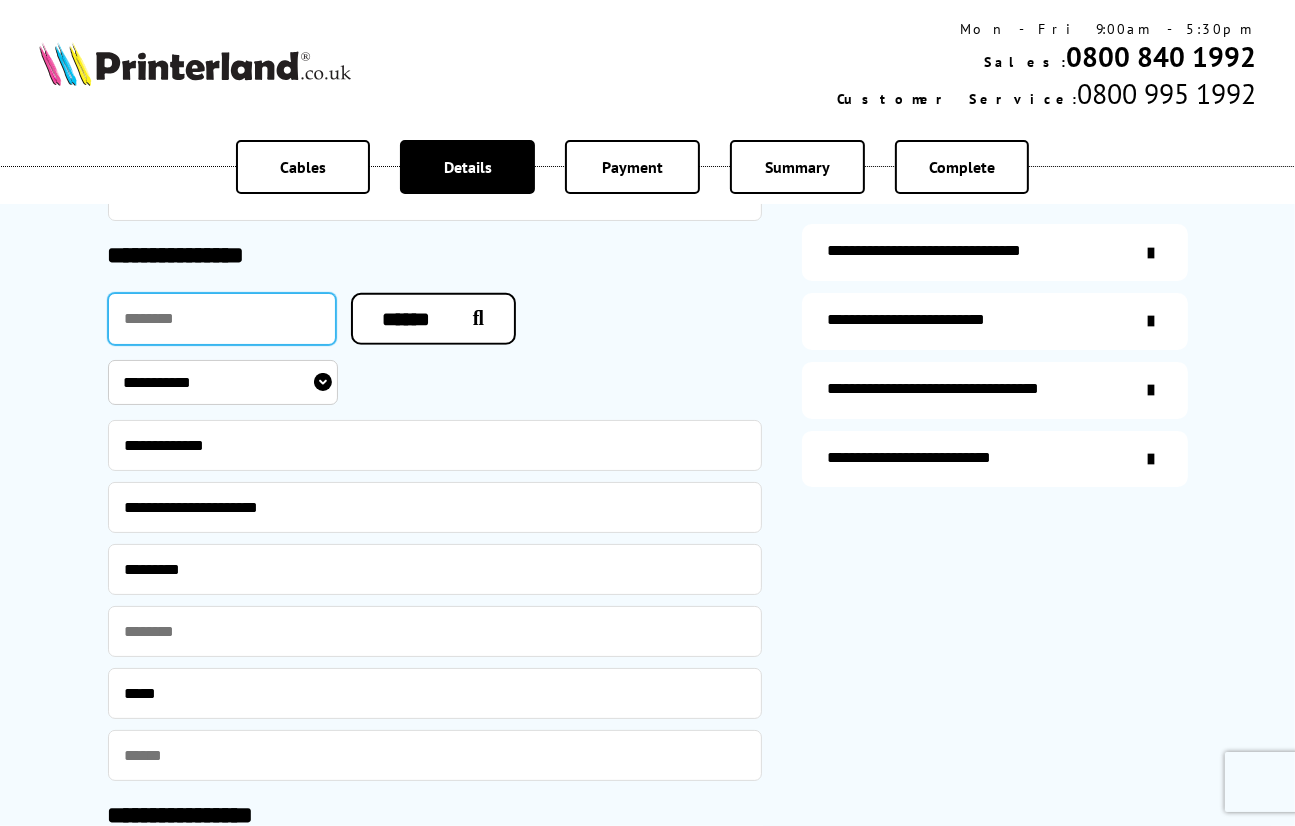 type 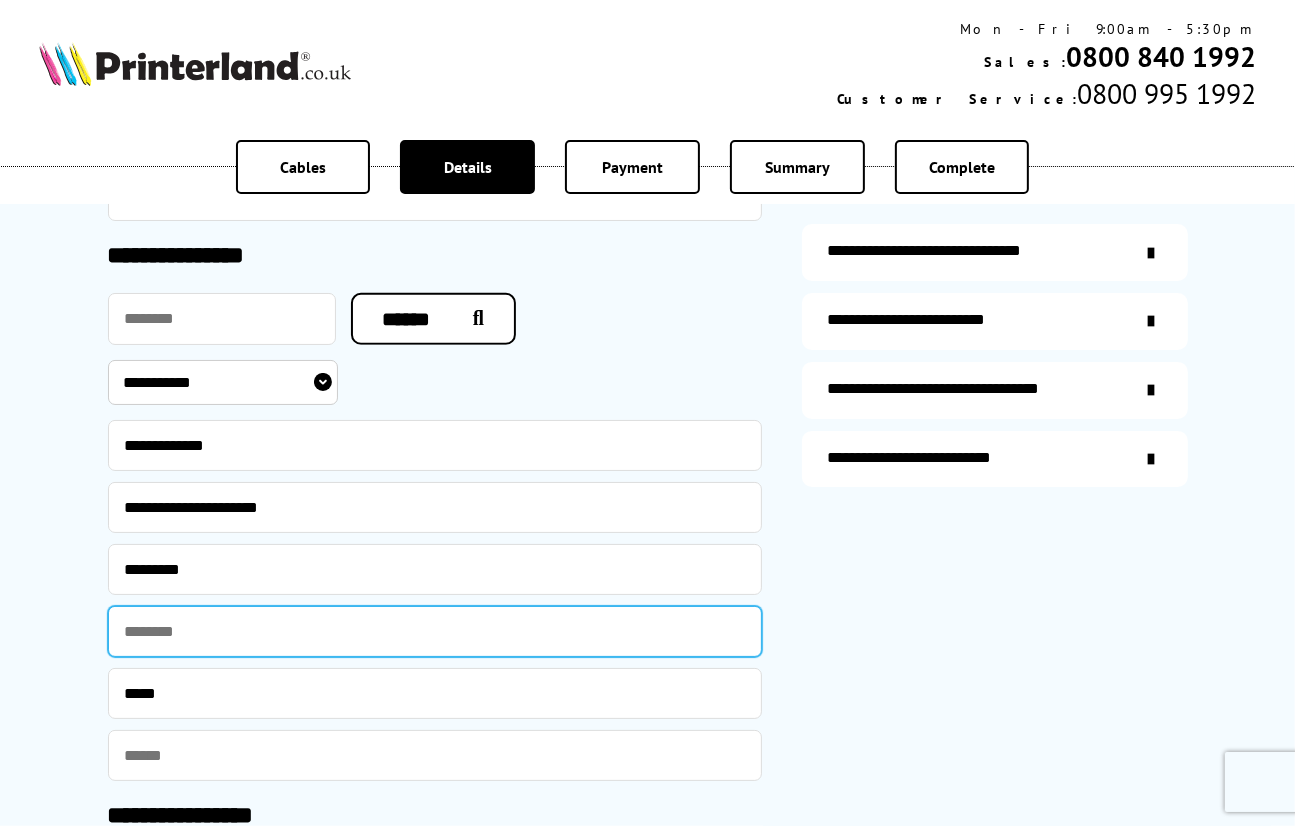 click at bounding box center (435, 631) 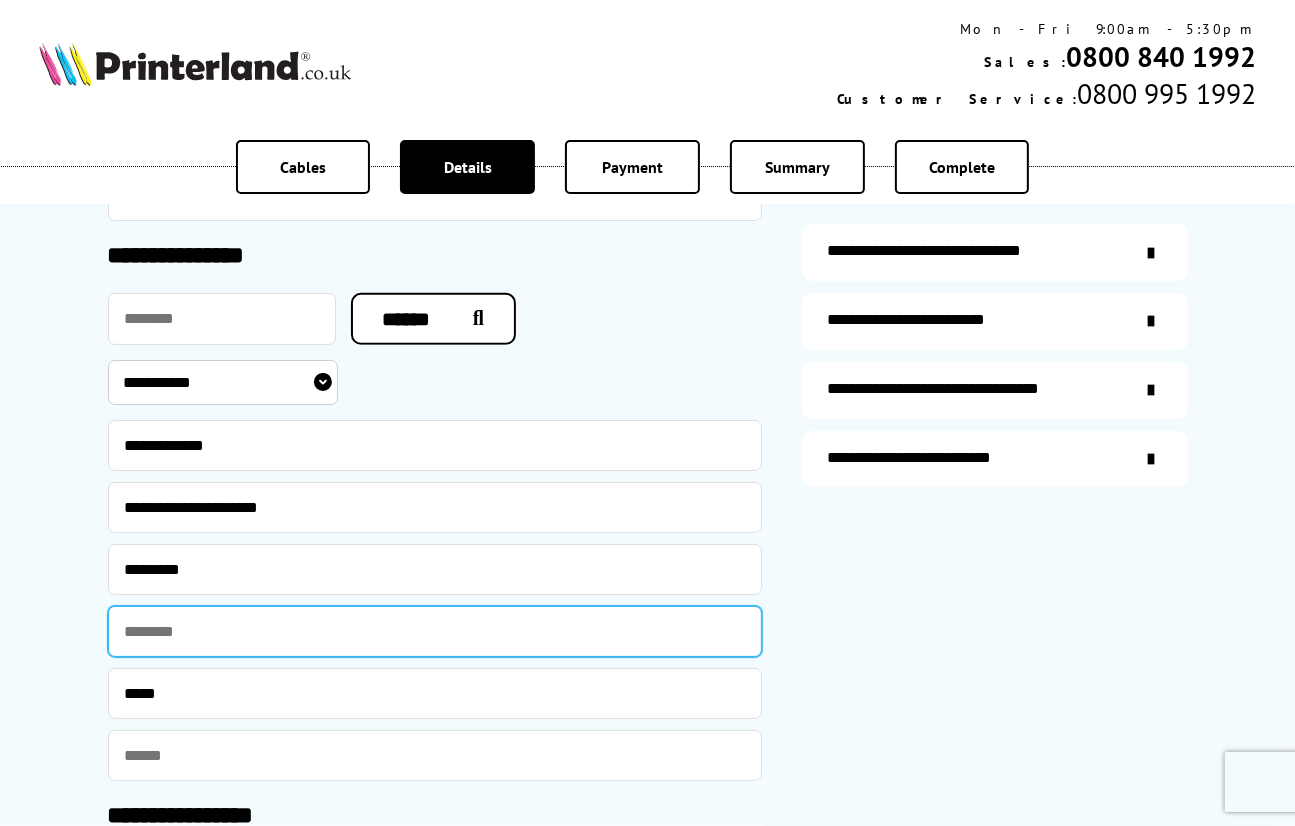 paste on "*********" 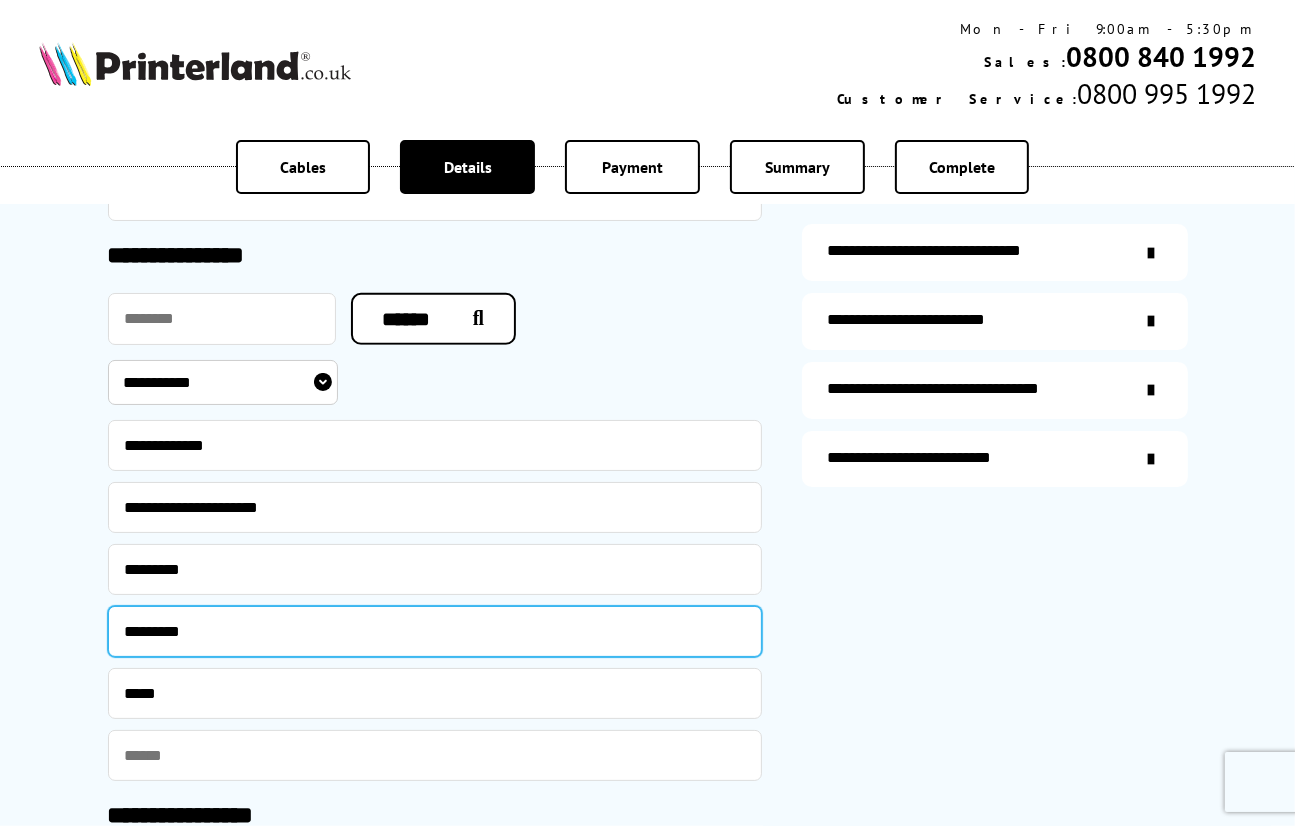 drag, startPoint x: 190, startPoint y: 634, endPoint x: -38, endPoint y: 613, distance: 228.96506 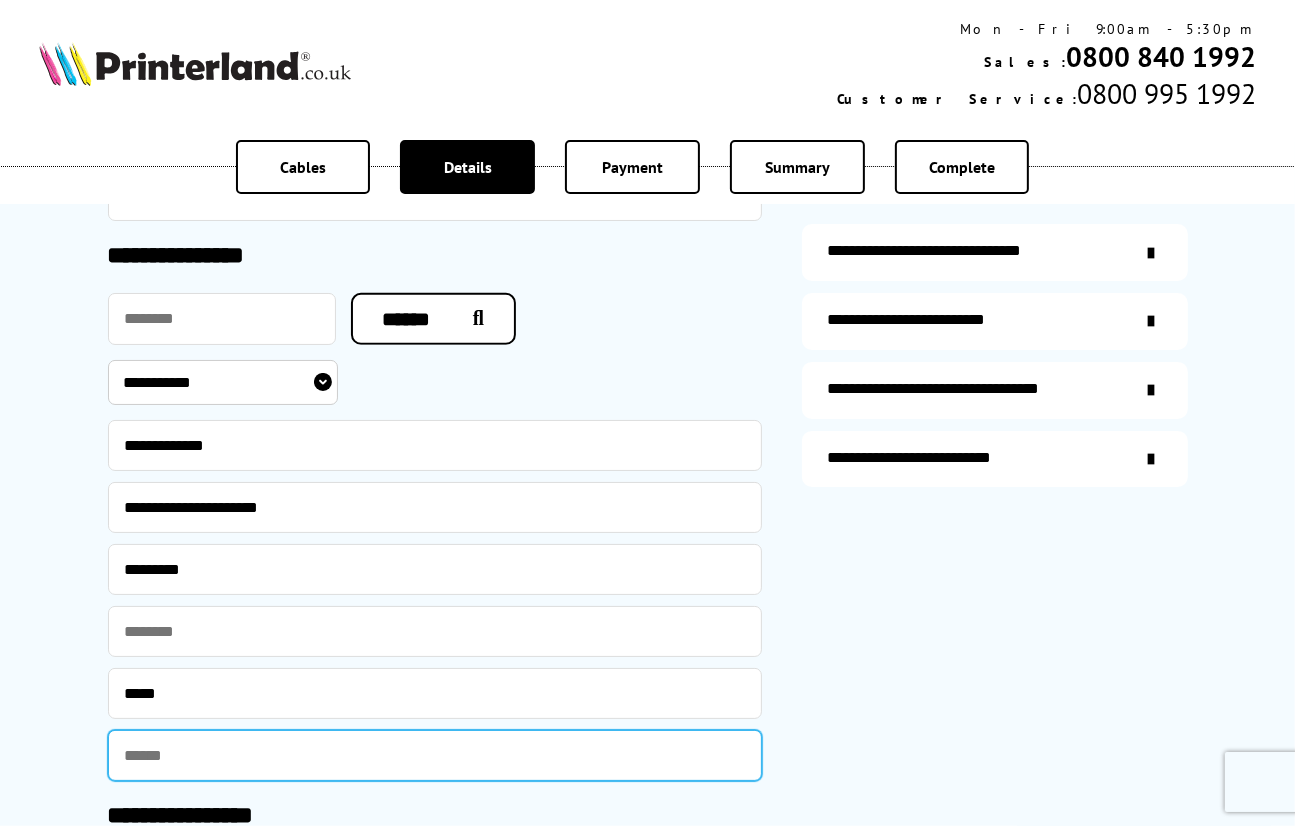 click at bounding box center (435, 755) 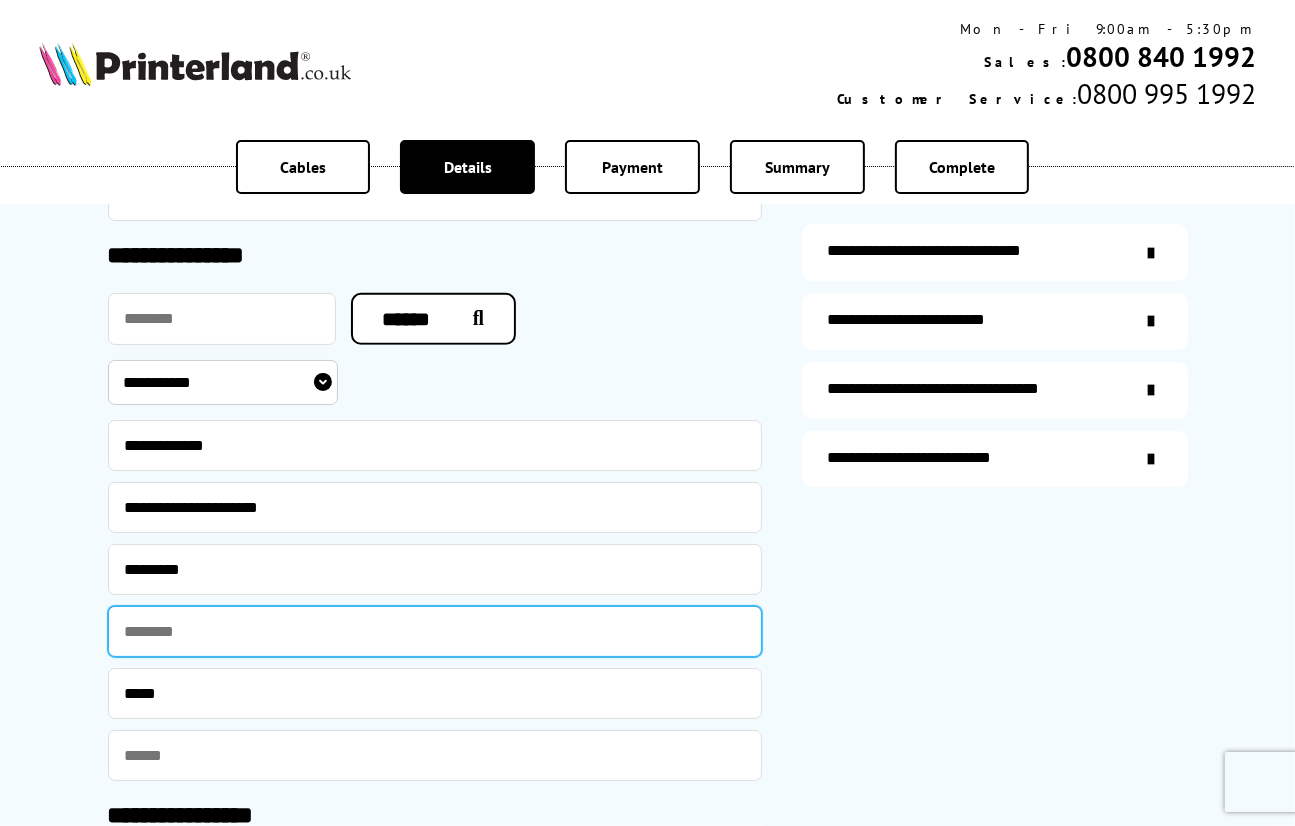 click at bounding box center (435, 631) 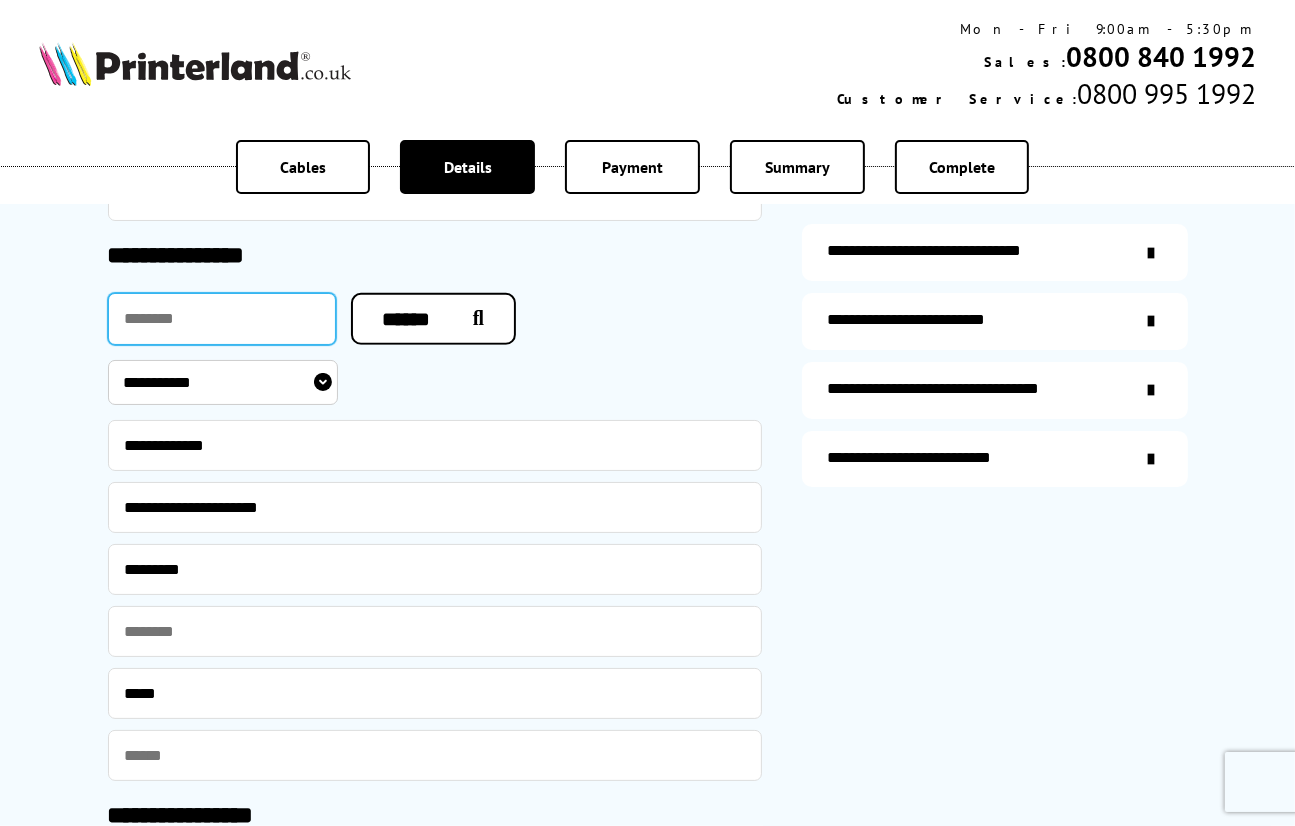 drag, startPoint x: 184, startPoint y: 634, endPoint x: 136, endPoint y: 337, distance: 300.8538 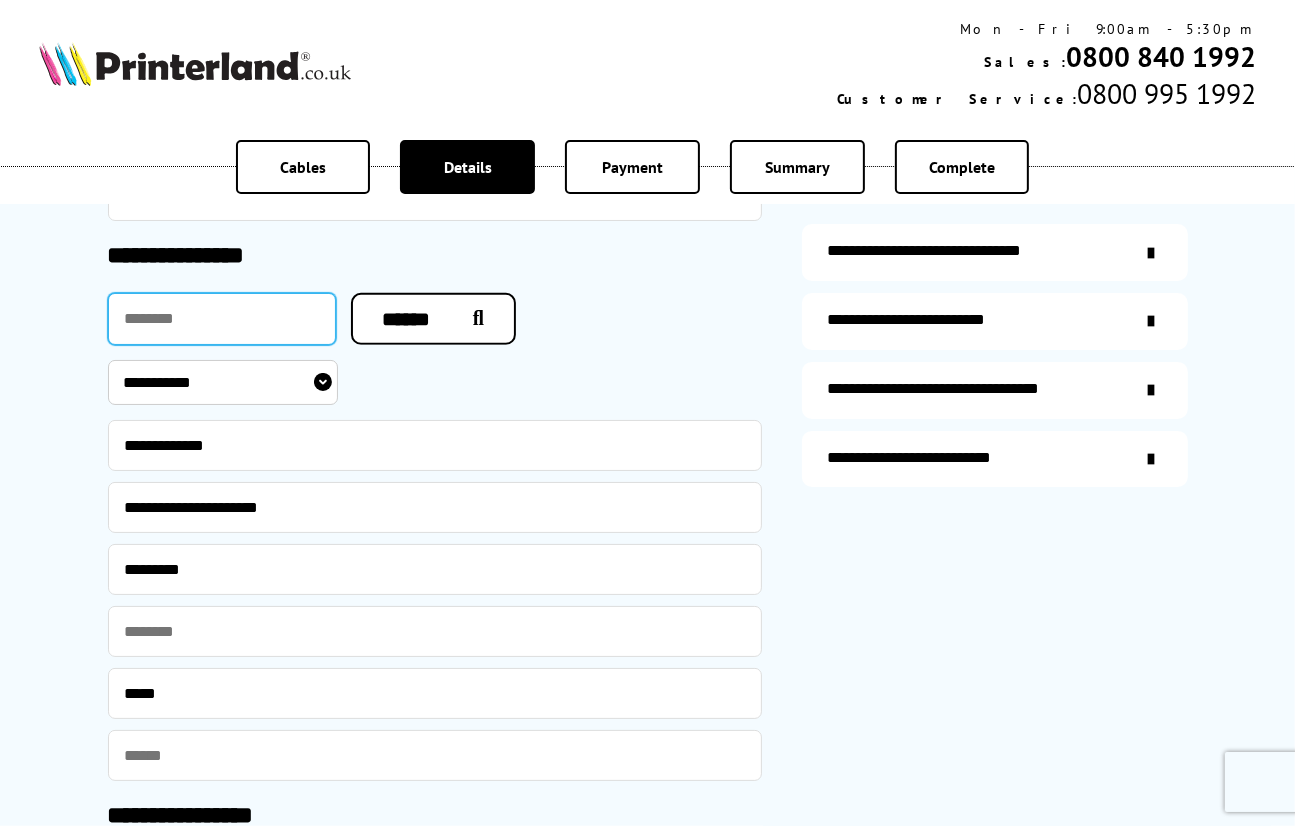 paste on "*******" 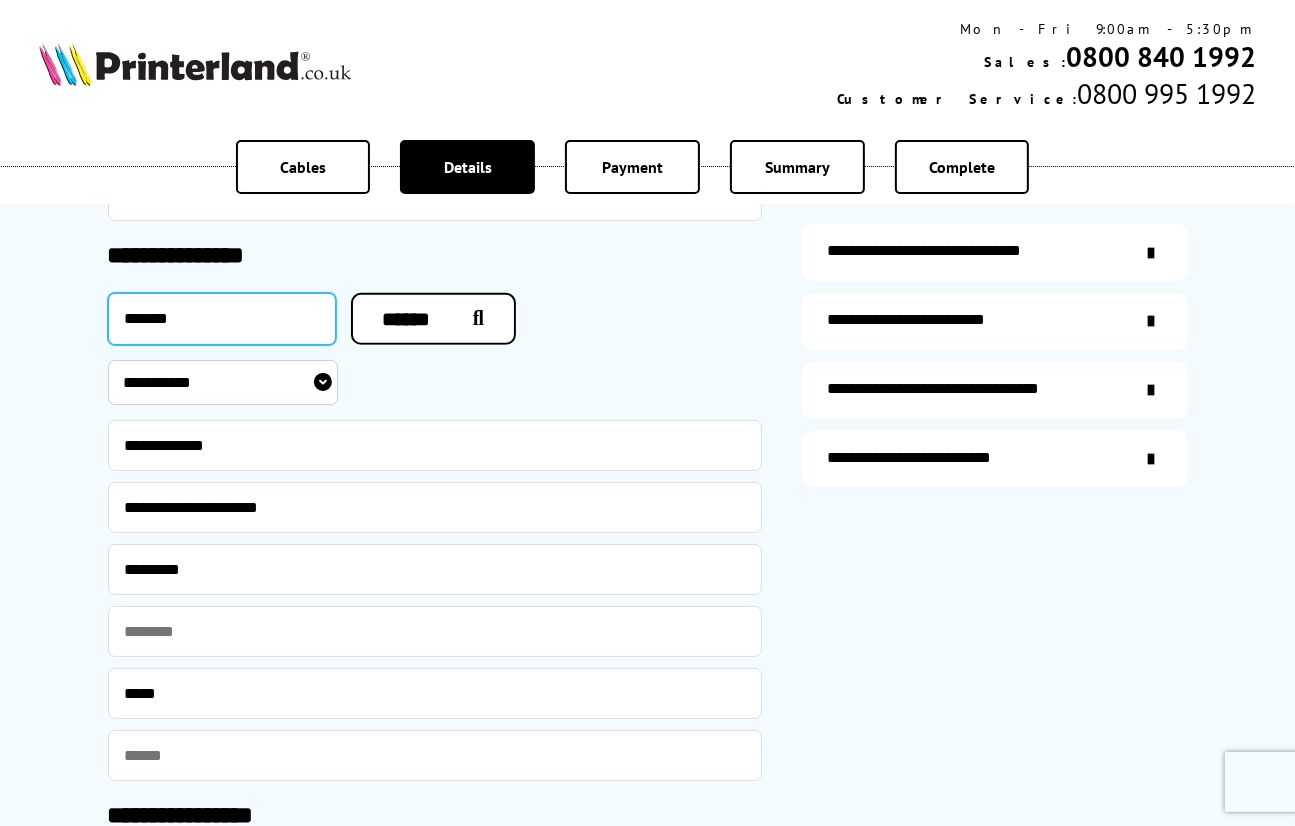 type on "*******" 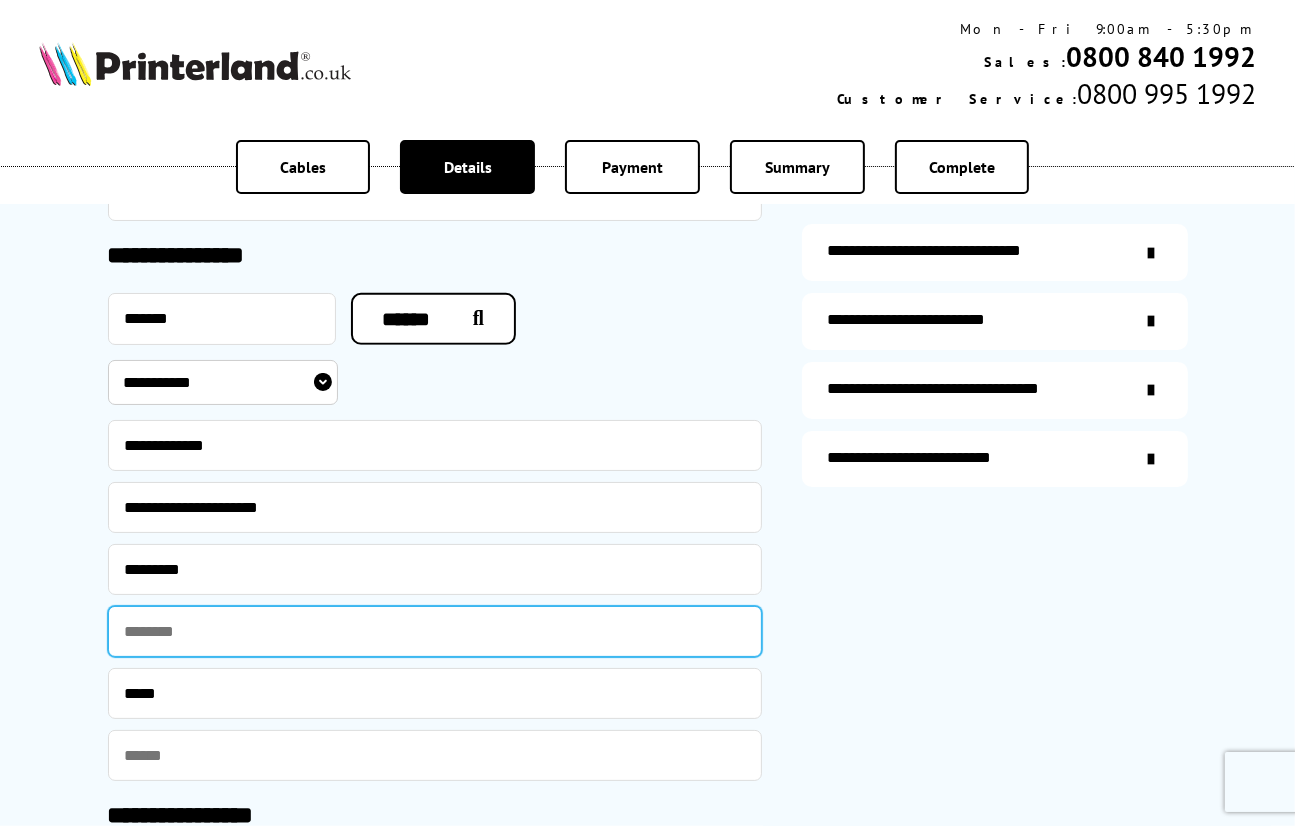 click at bounding box center (435, 631) 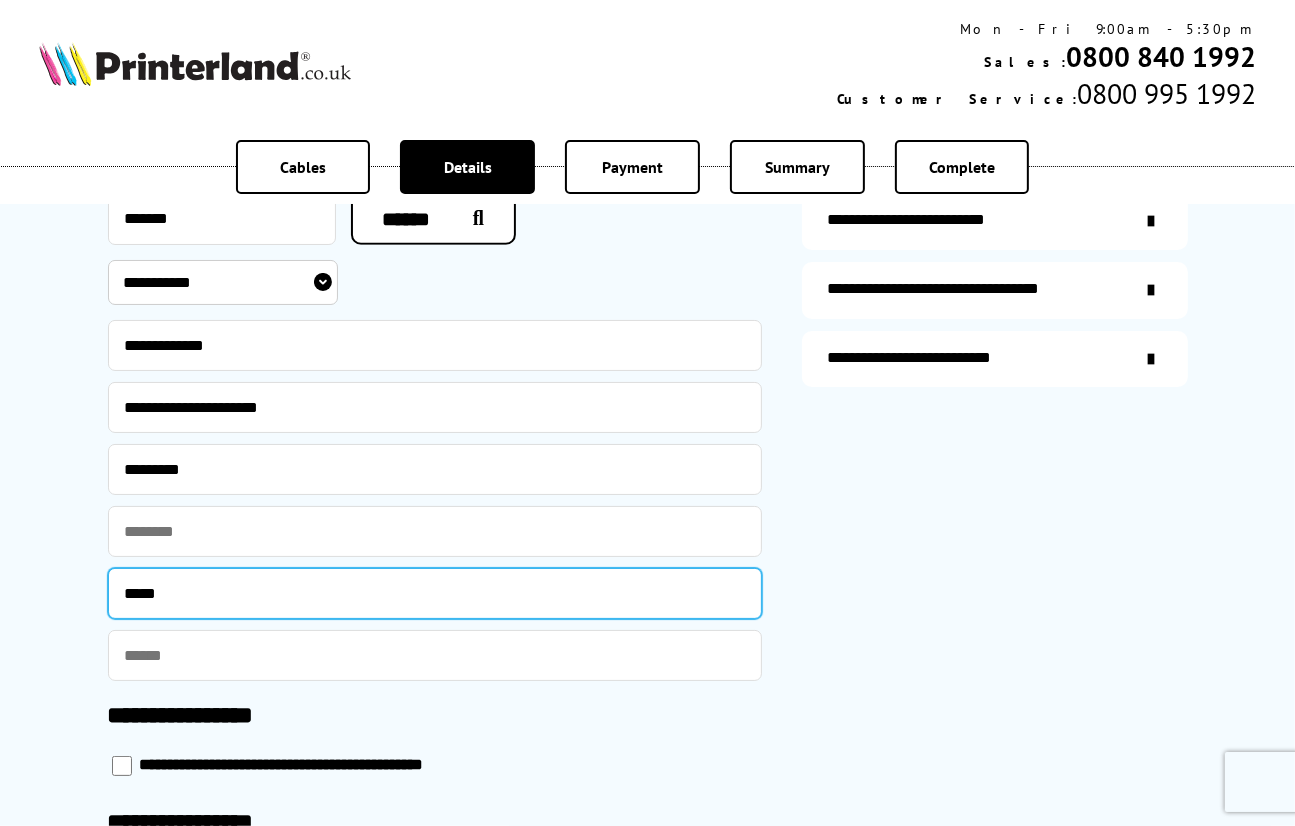 click on "*****" at bounding box center (435, 593) 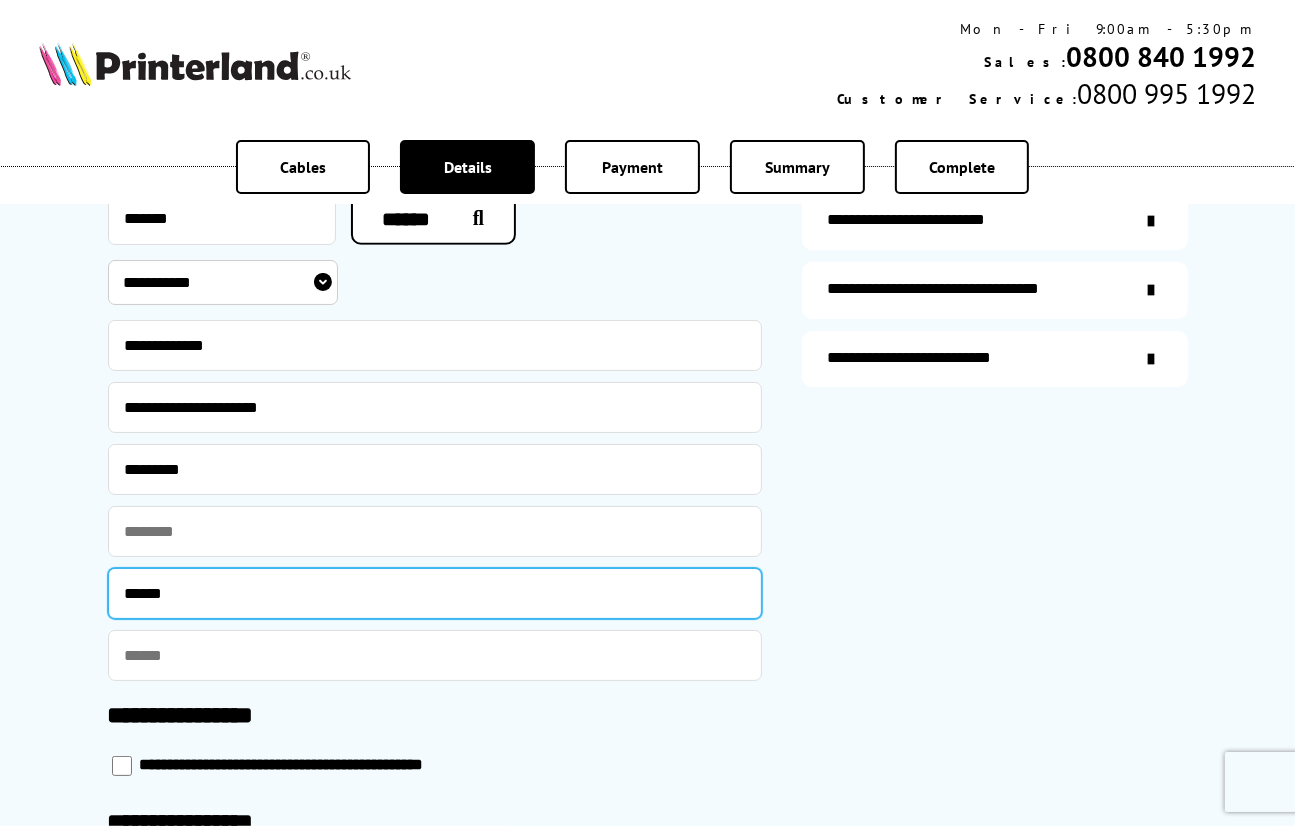 type on "******" 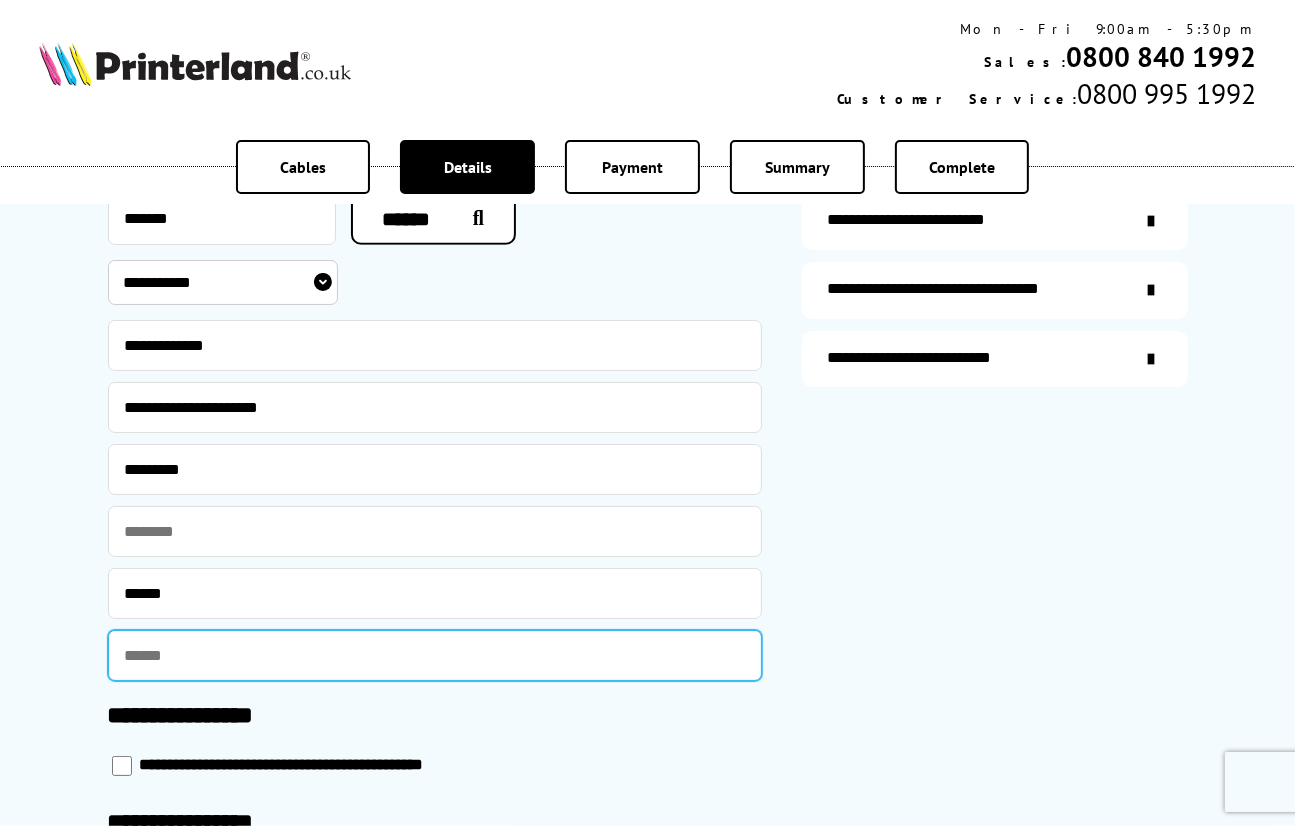 click at bounding box center [435, 655] 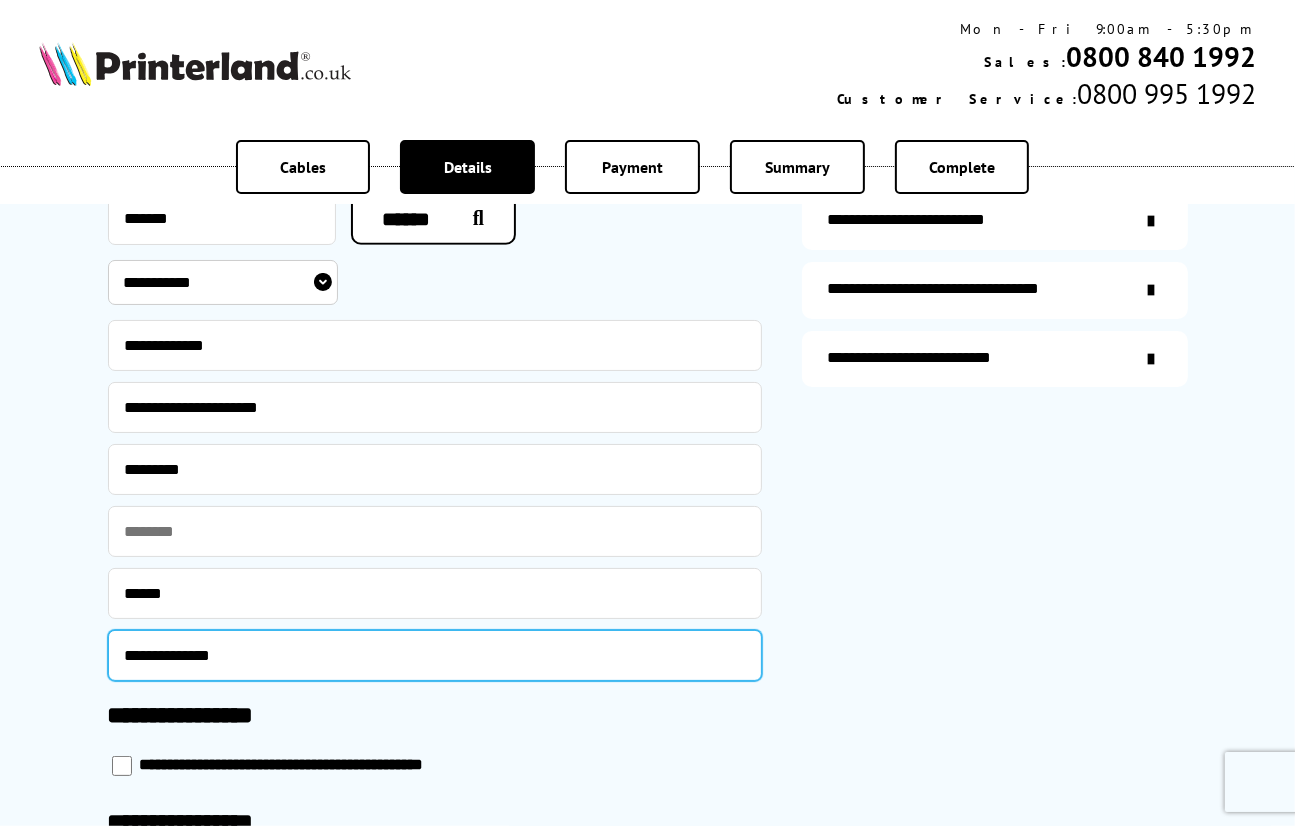 type on "**********" 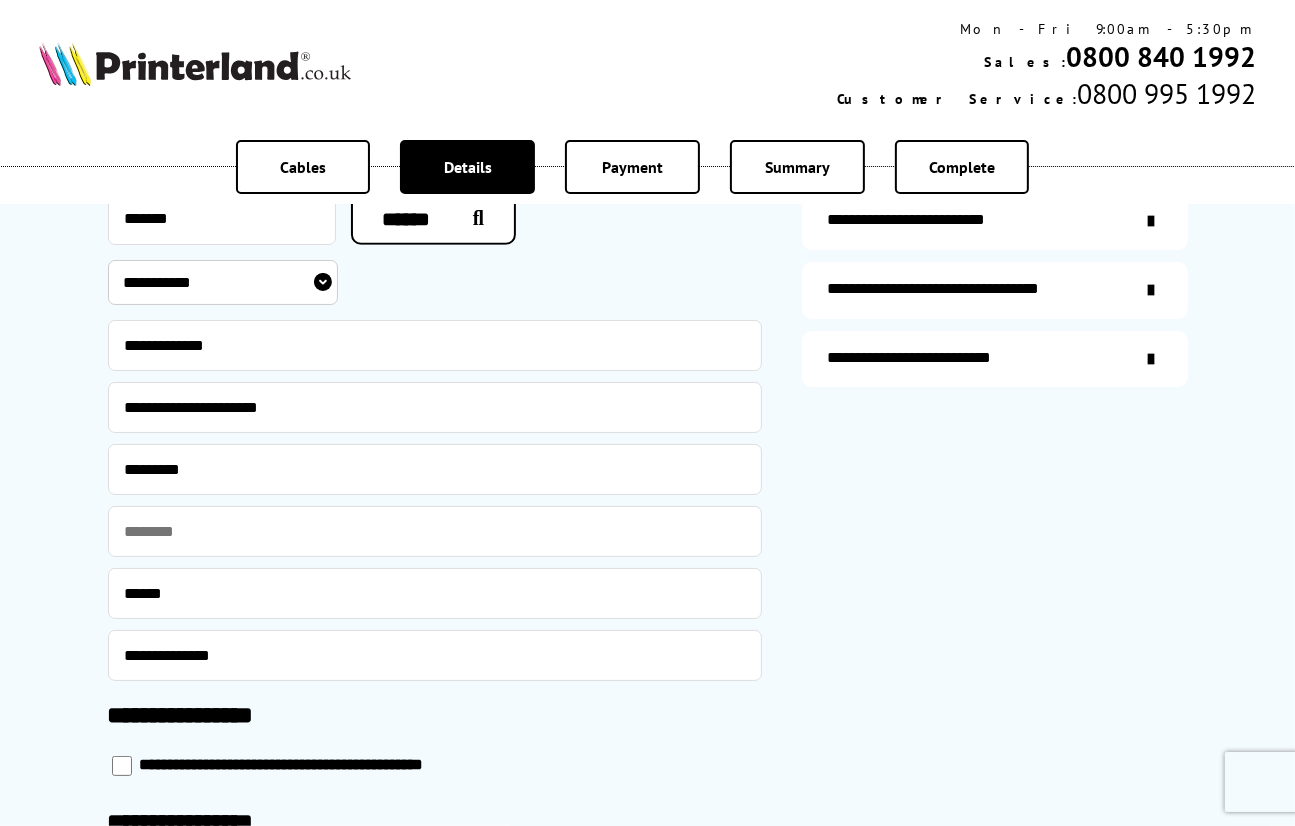 click on "**********" at bounding box center (995, 754) 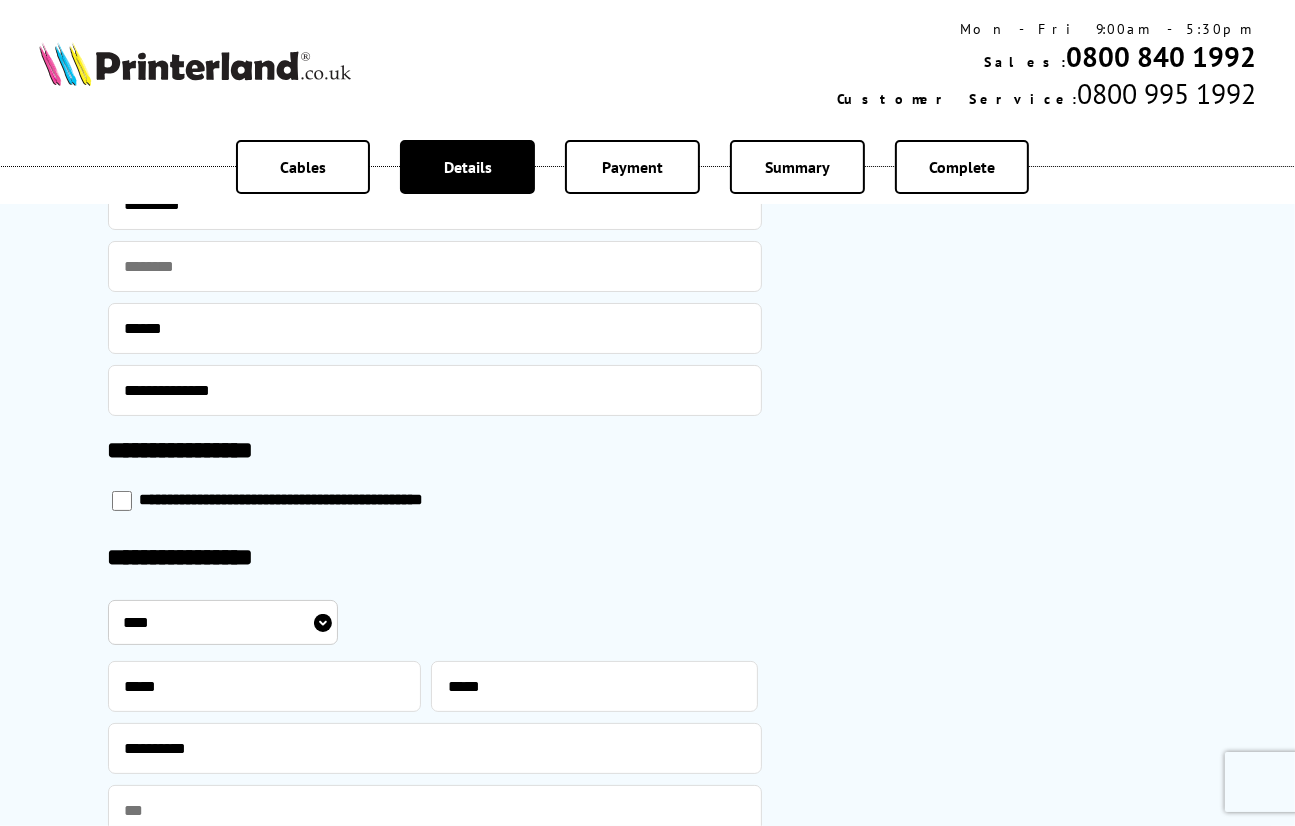 scroll, scrollTop: 1329, scrollLeft: 0, axis: vertical 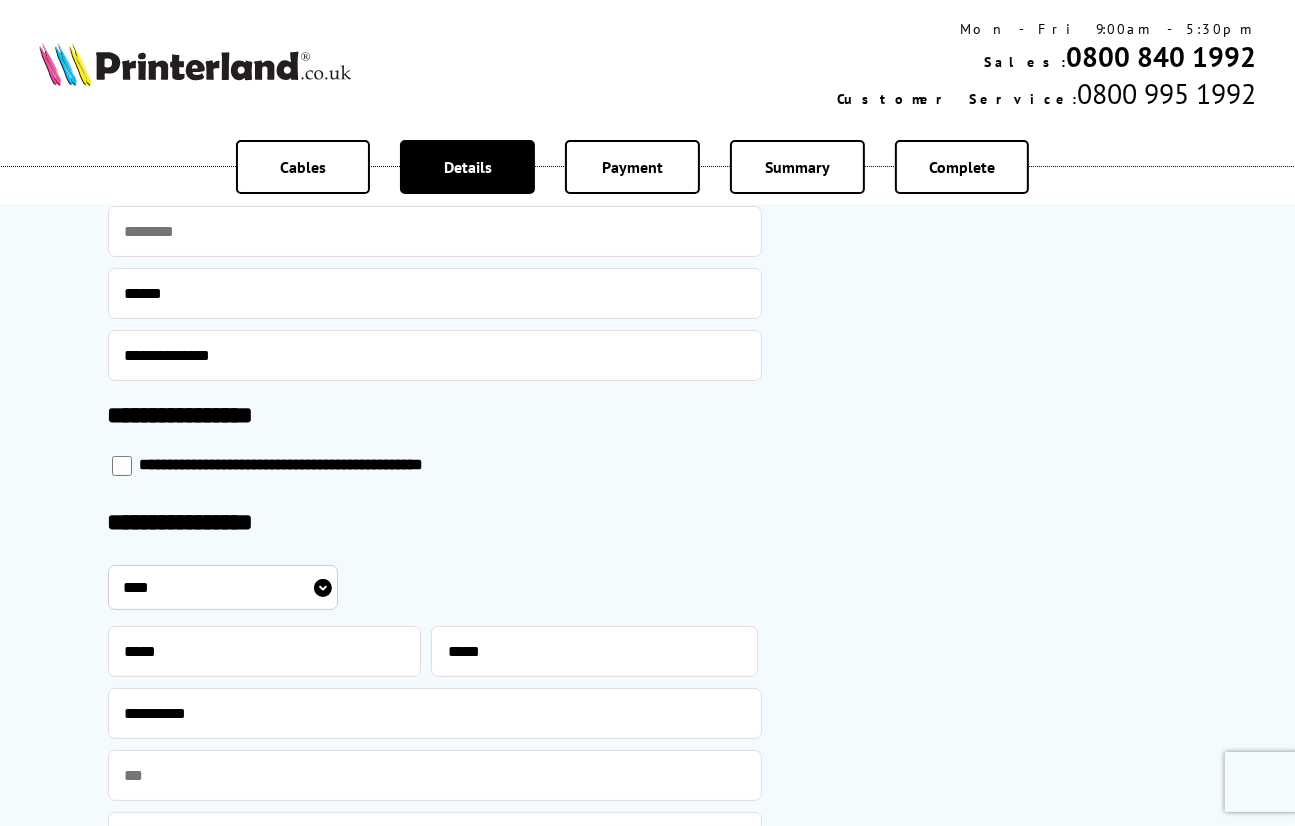 click on "**********" at bounding box center (304, 466) 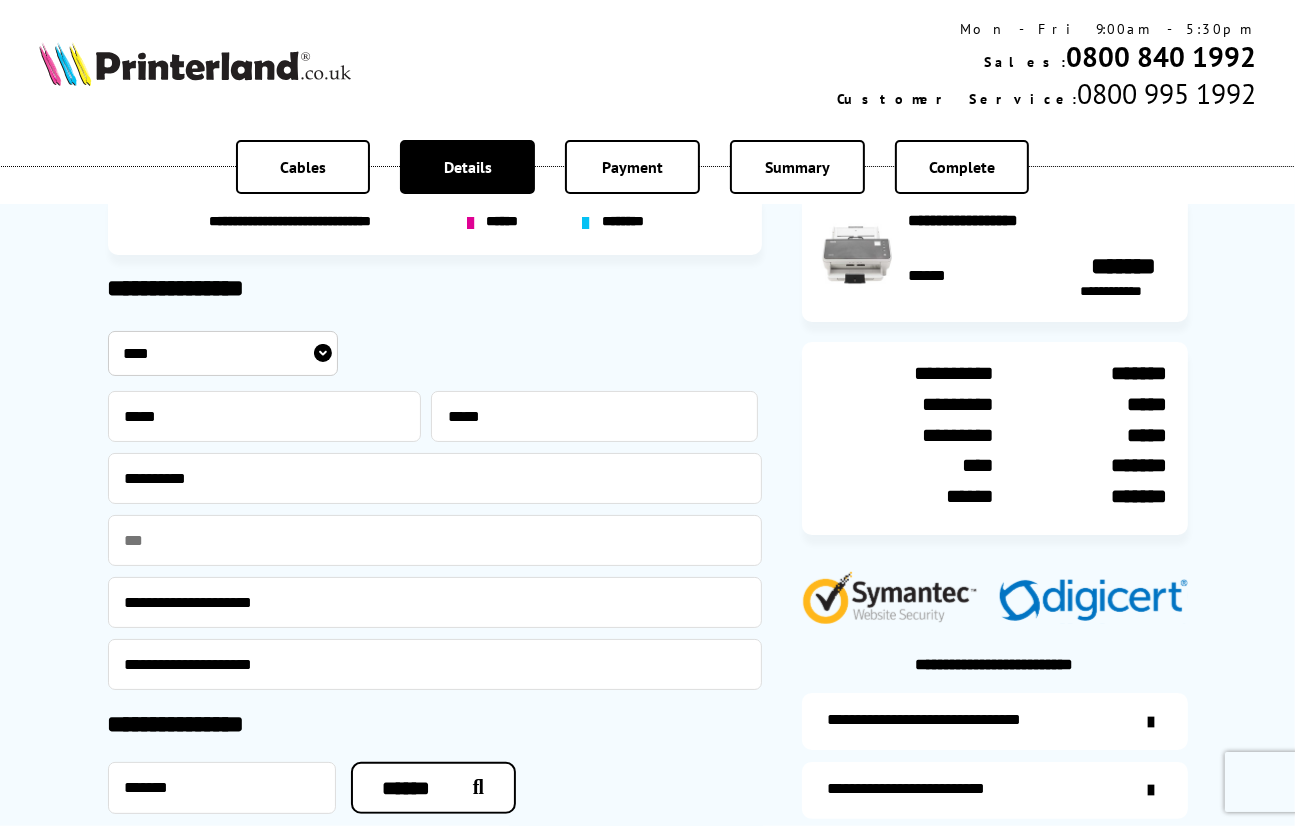 scroll, scrollTop: 429, scrollLeft: 0, axis: vertical 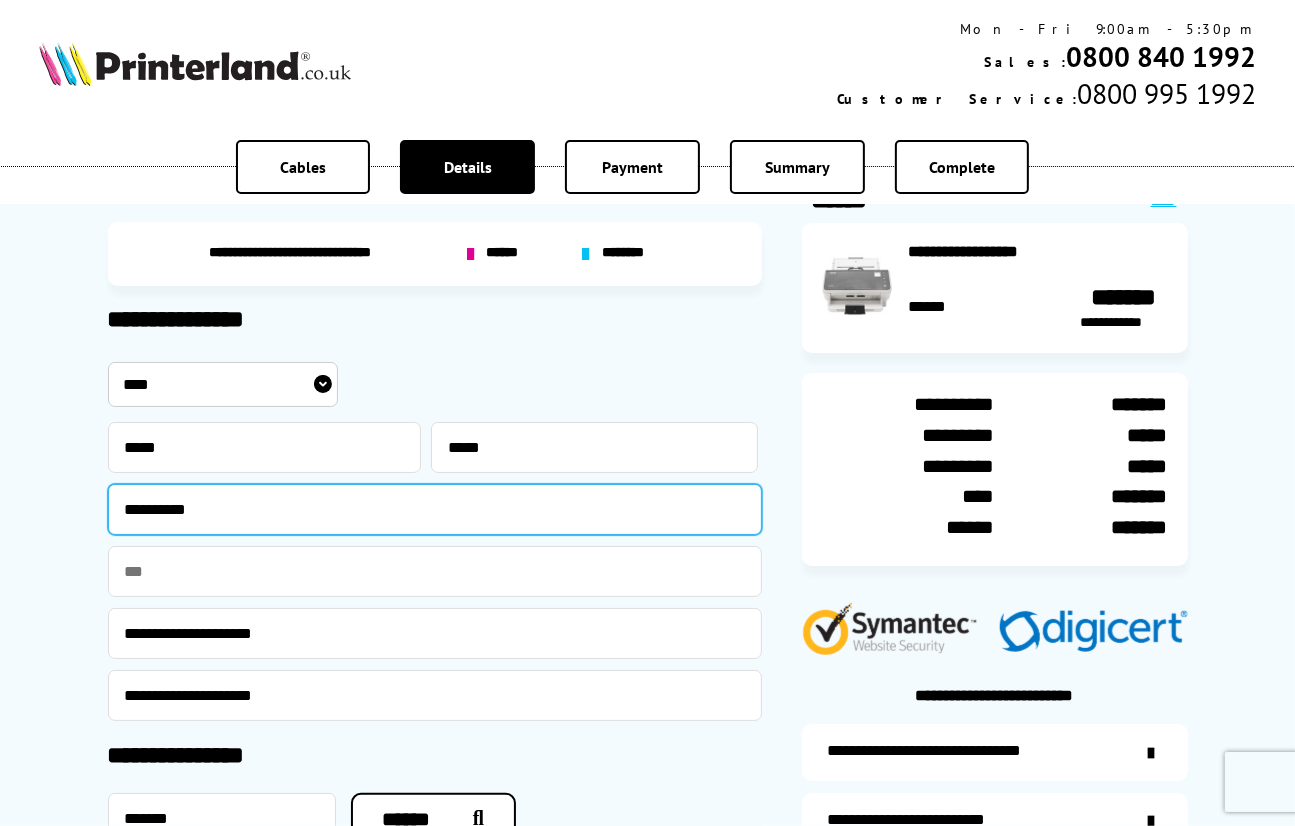 click on "**********" at bounding box center [435, 509] 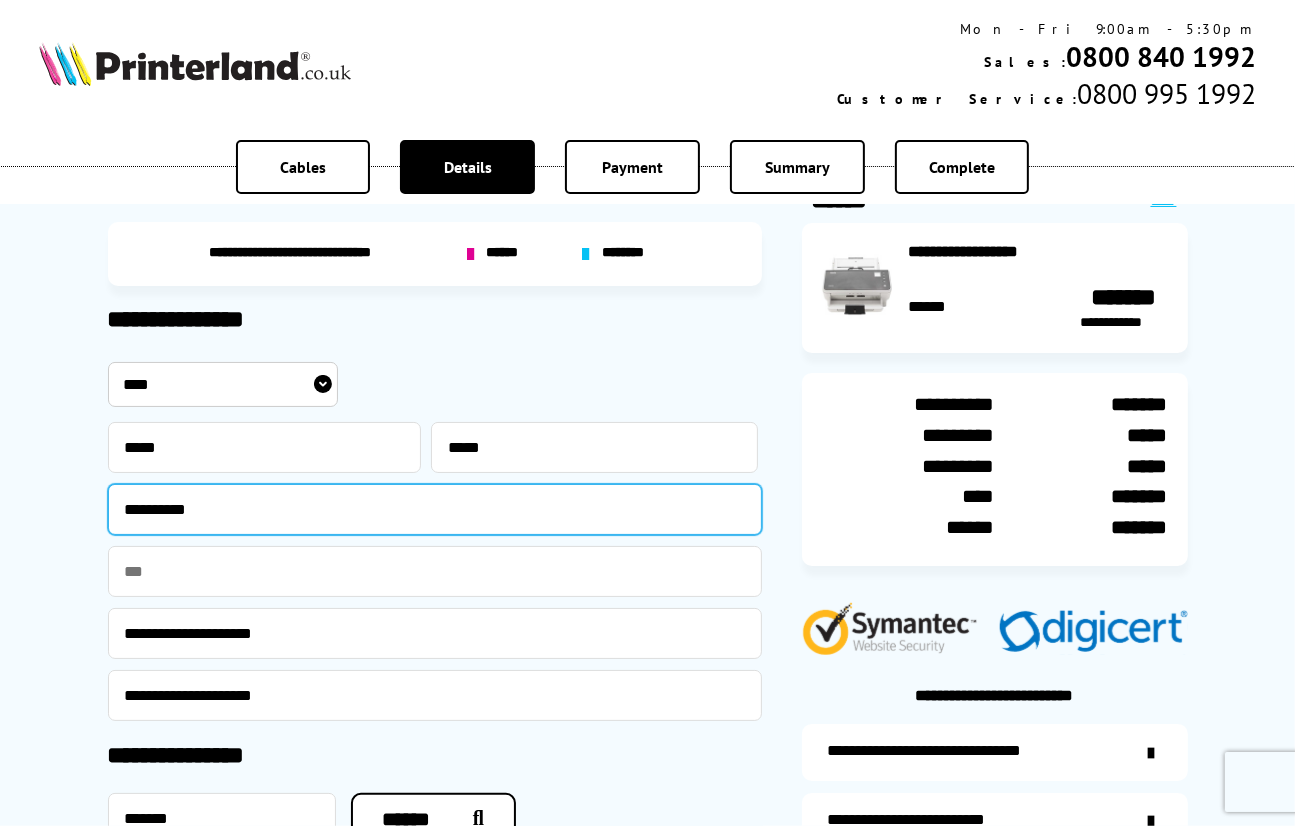 click on "**********" at bounding box center (435, 509) 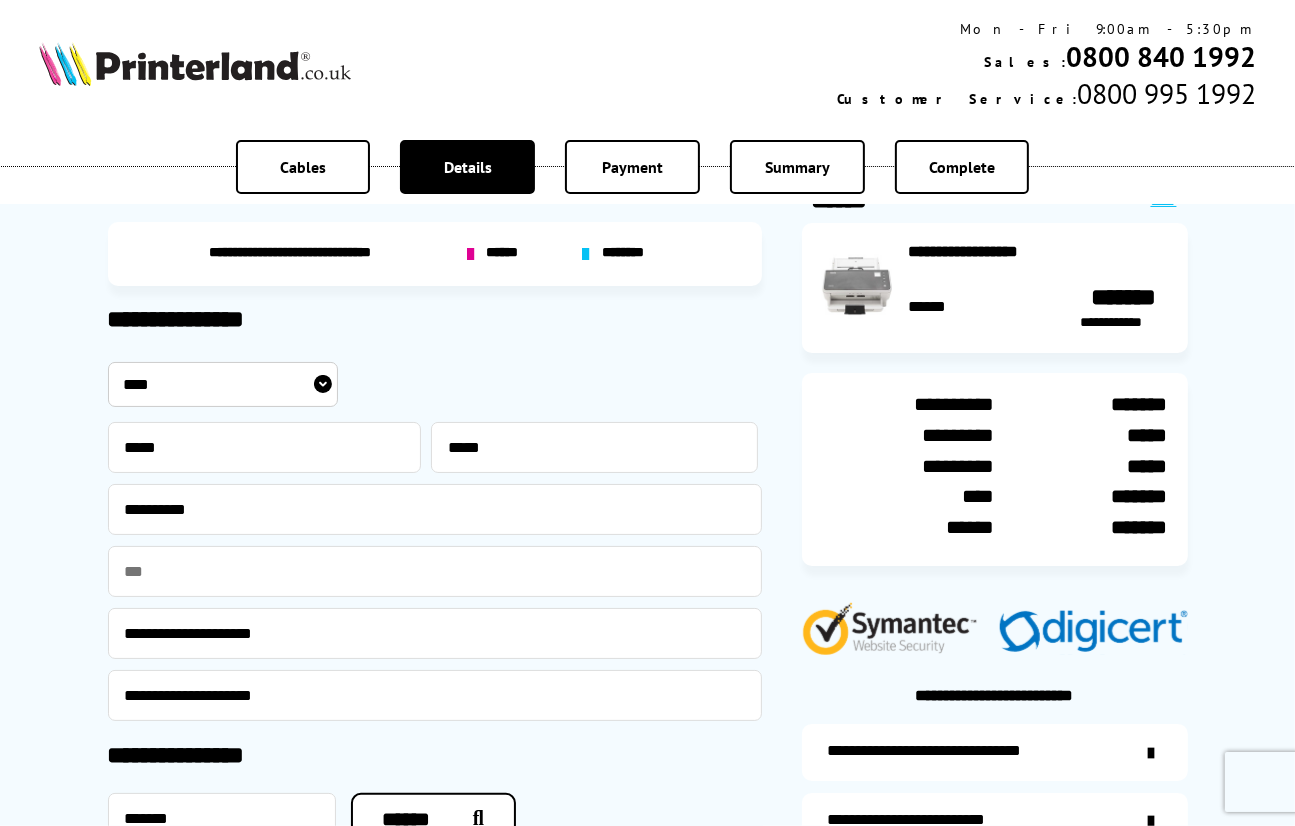 click on "**********" at bounding box center (647, 543) 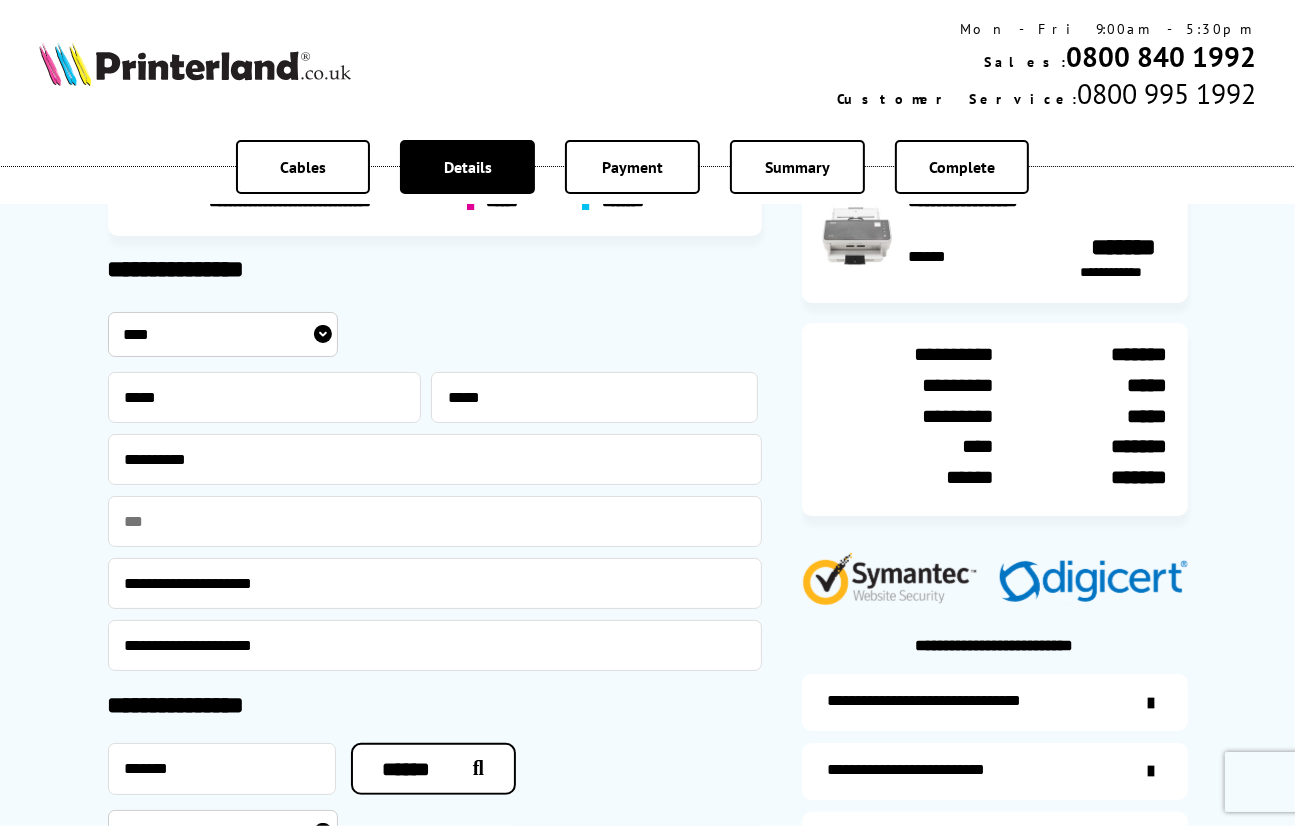 scroll, scrollTop: 429, scrollLeft: 0, axis: vertical 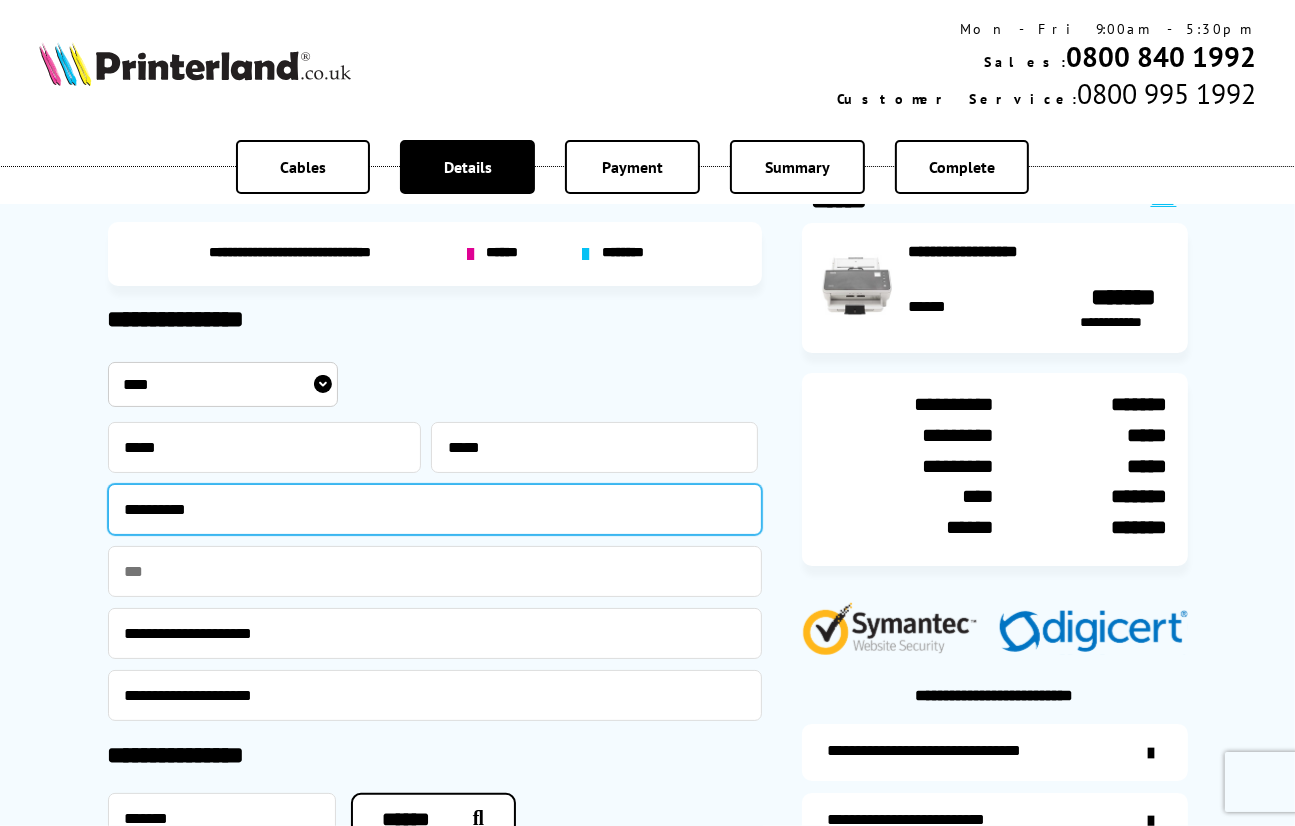 click on "**********" at bounding box center [435, 509] 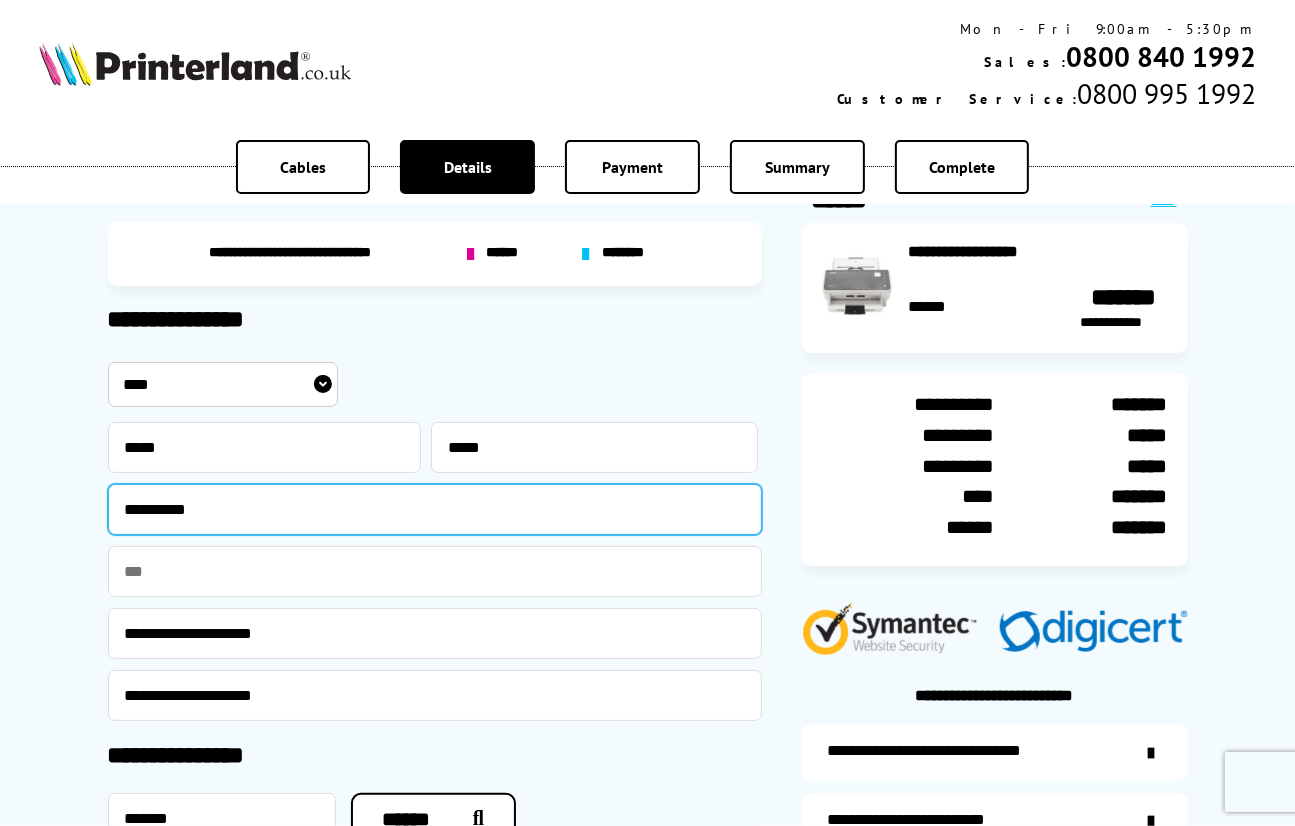 click on "**********" at bounding box center [435, 509] 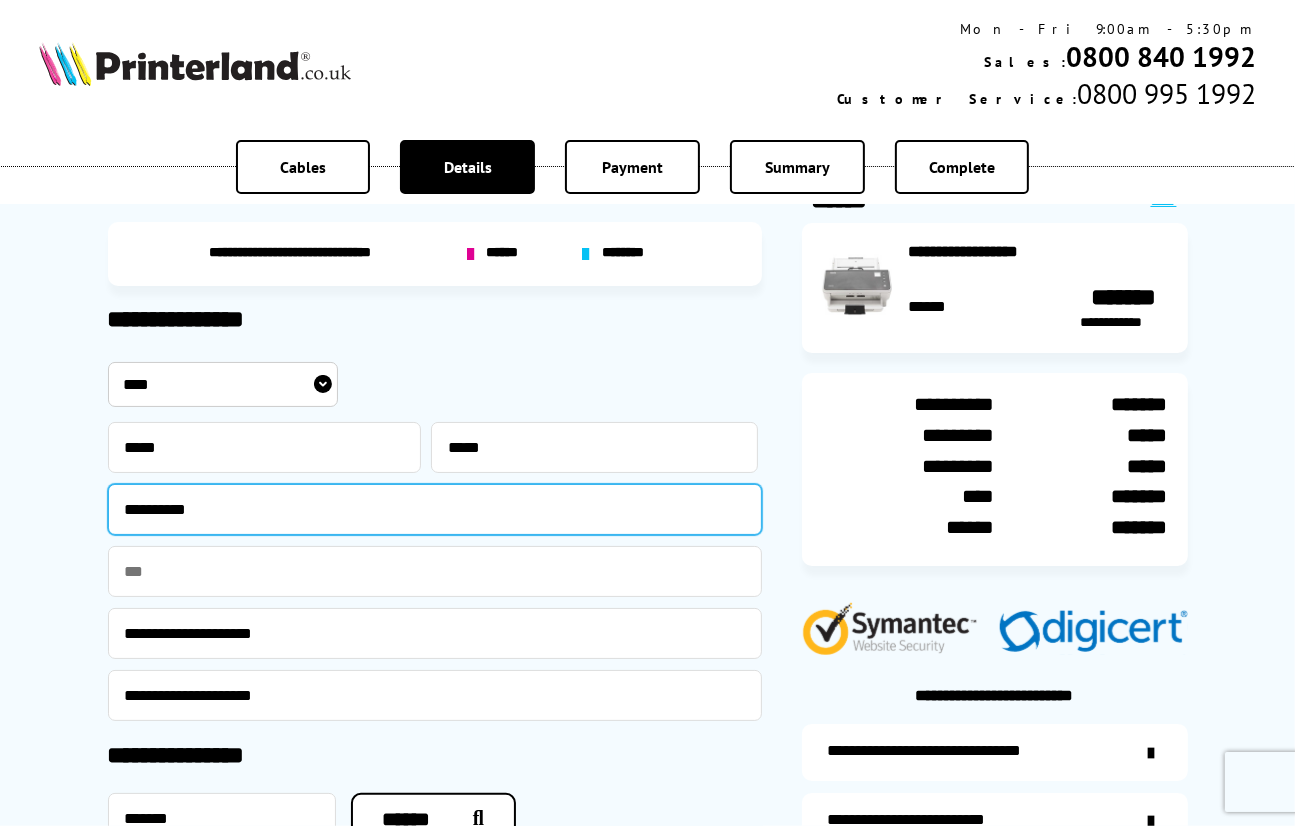 paste on "***" 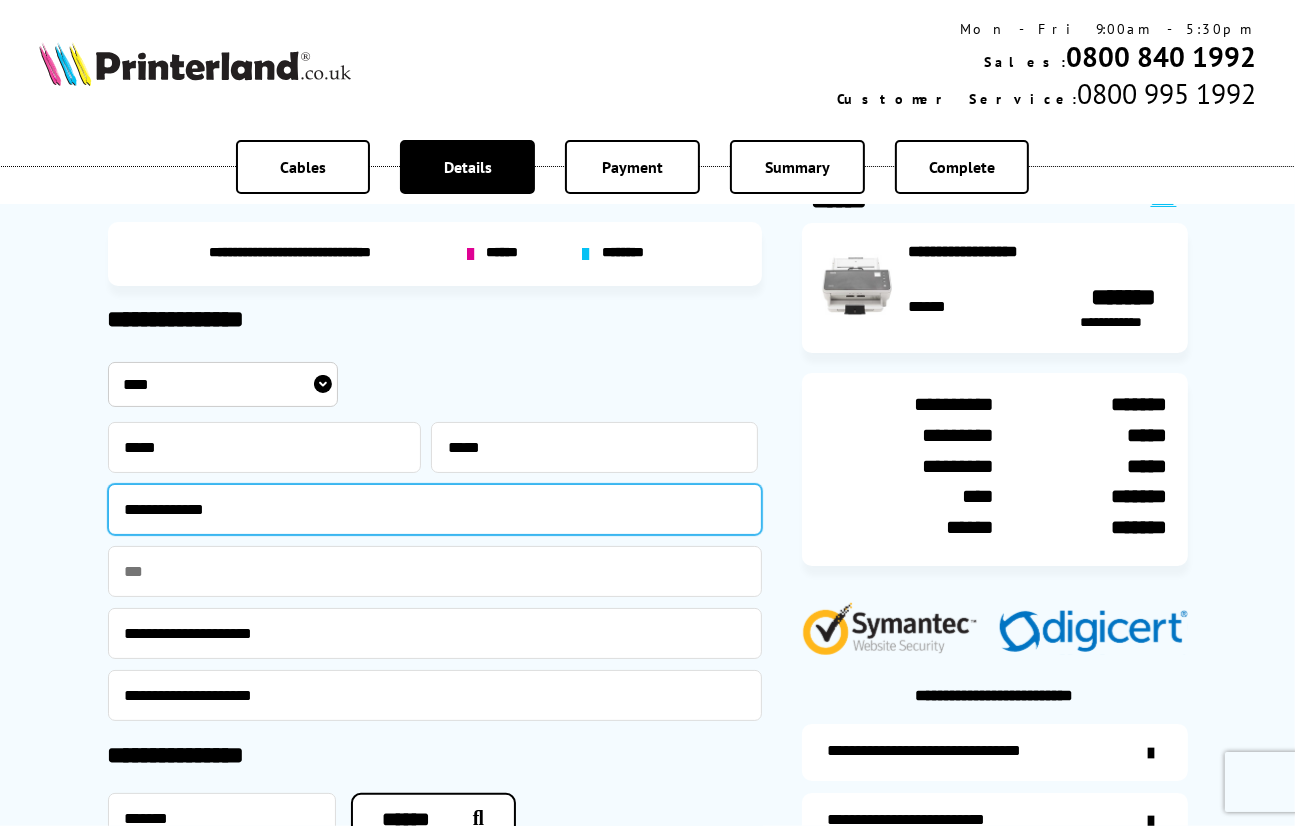 type on "**********" 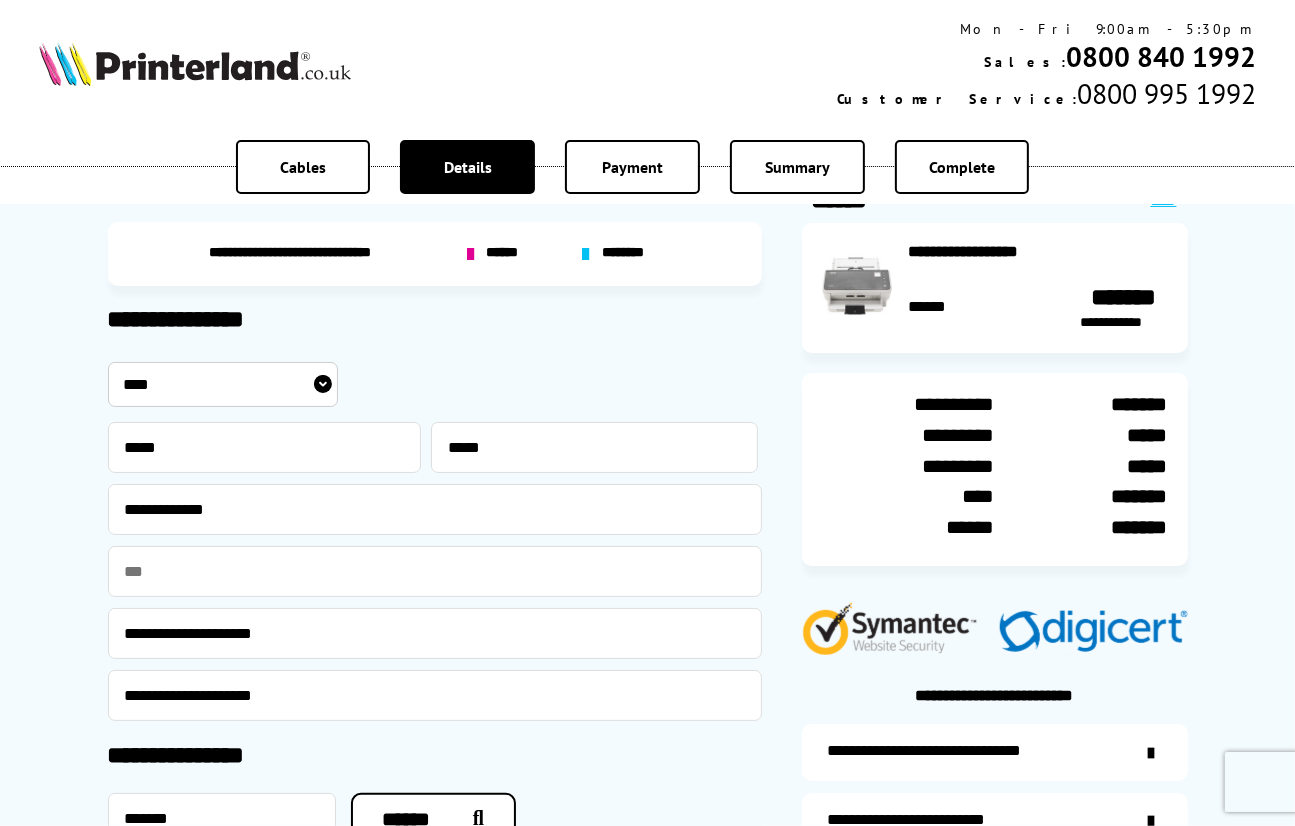 click on "**********" at bounding box center (647, 543) 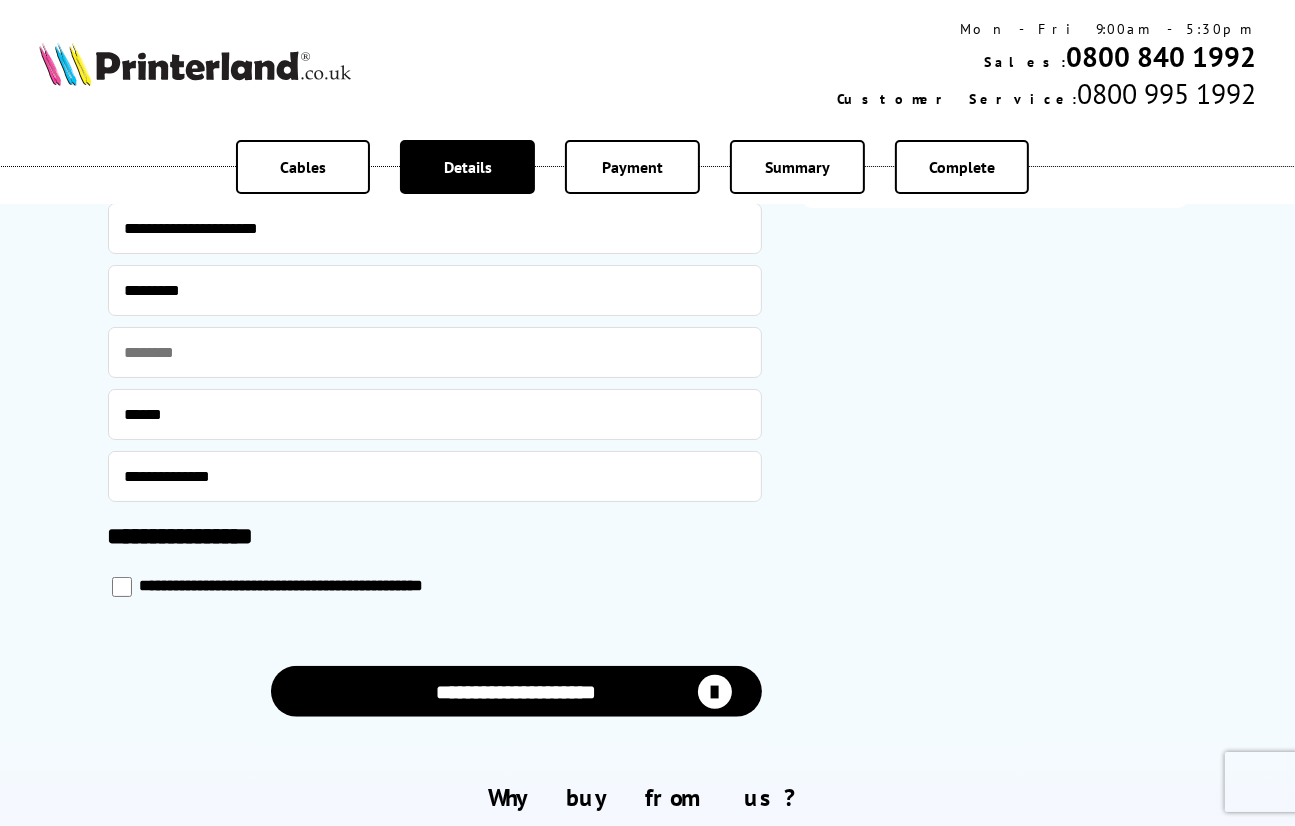 scroll, scrollTop: 1329, scrollLeft: 0, axis: vertical 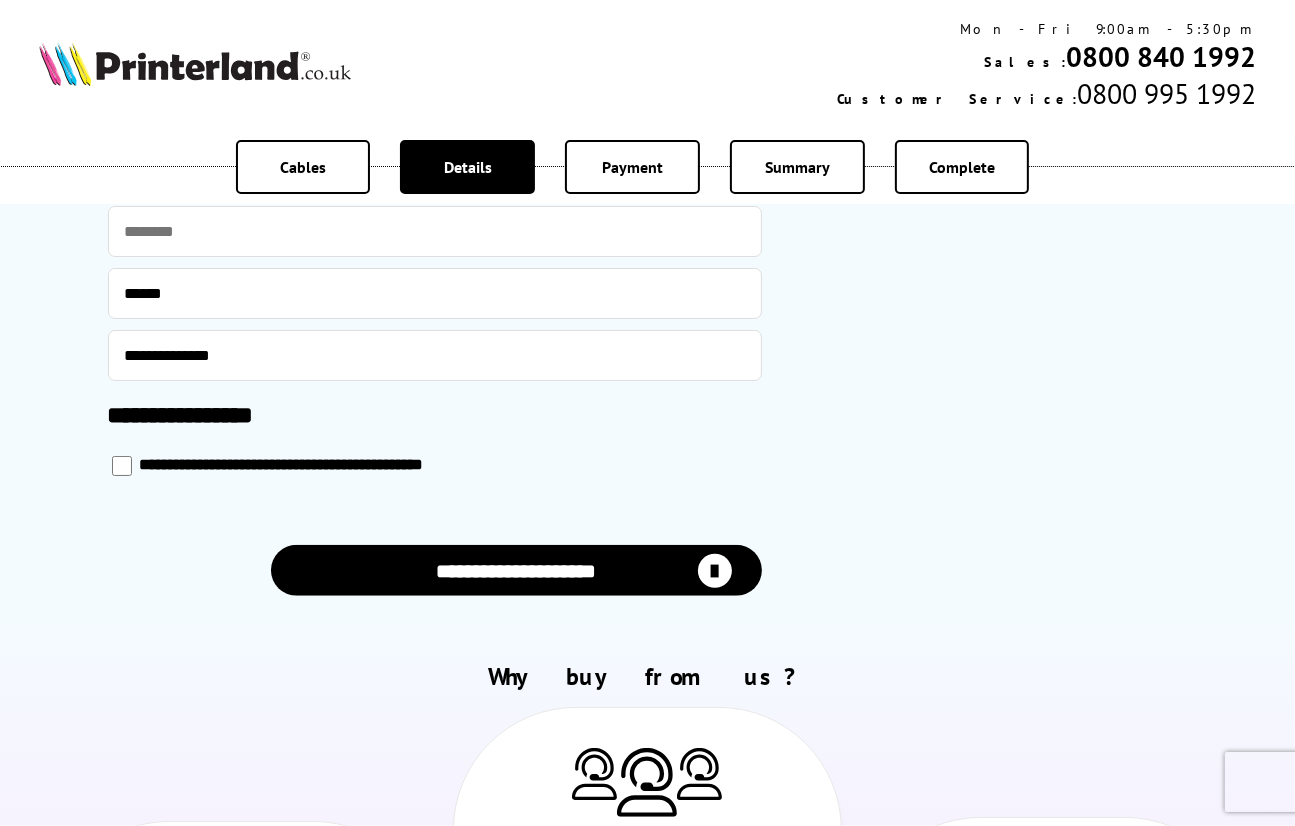 click on "**********" at bounding box center (516, 570) 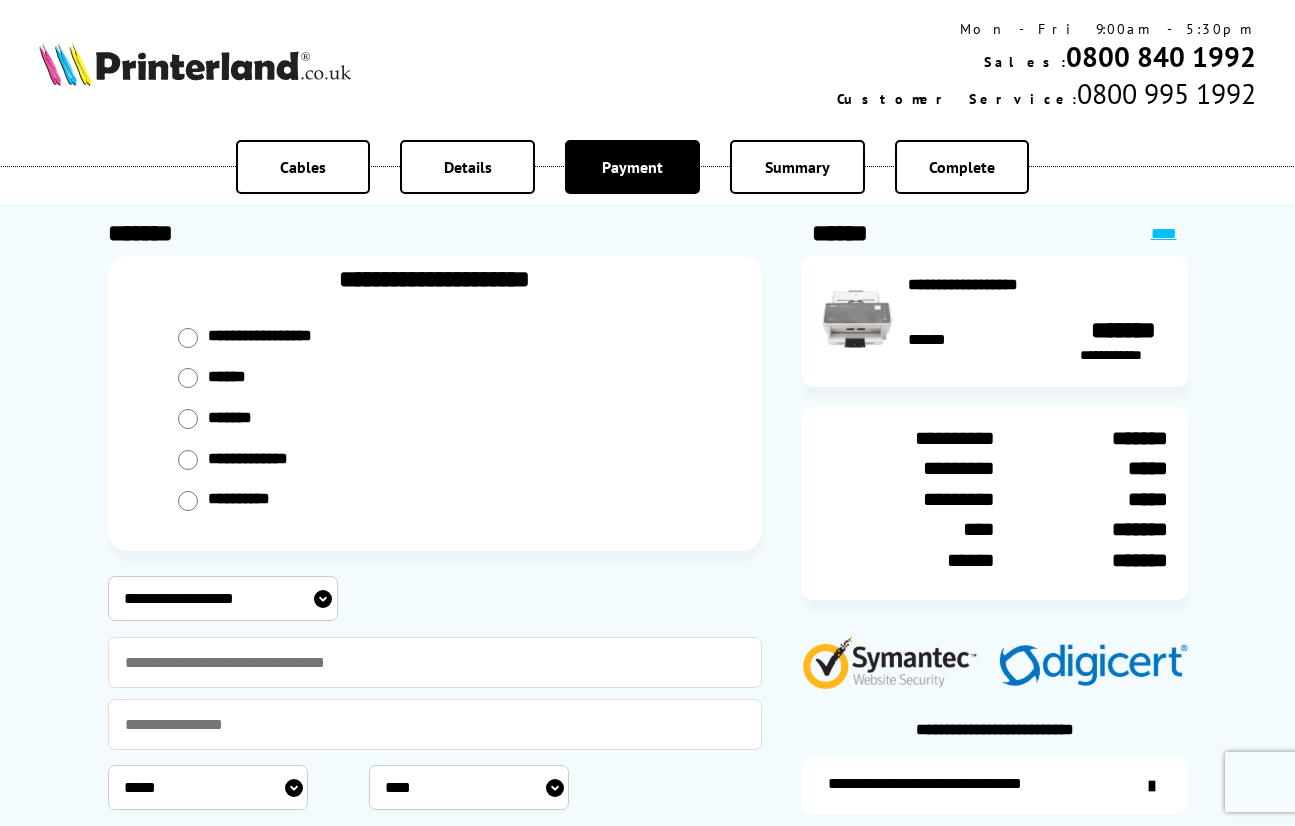 scroll, scrollTop: 0, scrollLeft: 0, axis: both 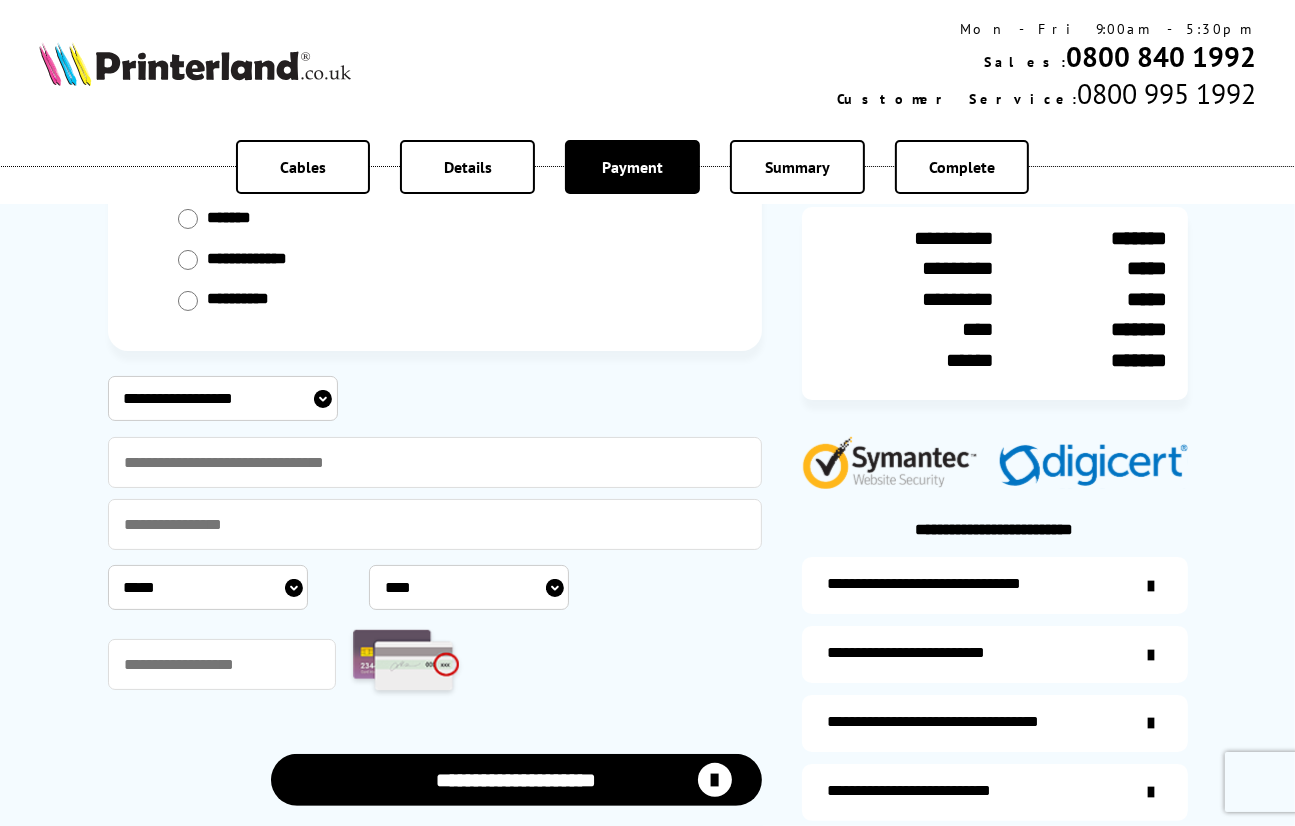 click on "**********" at bounding box center [223, 398] 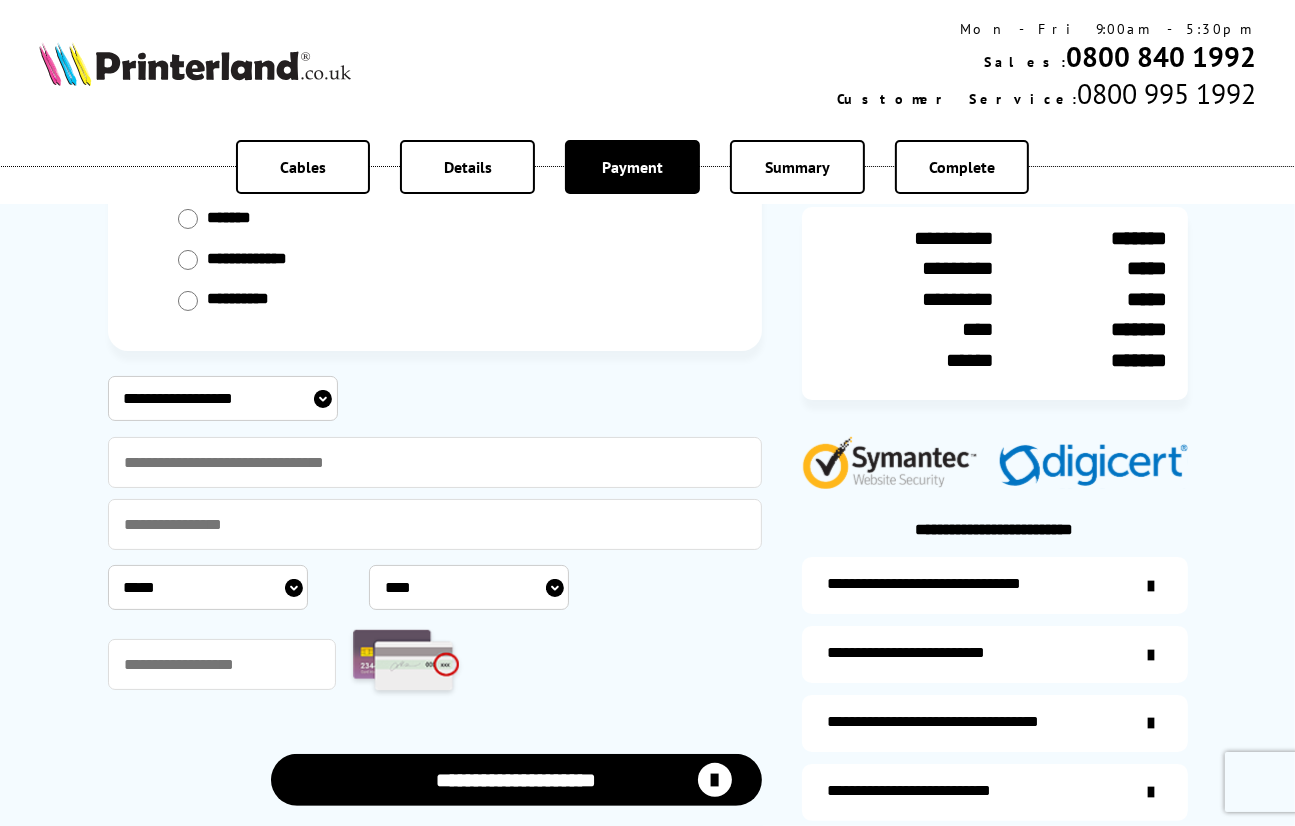 select on "**********" 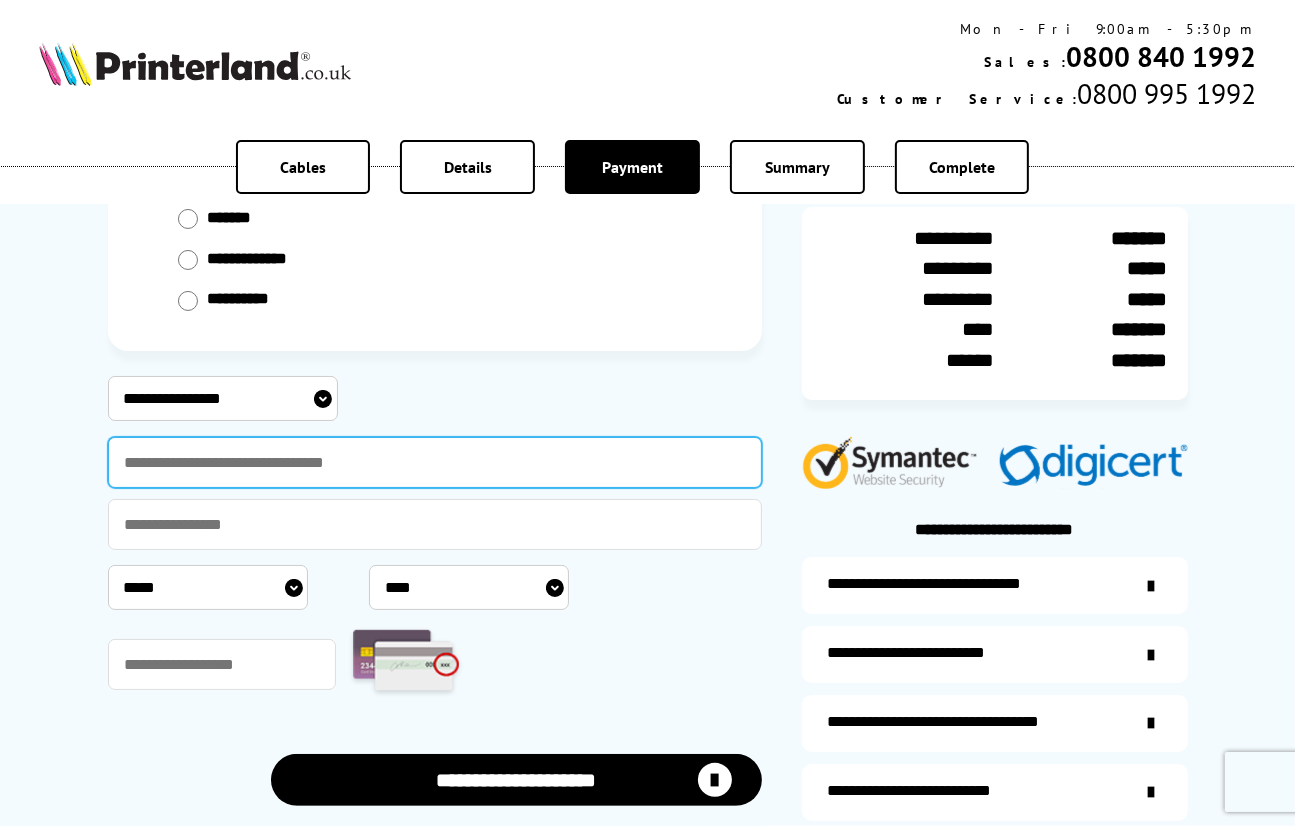 click at bounding box center [435, 462] 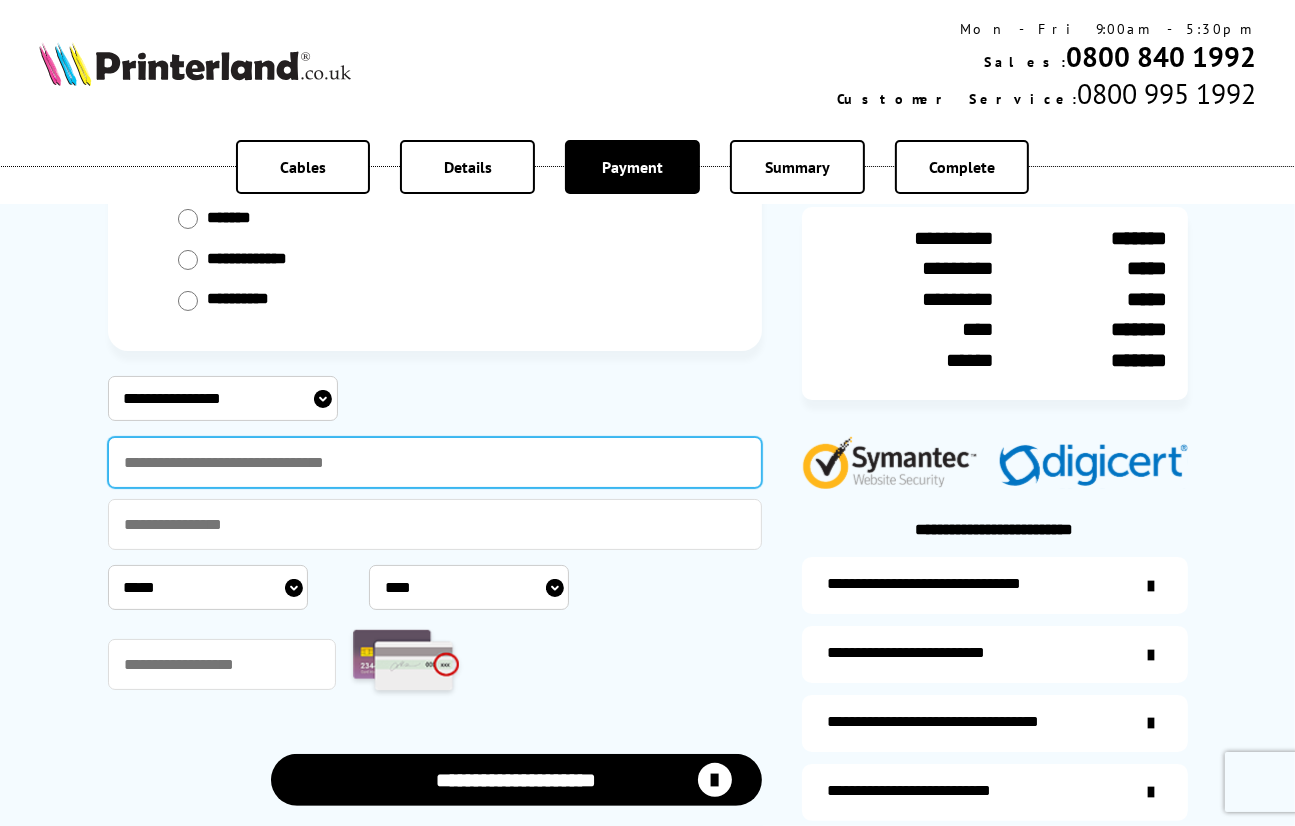 type on "**********" 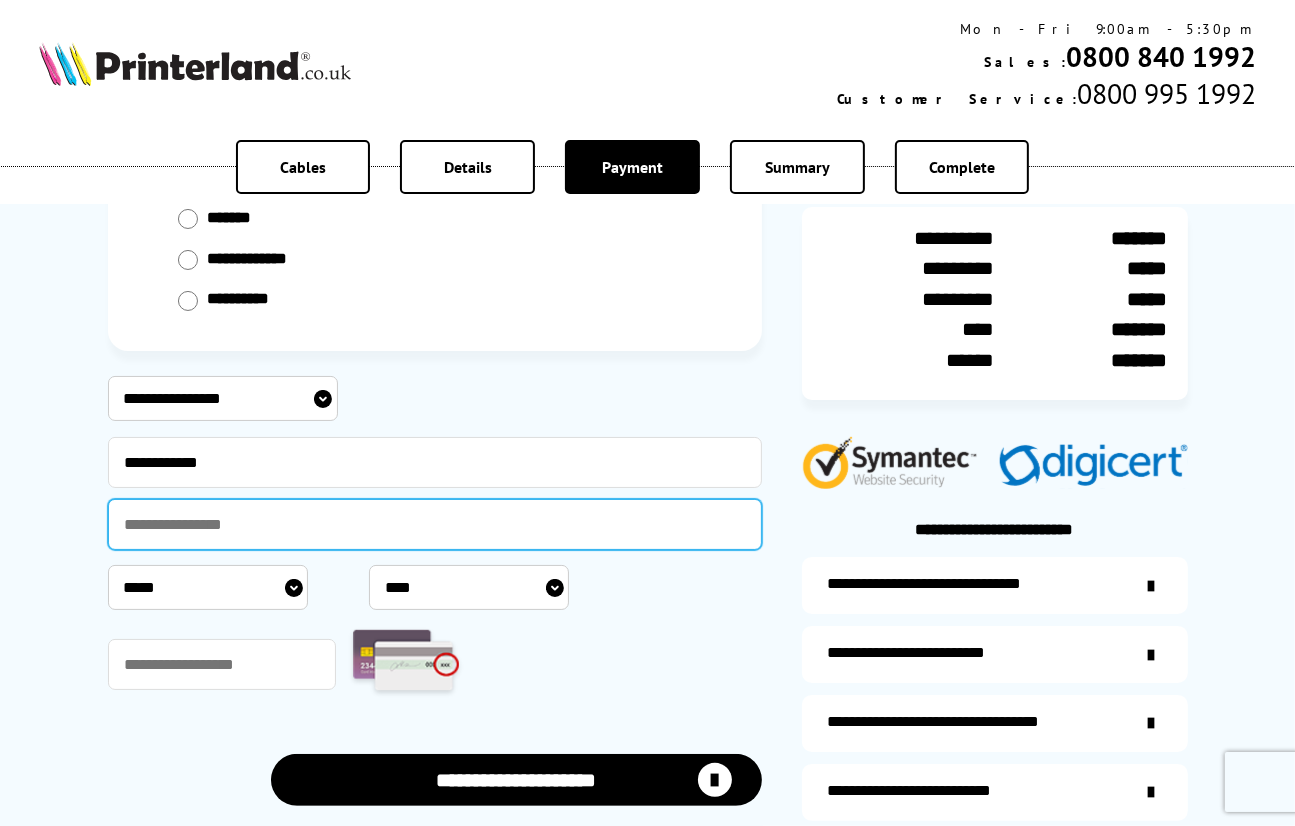 type on "**********" 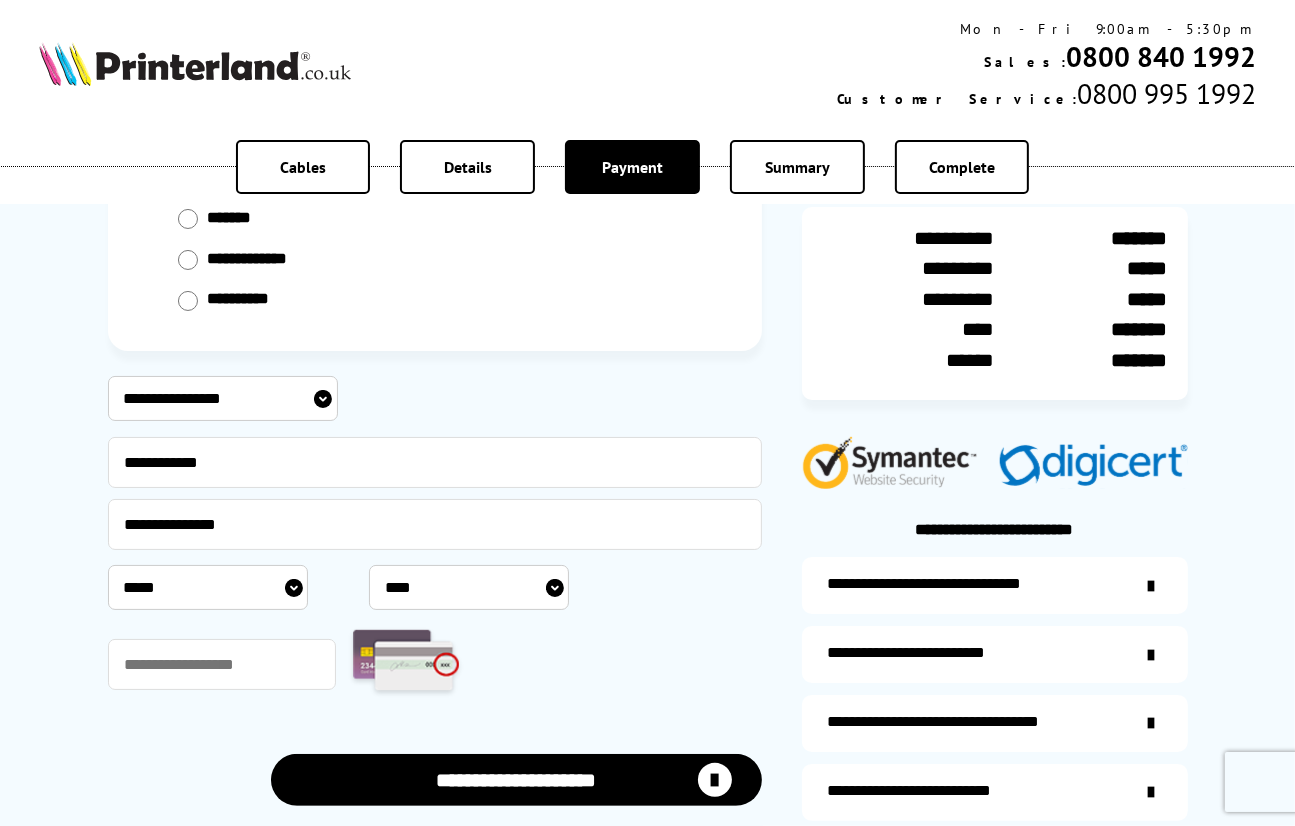 select on "*" 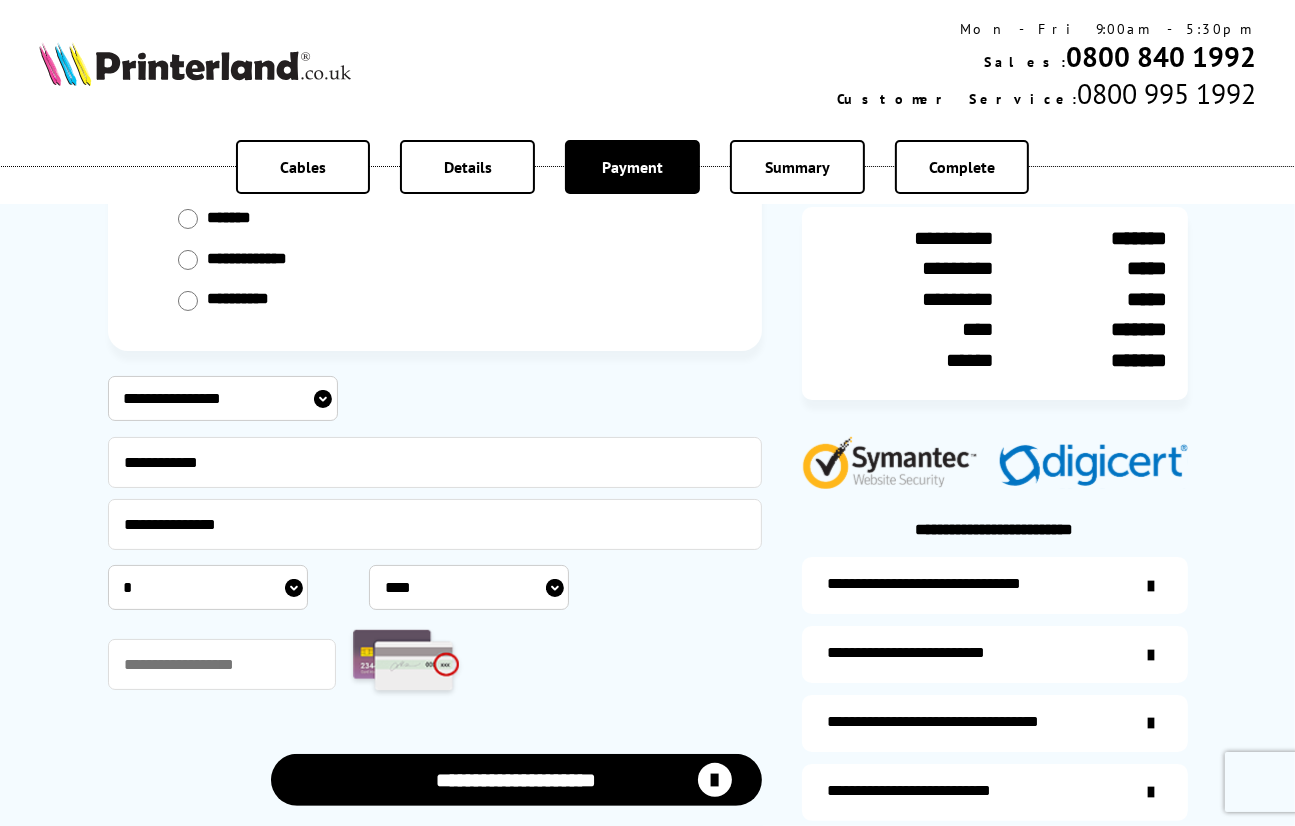 select on "****" 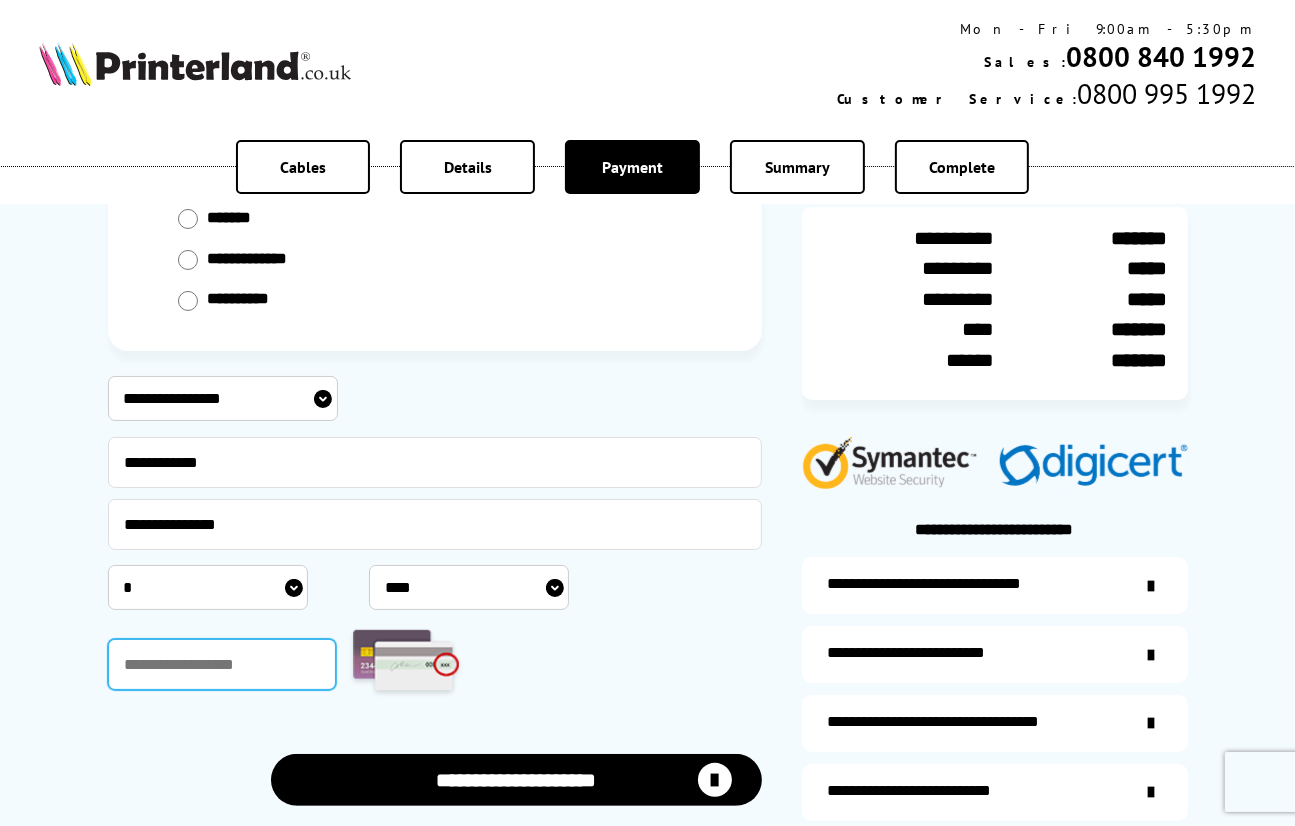 click at bounding box center [222, 664] 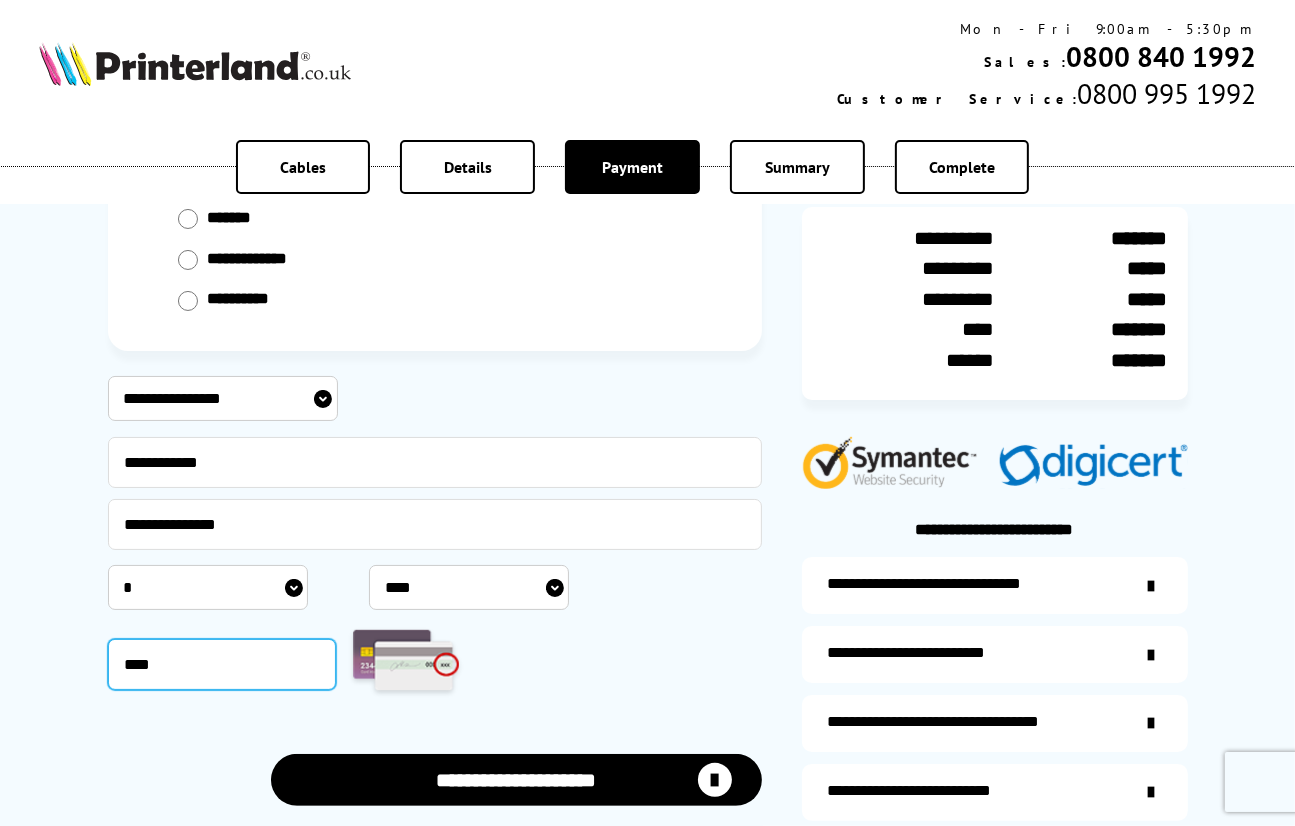 type on "****" 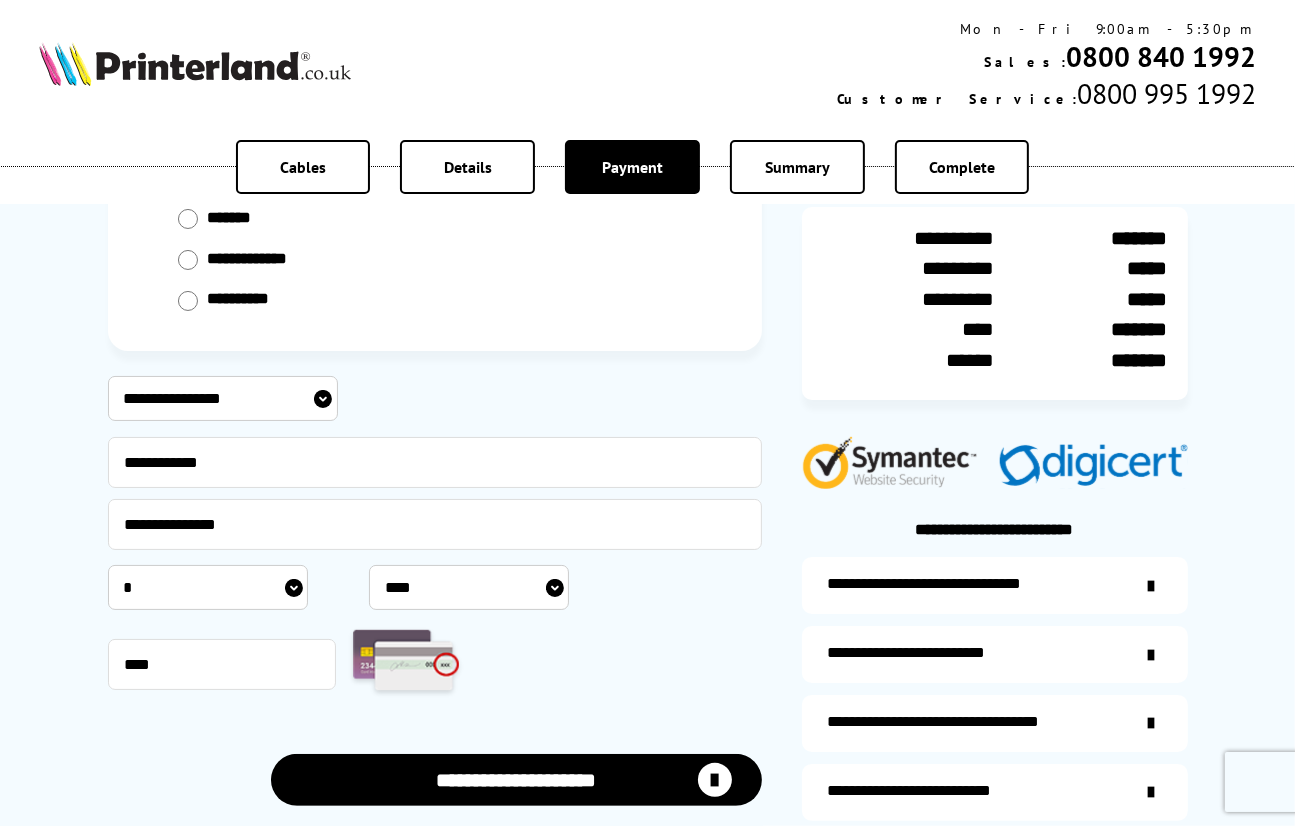 click on "**********" at bounding box center [647, 326] 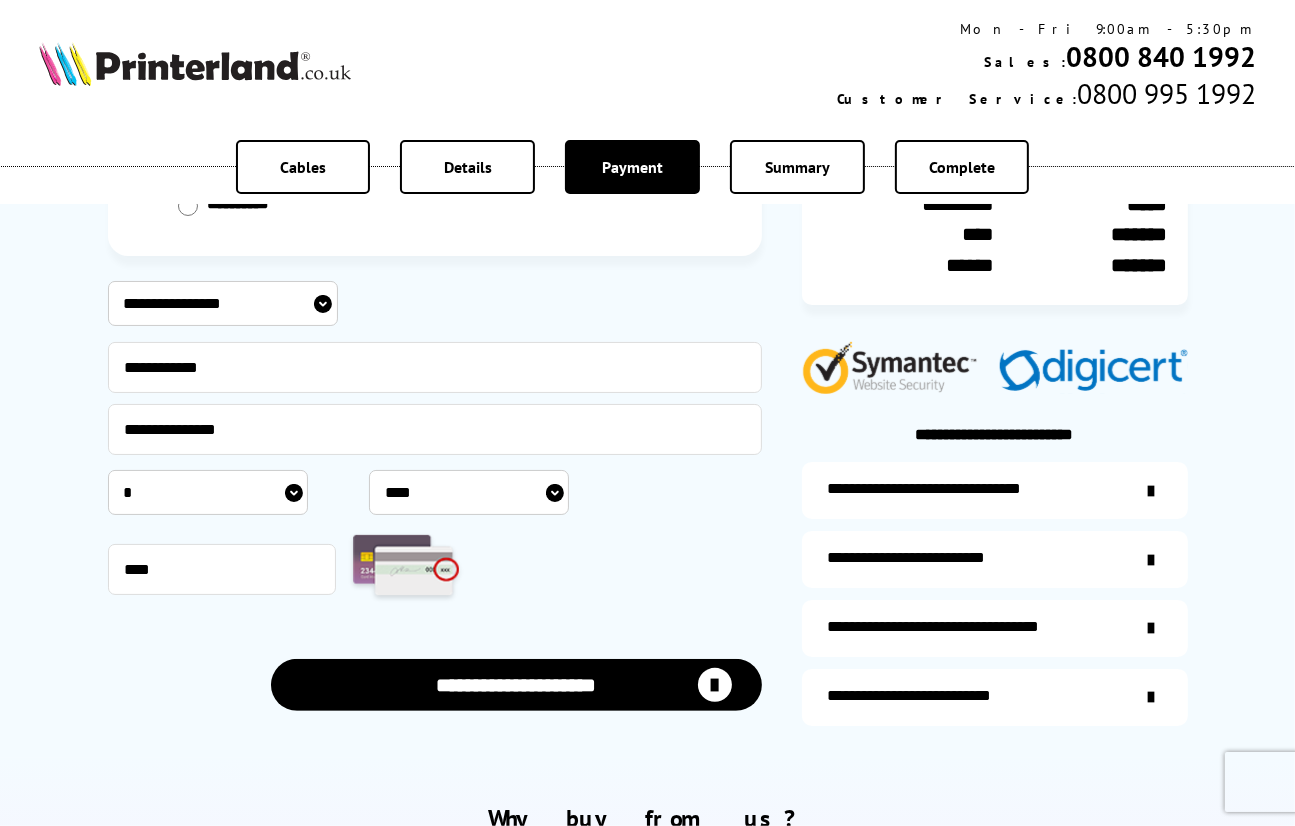 scroll, scrollTop: 400, scrollLeft: 0, axis: vertical 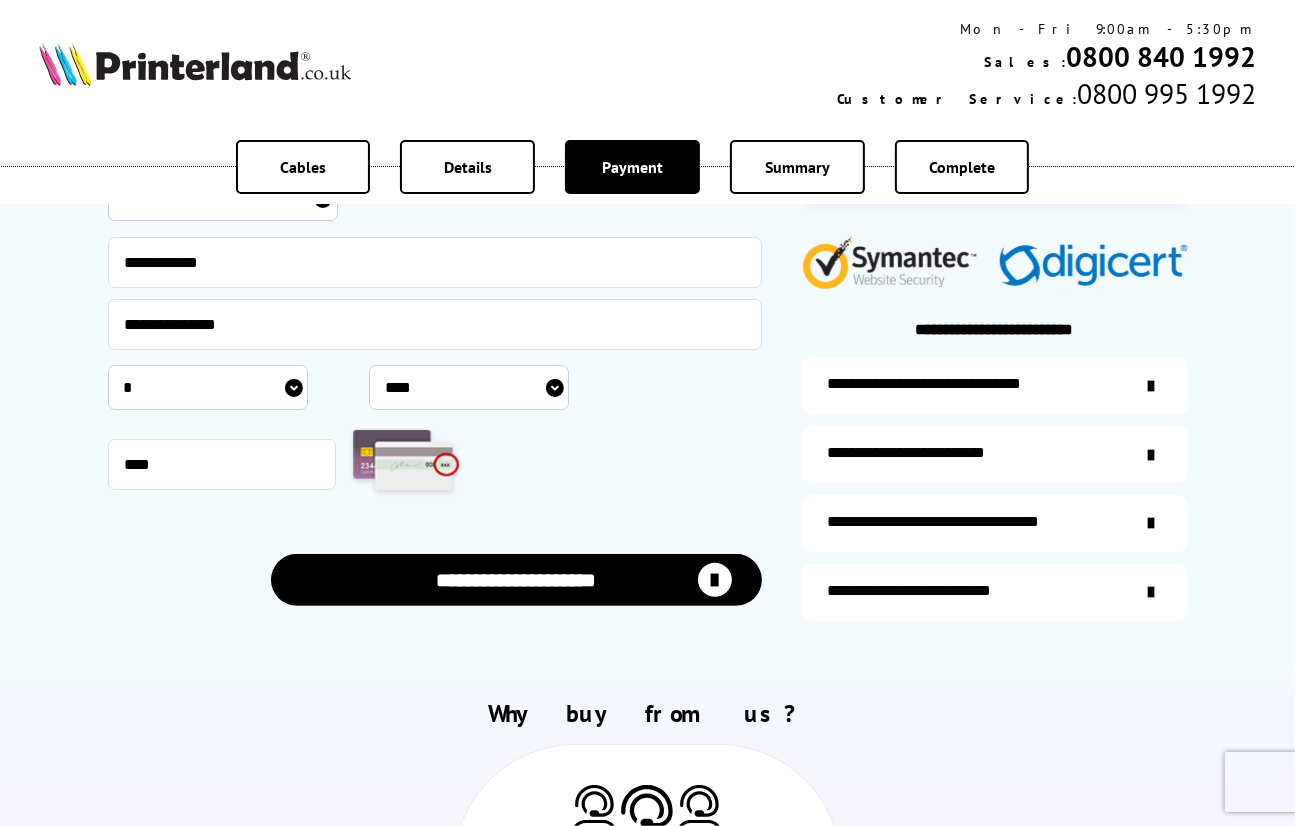 click on "**********" at bounding box center (516, 579) 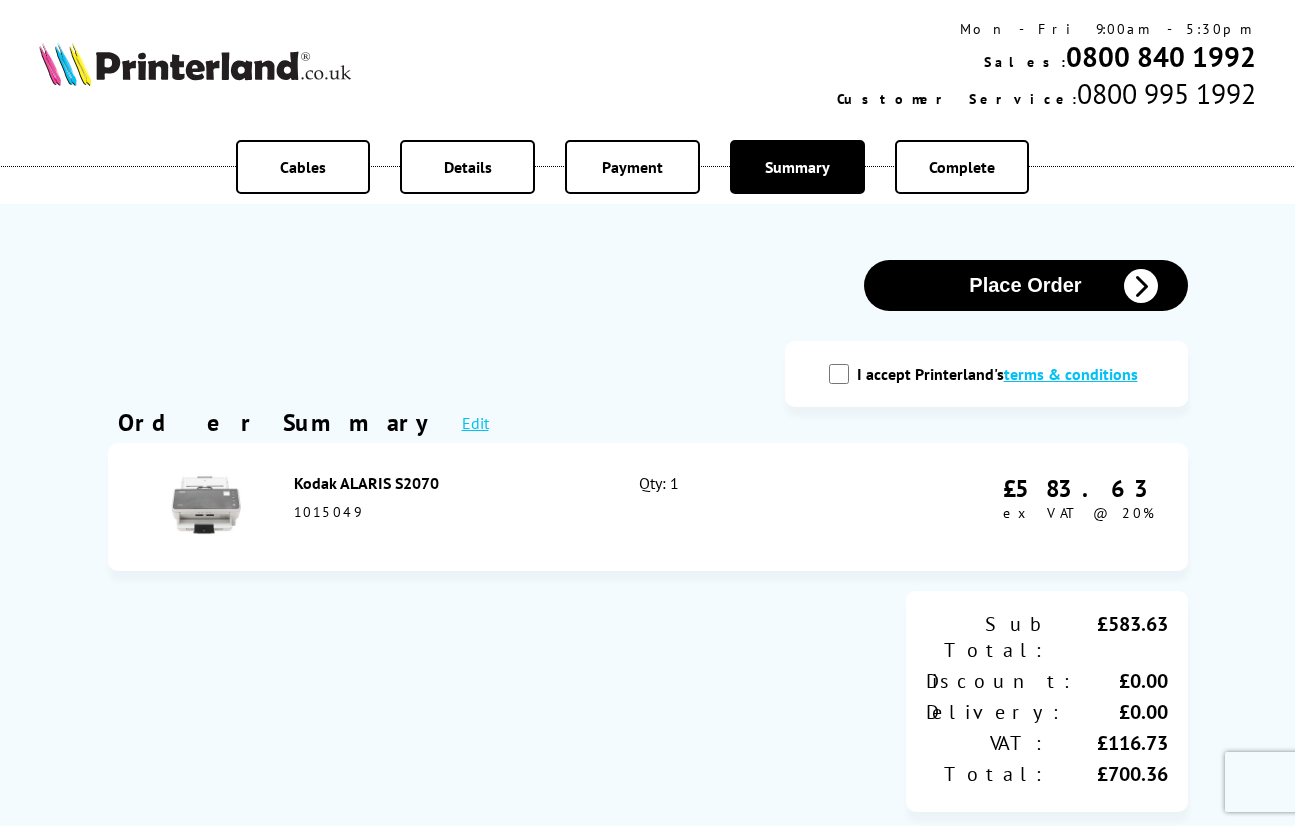 scroll, scrollTop: 0, scrollLeft: 0, axis: both 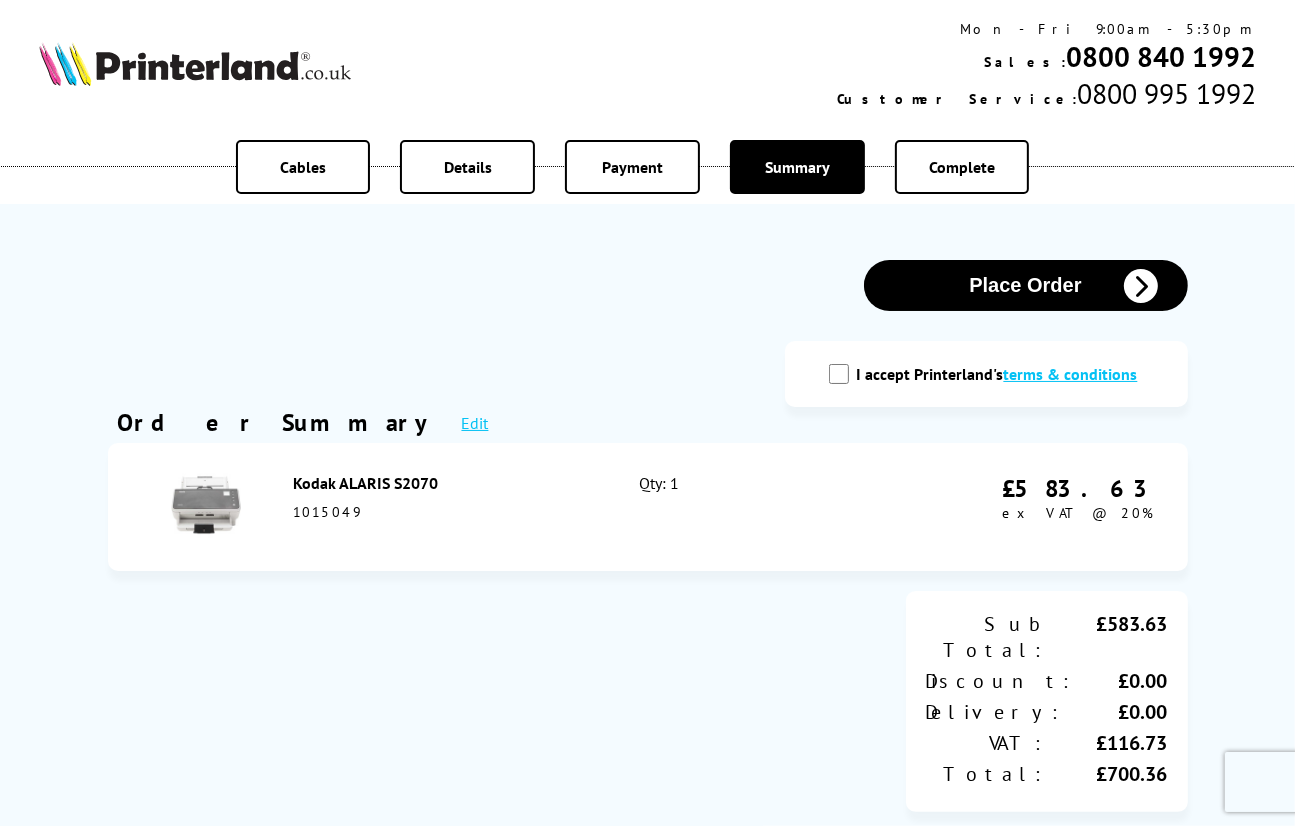 click on "I accept Printerland's  terms & conditions" at bounding box center (839, 374) 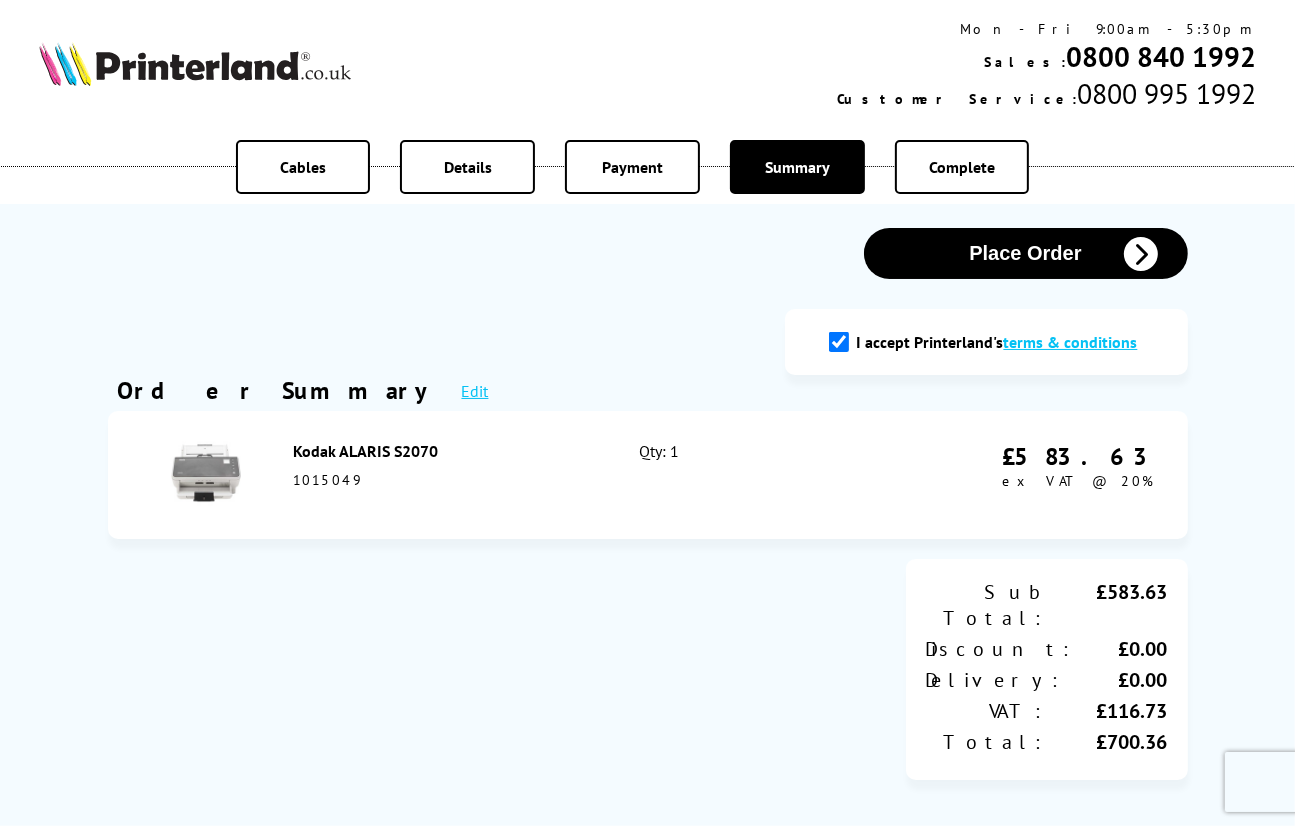 scroll, scrollTop: 0, scrollLeft: 0, axis: both 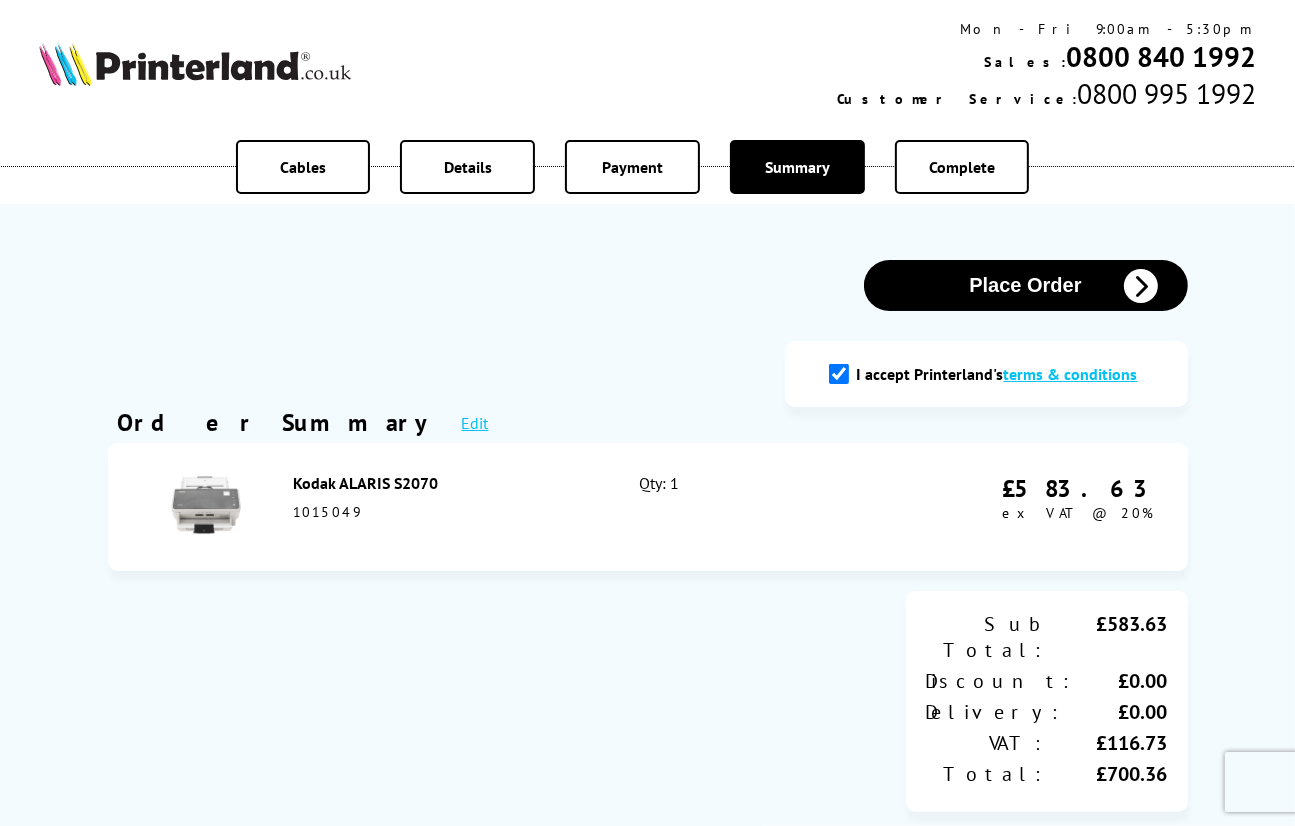 click on "Place Order" at bounding box center (1026, 285) 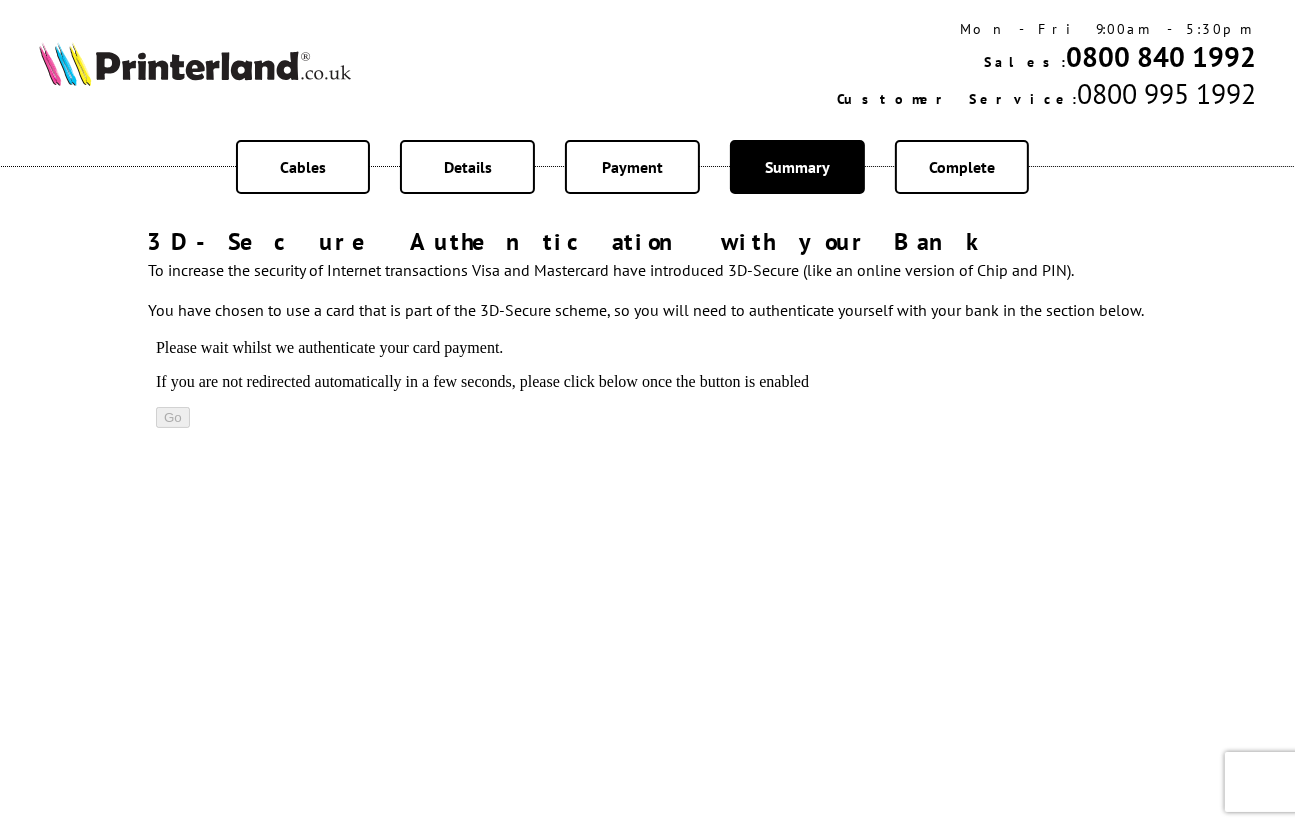 scroll, scrollTop: 0, scrollLeft: 0, axis: both 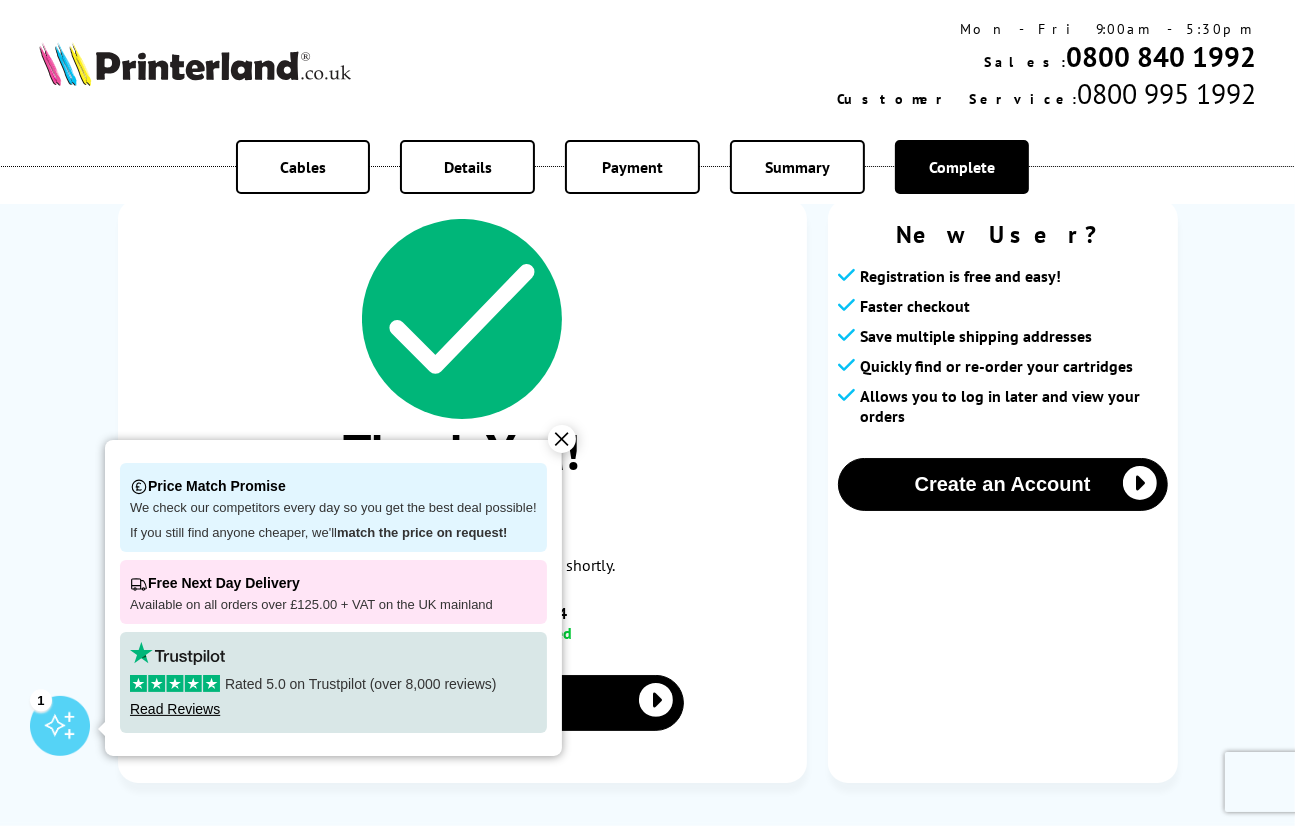 click on "✕" at bounding box center [562, 439] 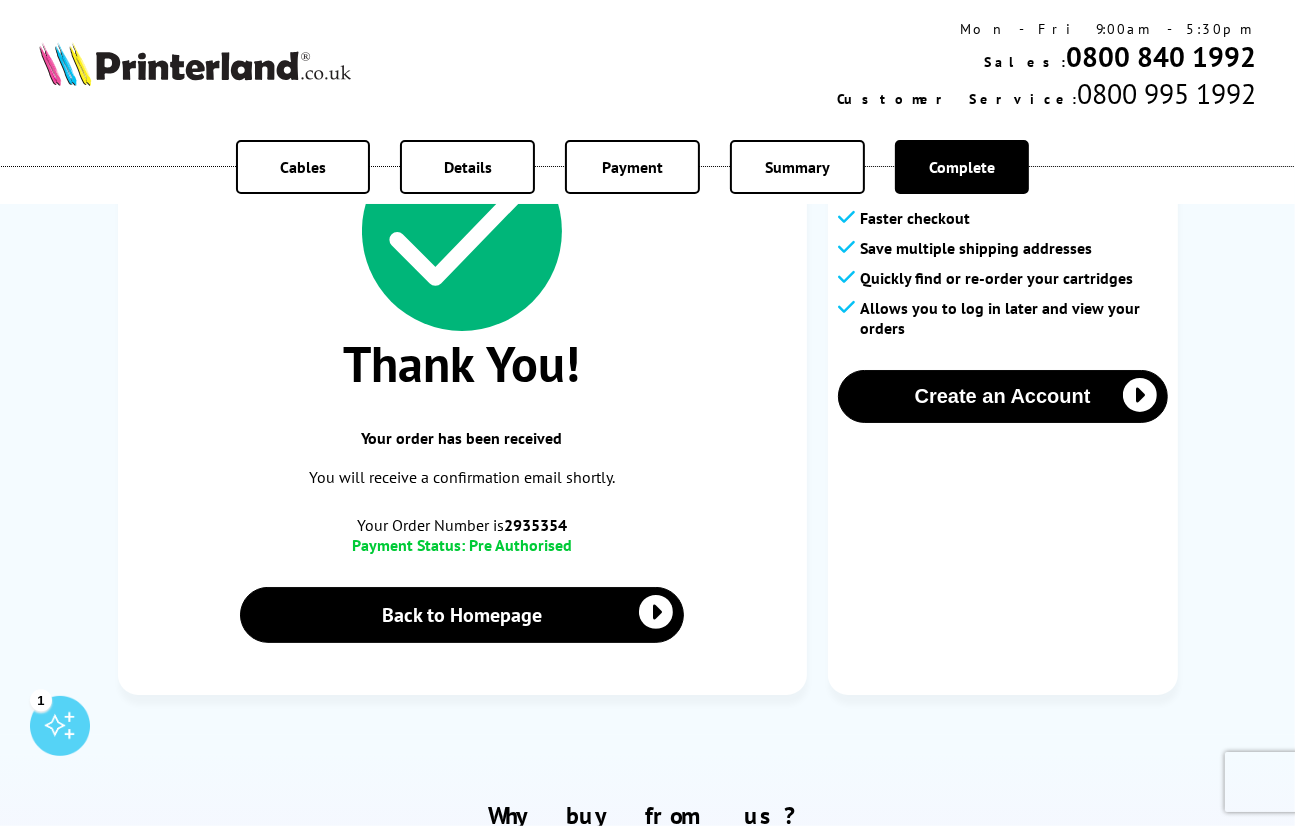 scroll, scrollTop: 100, scrollLeft: 0, axis: vertical 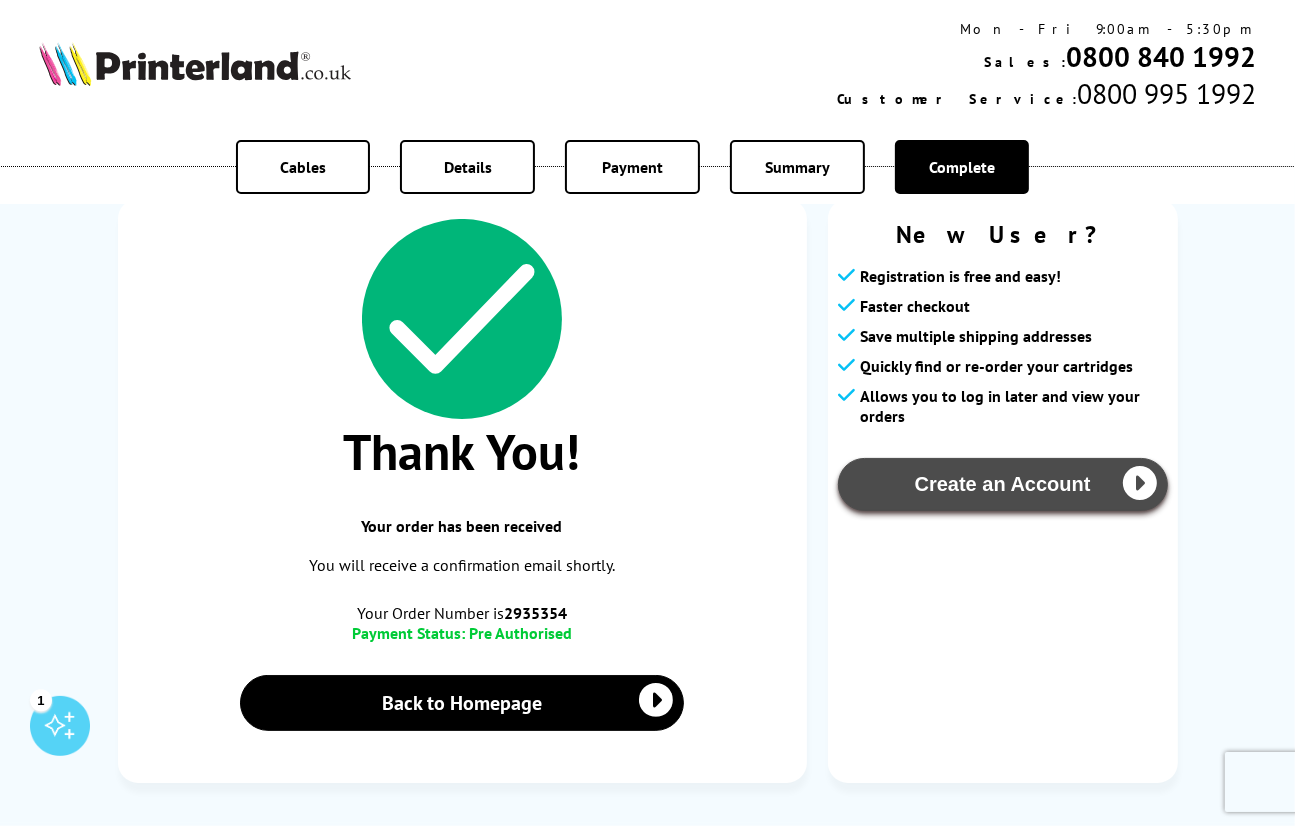 click on "Create an Account" at bounding box center [1003, 484] 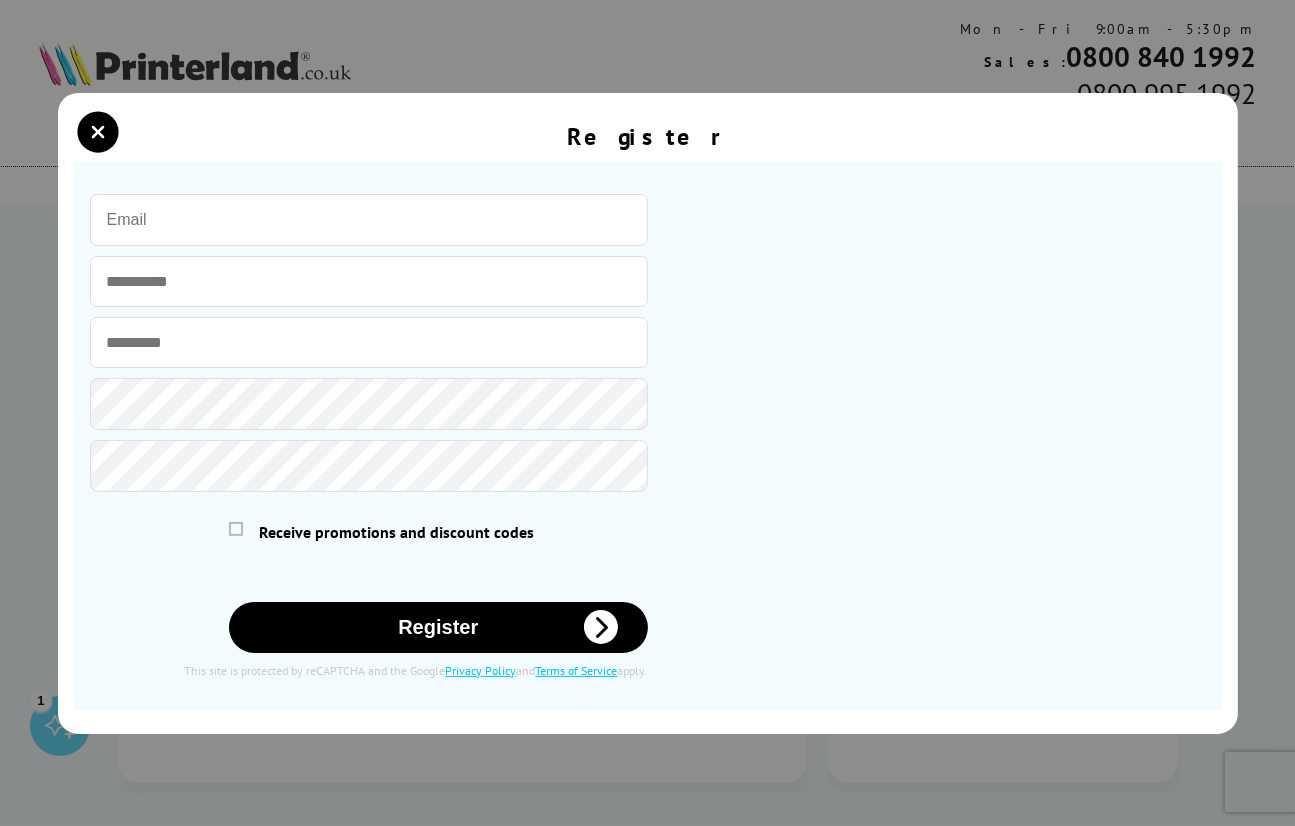 click at bounding box center (369, 220) 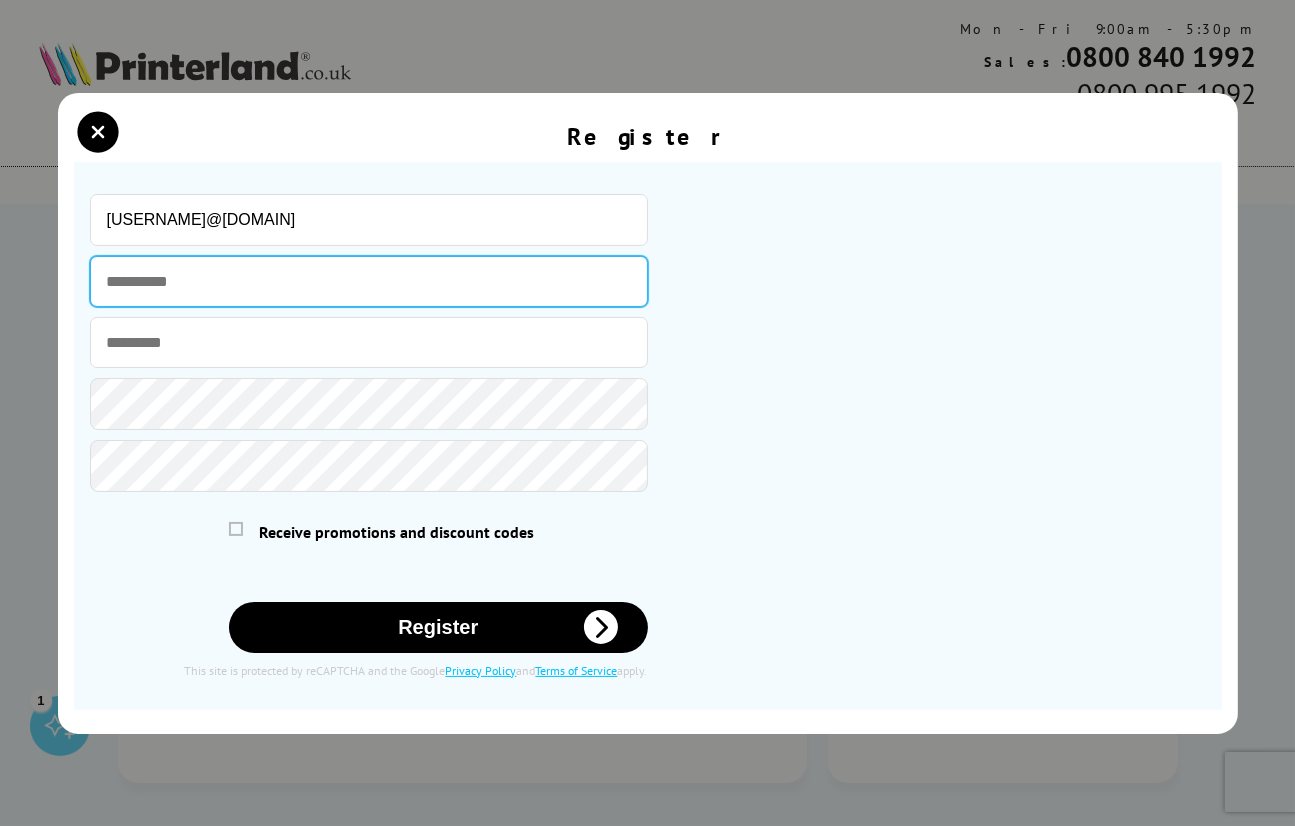 type on "******" 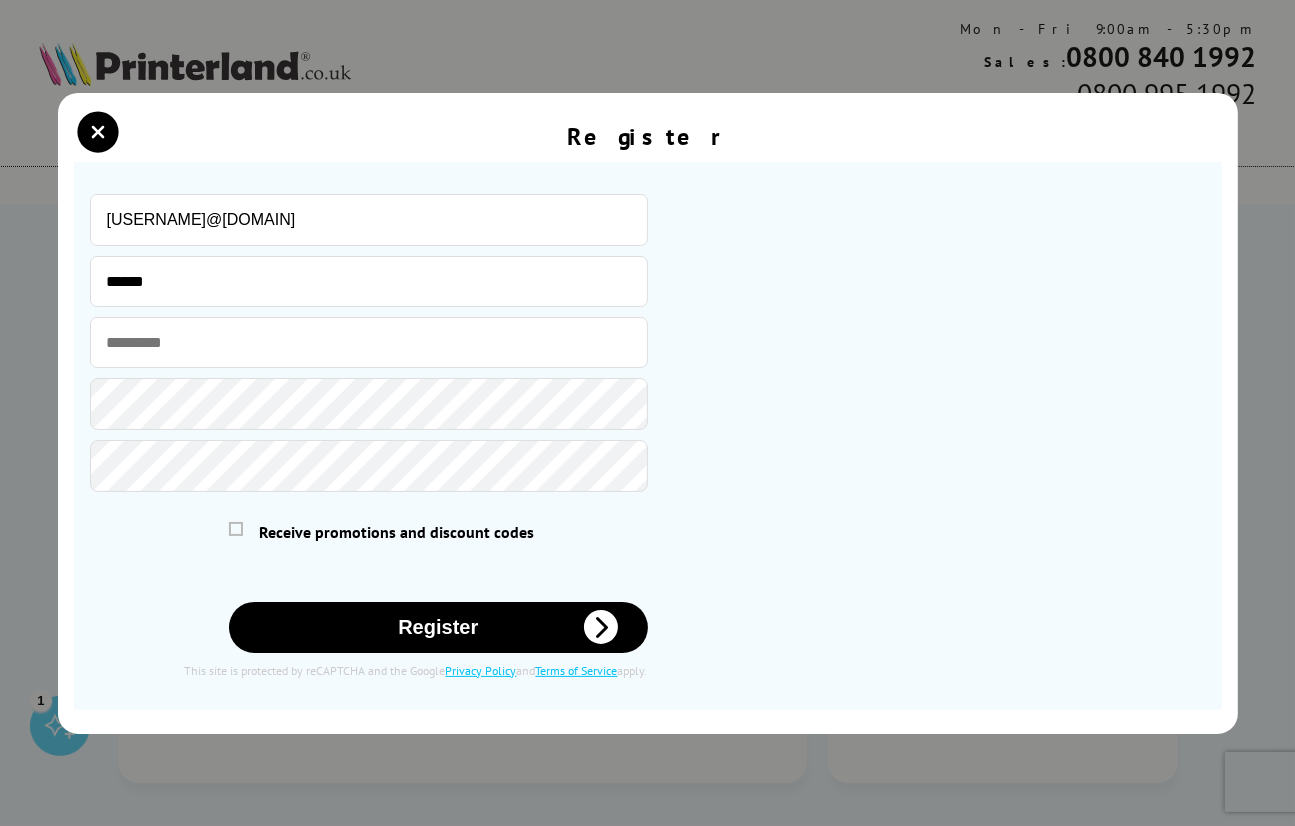 type on "*****" 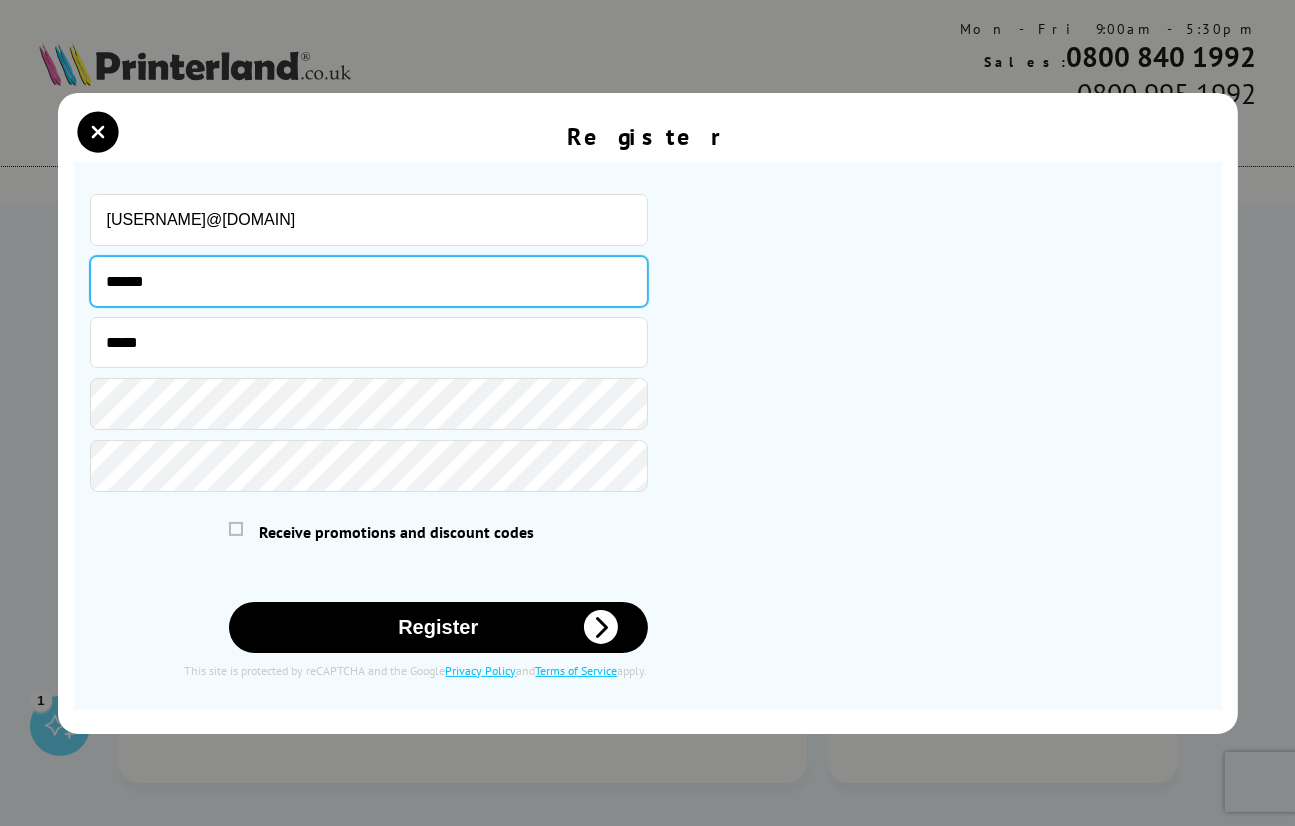 click on "******" at bounding box center [369, 281] 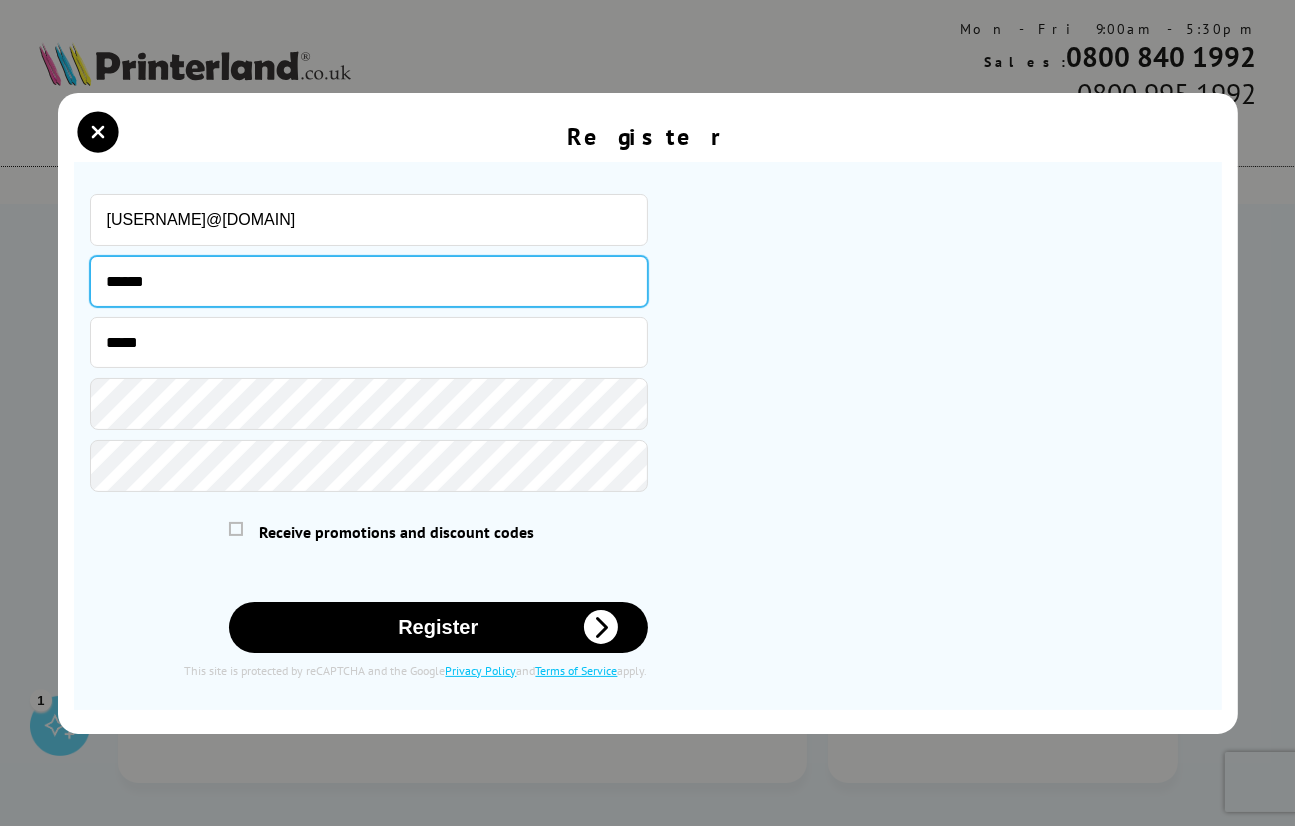 type on "*****" 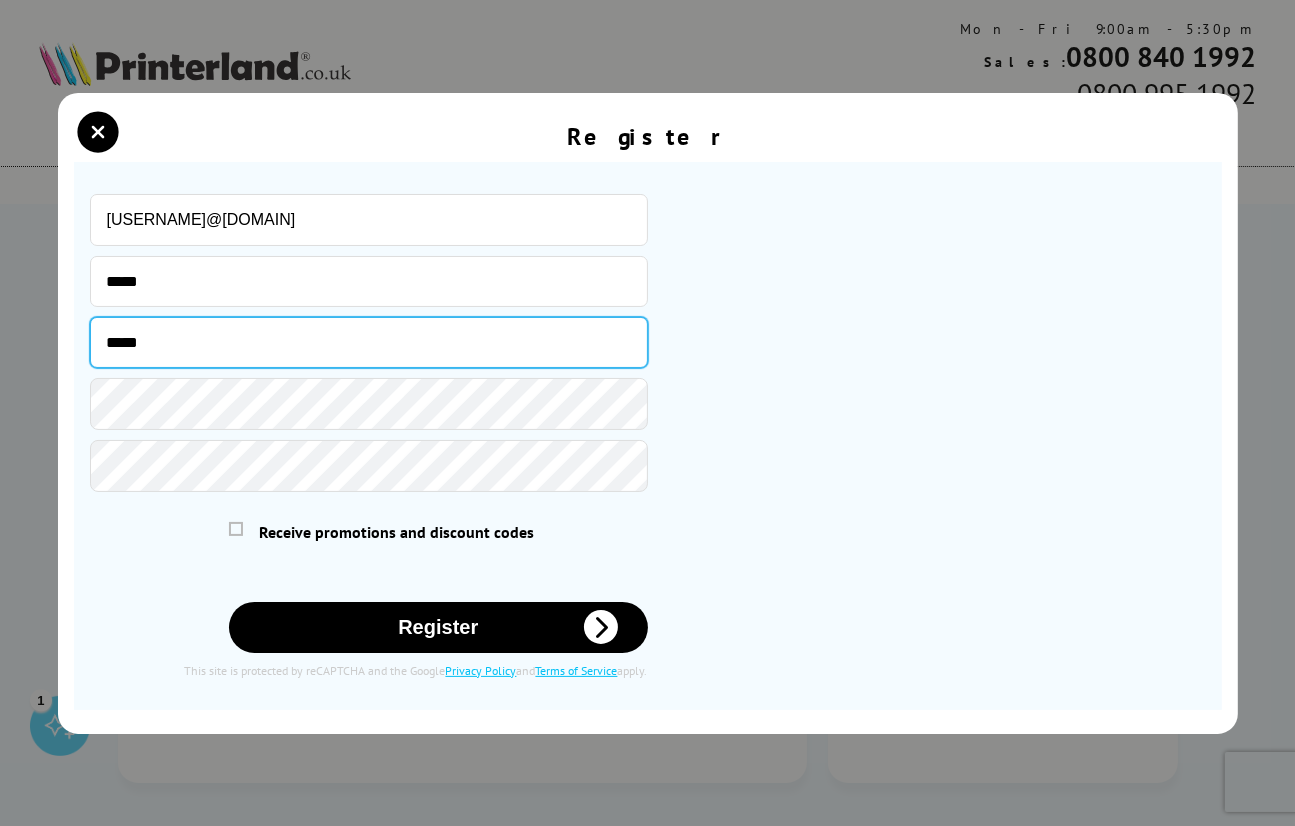 click on "*****" at bounding box center (369, 342) 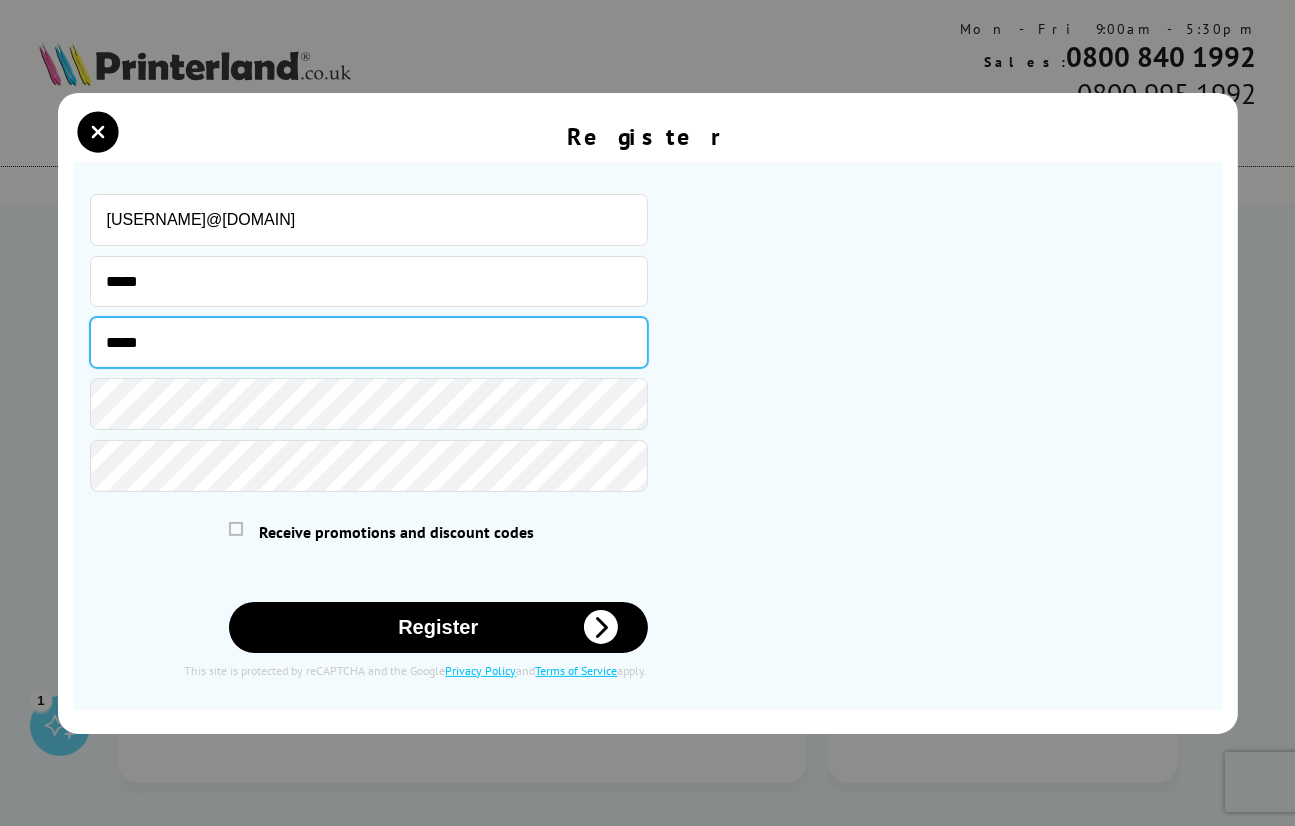 type on "*****" 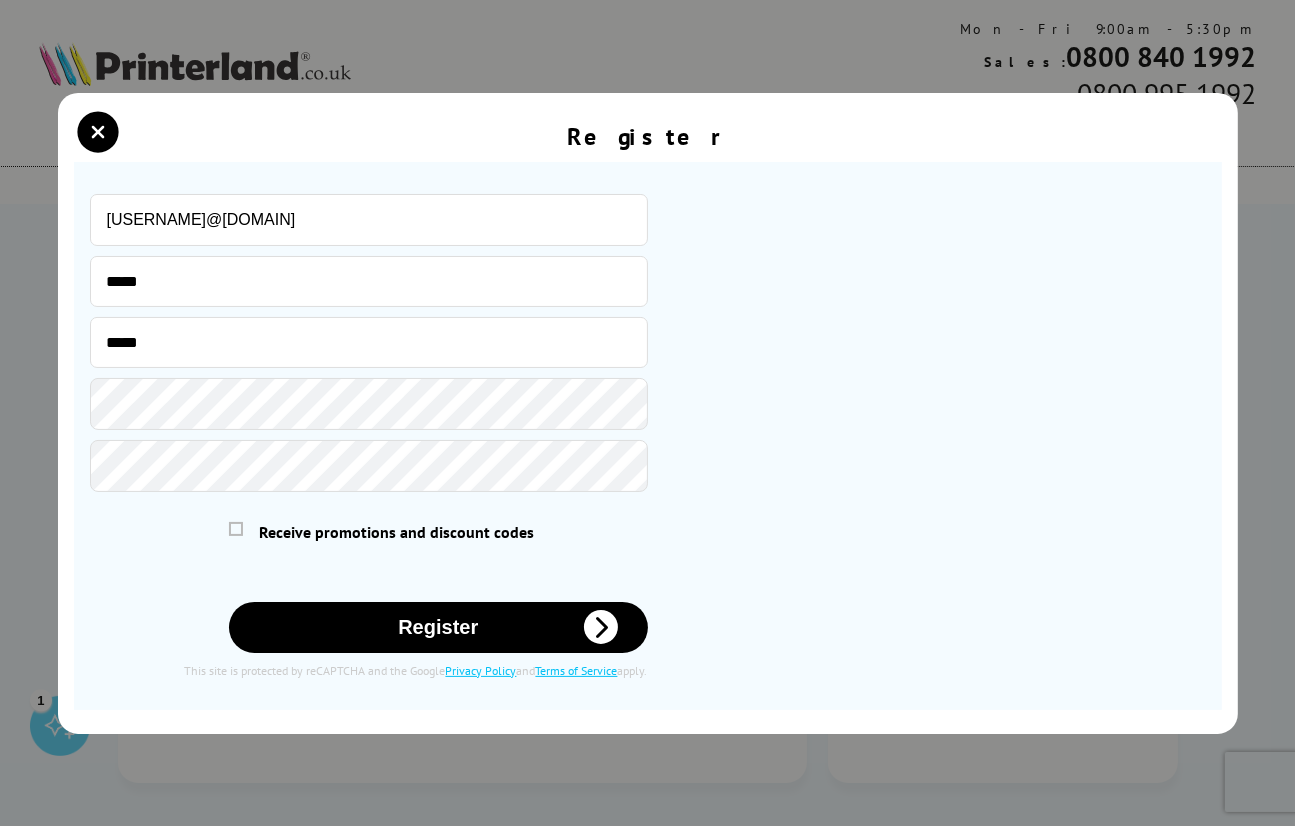 click on "Register" at bounding box center (438, 627) 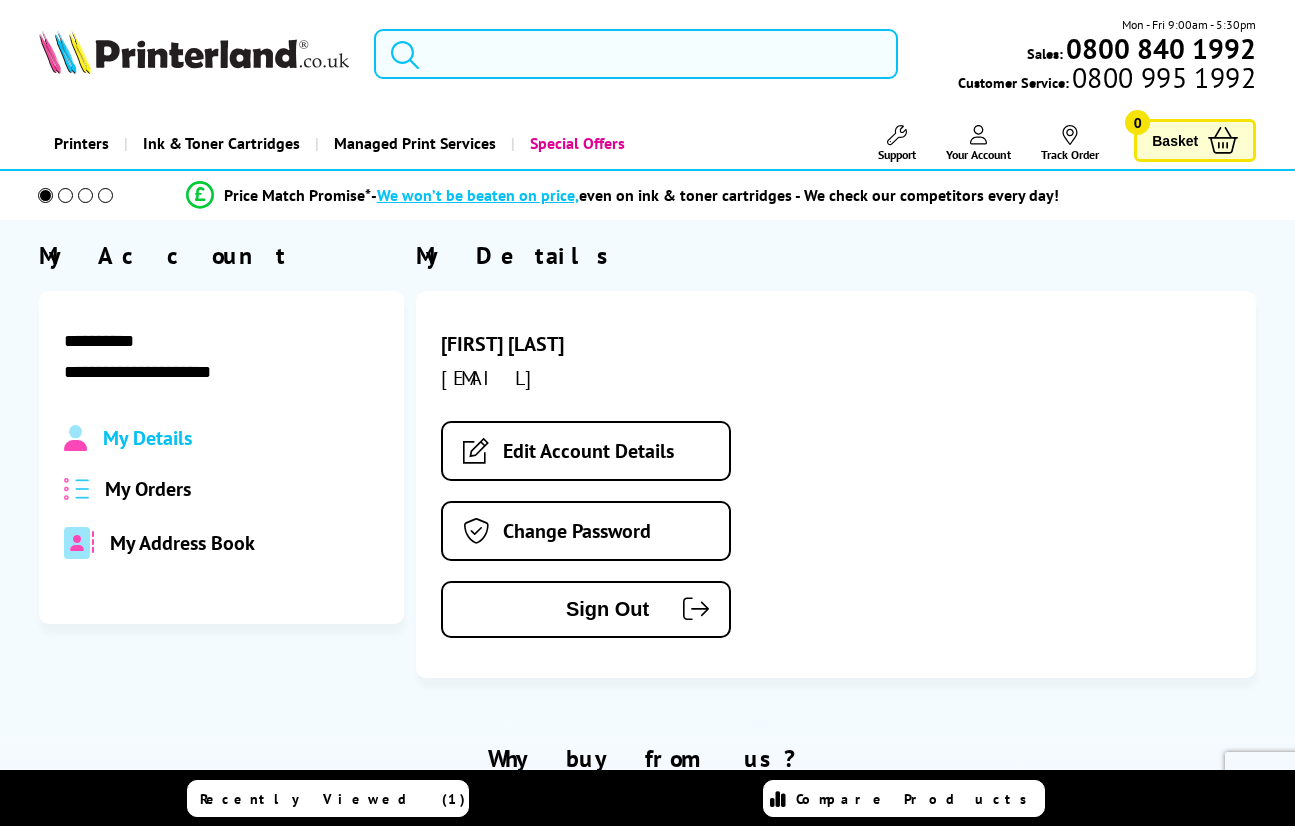 scroll, scrollTop: 0, scrollLeft: 0, axis: both 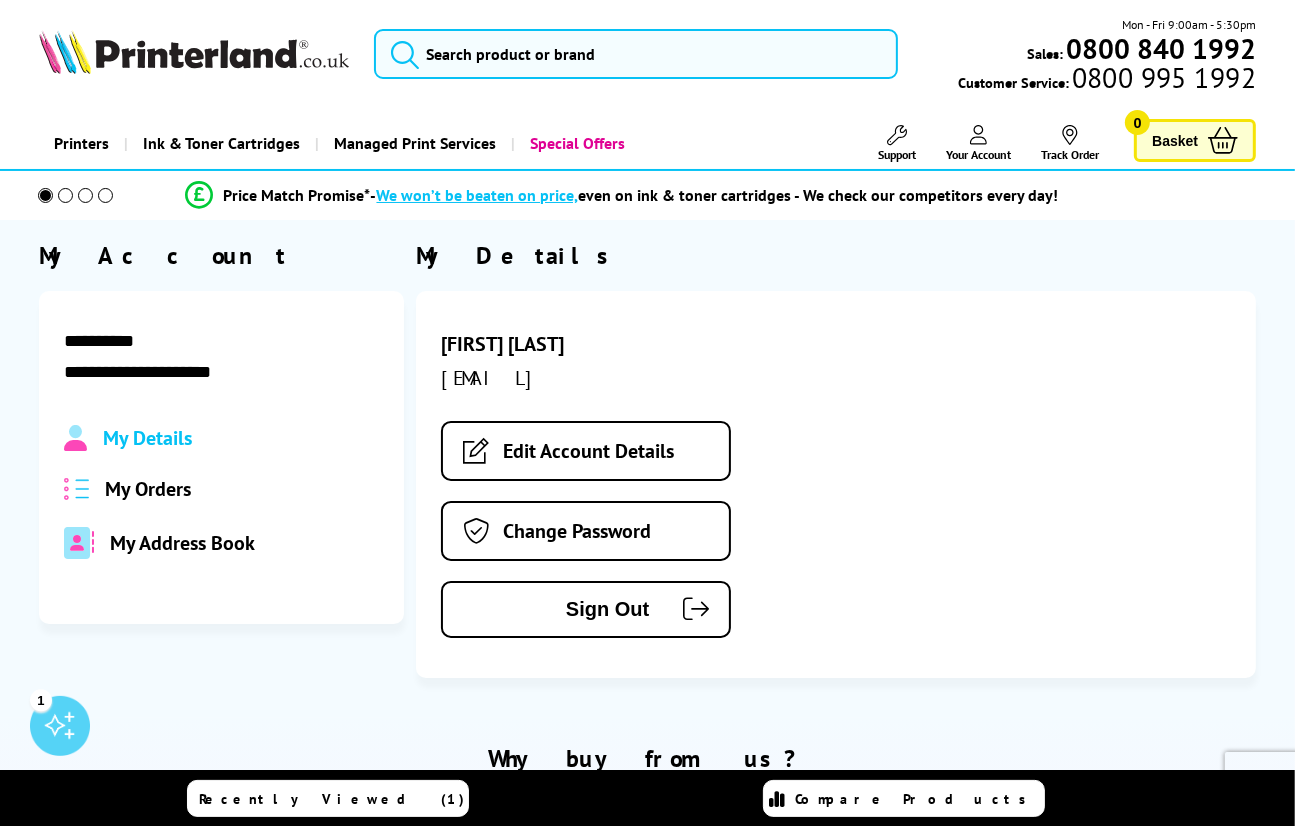 click on "My Orders" at bounding box center (148, 489) 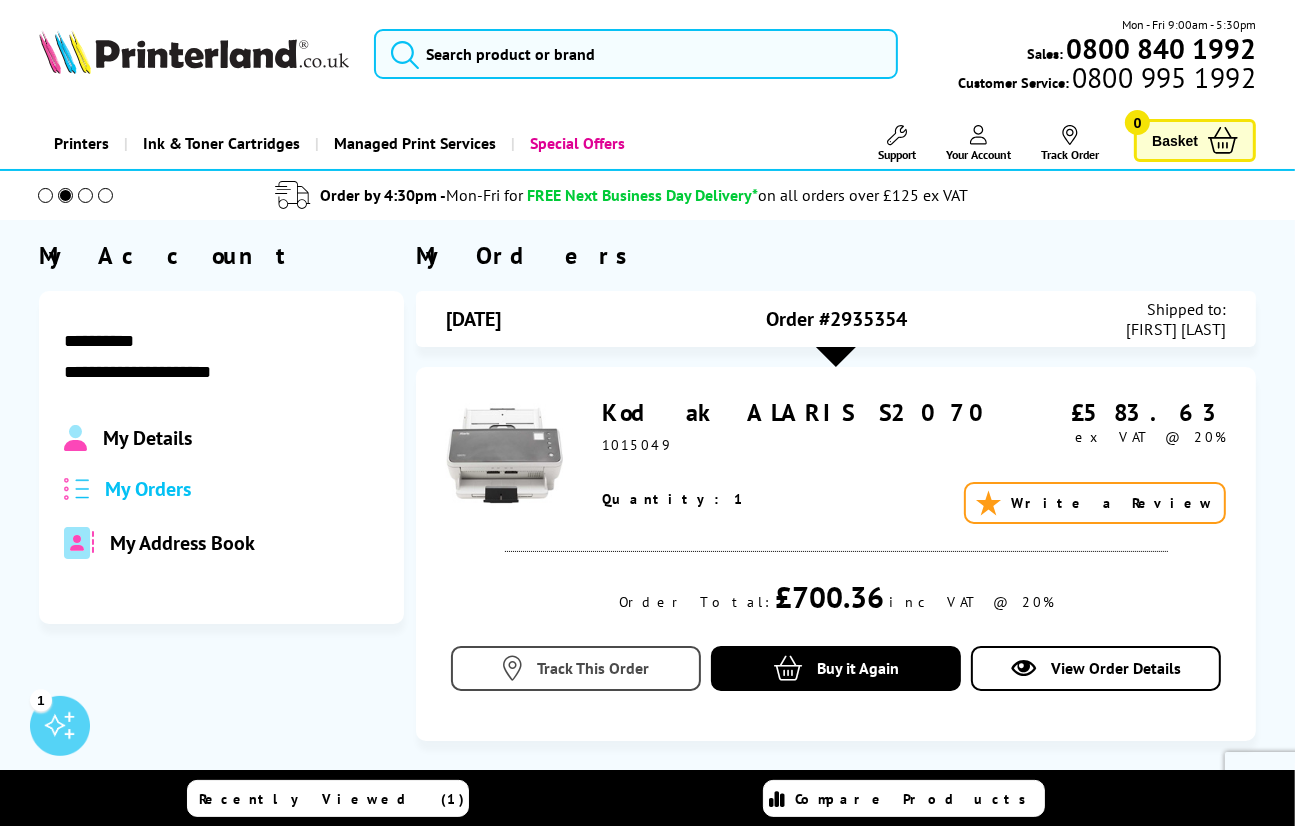 click on "Track This Order" at bounding box center (576, 668) 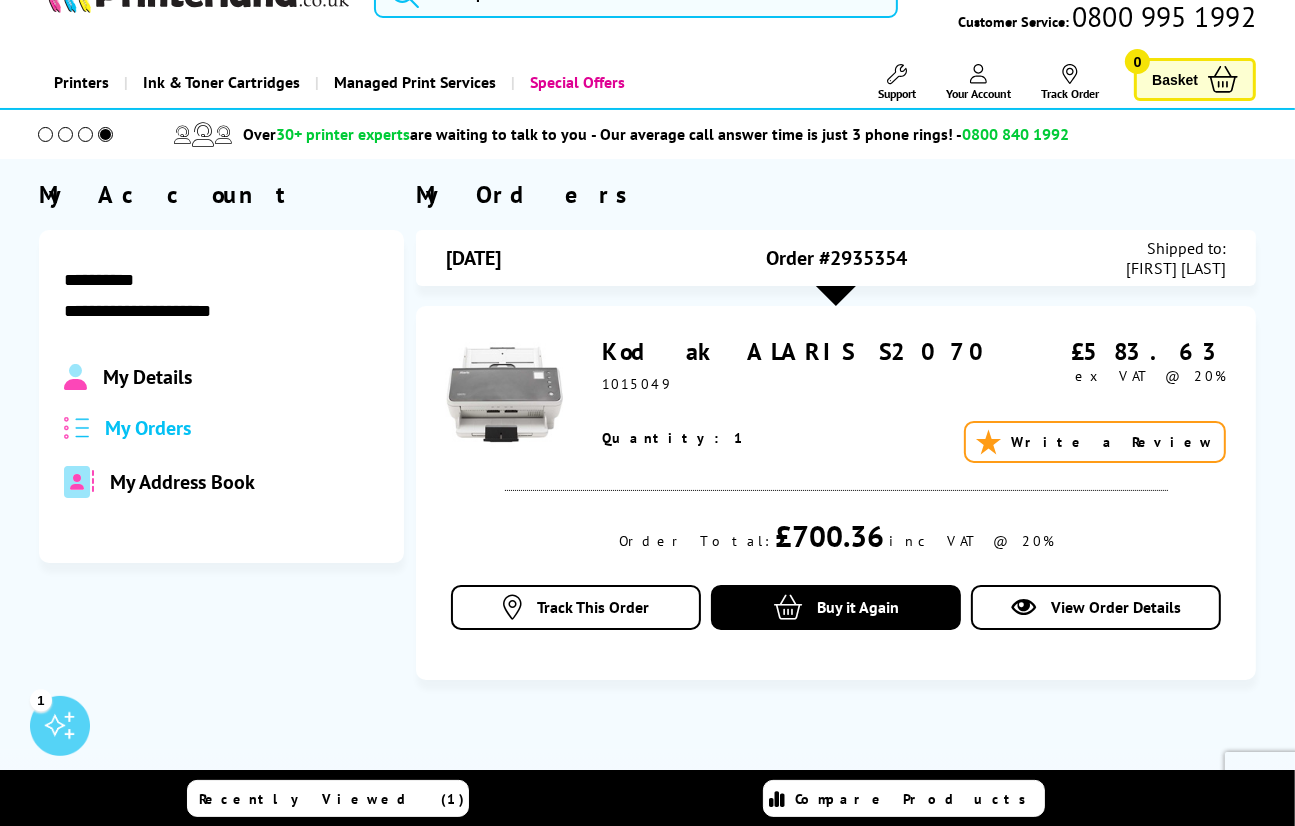 scroll, scrollTop: 0, scrollLeft: 0, axis: both 